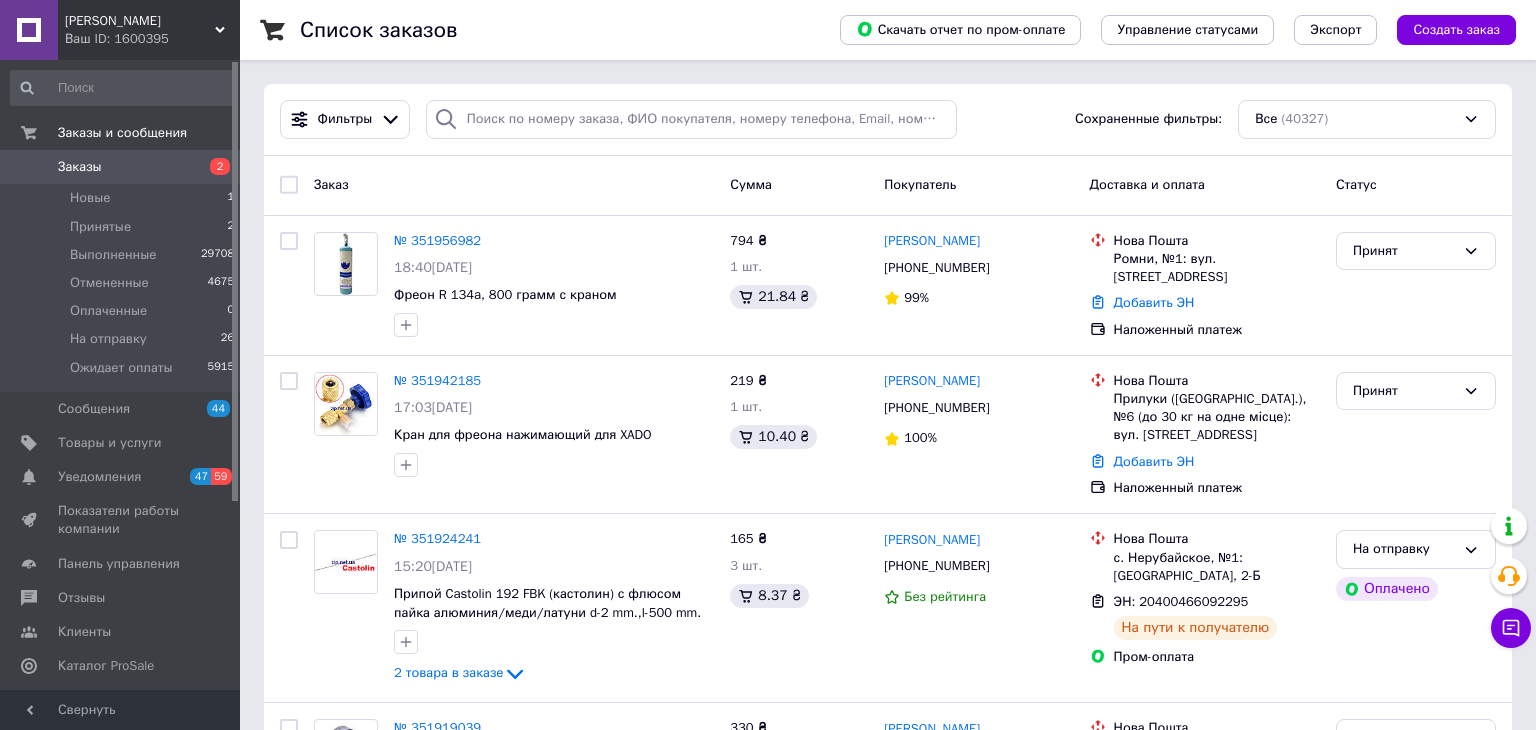 scroll, scrollTop: 0, scrollLeft: 0, axis: both 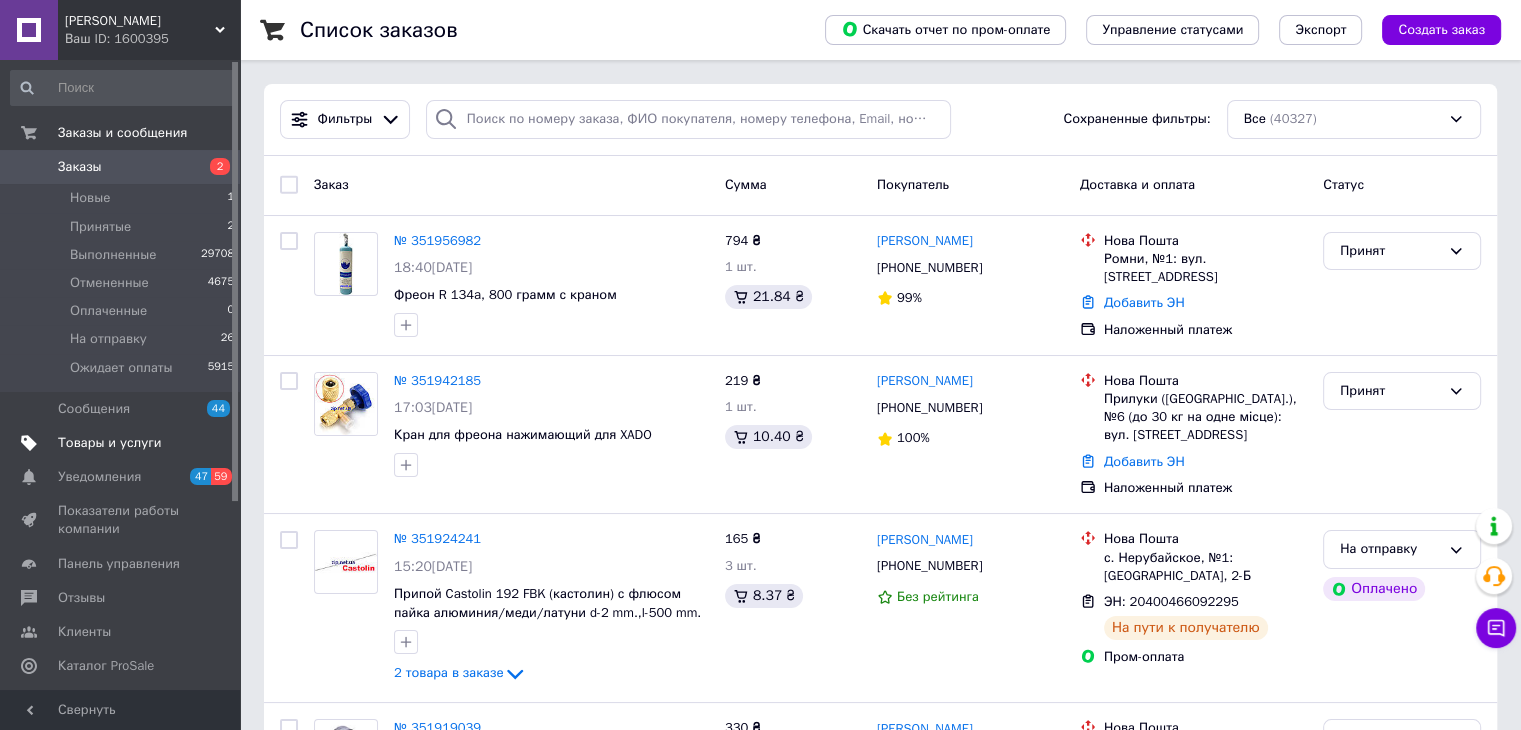 click on "Товары и услуги" at bounding box center [123, 443] 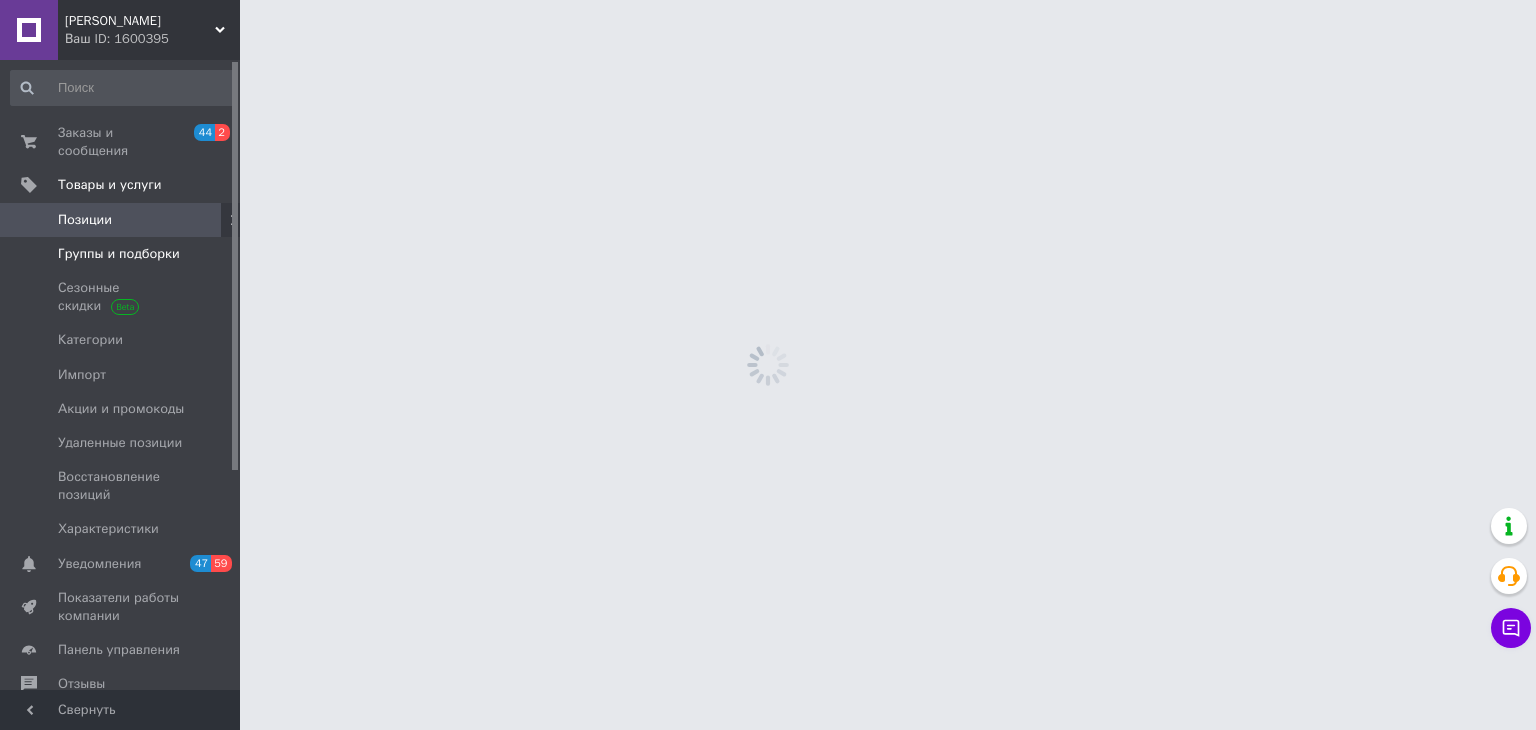 click on "Группы и подборки" at bounding box center (119, 254) 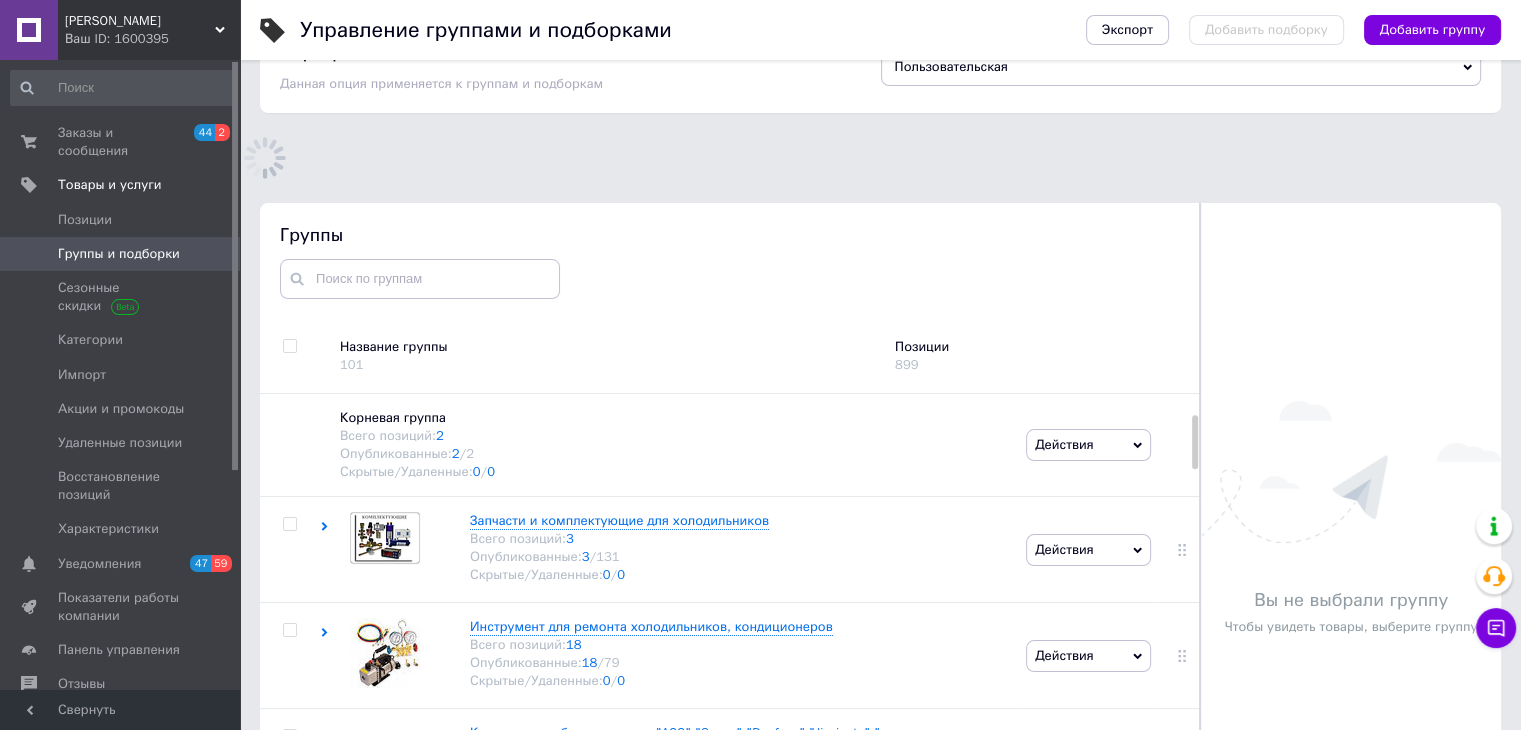 scroll, scrollTop: 155, scrollLeft: 0, axis: vertical 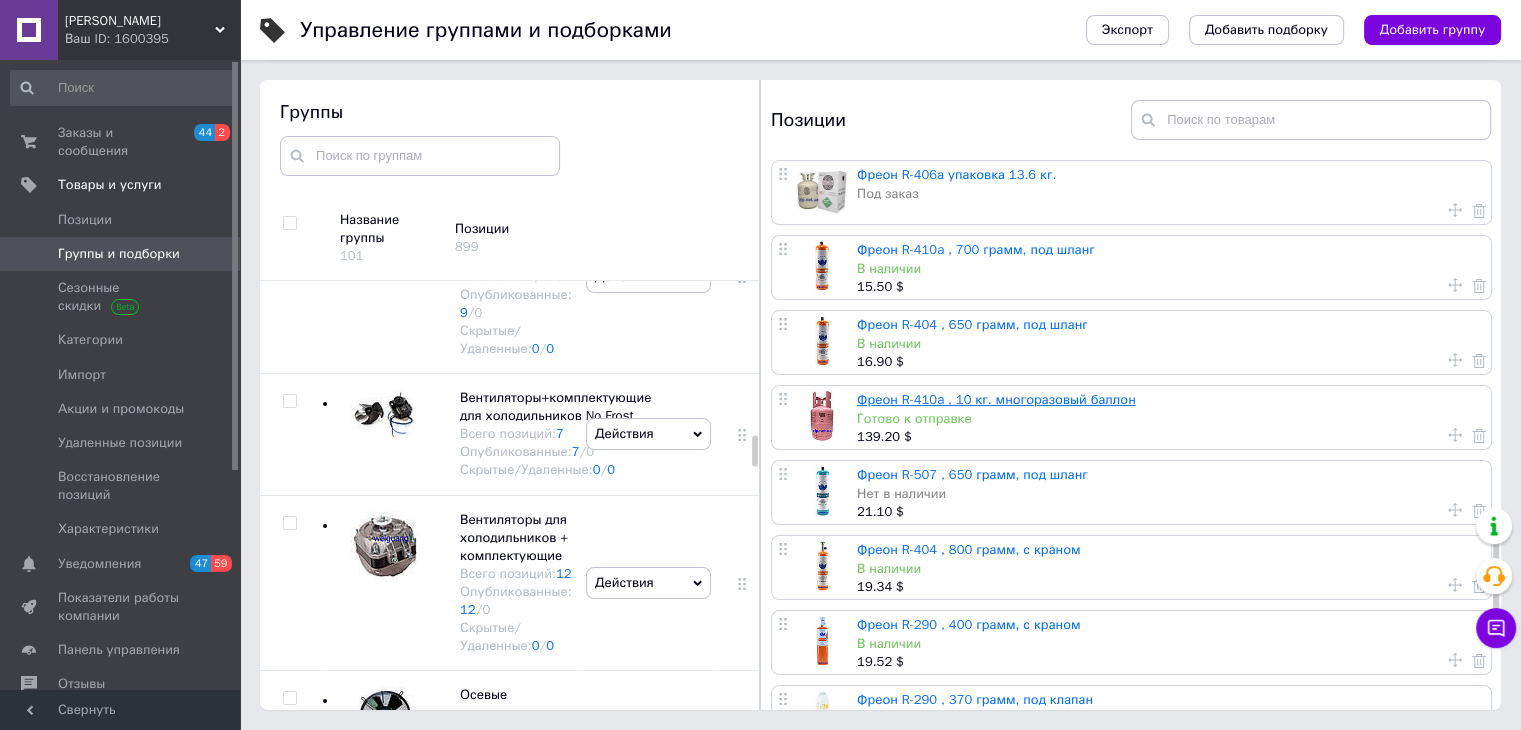 click on "Фреон R-410a , 10 кг. многоразовый баллон" at bounding box center [996, 399] 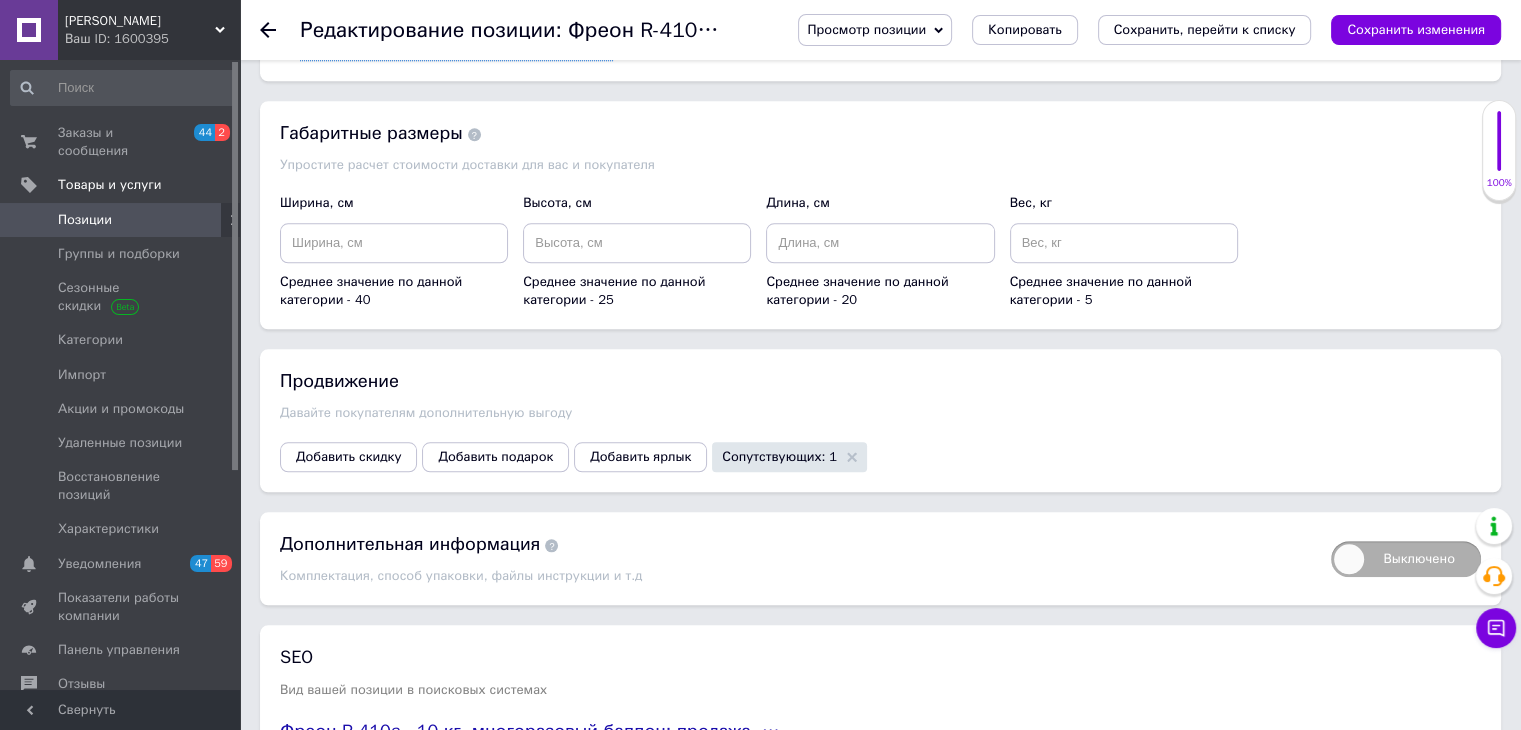scroll, scrollTop: 2171, scrollLeft: 0, axis: vertical 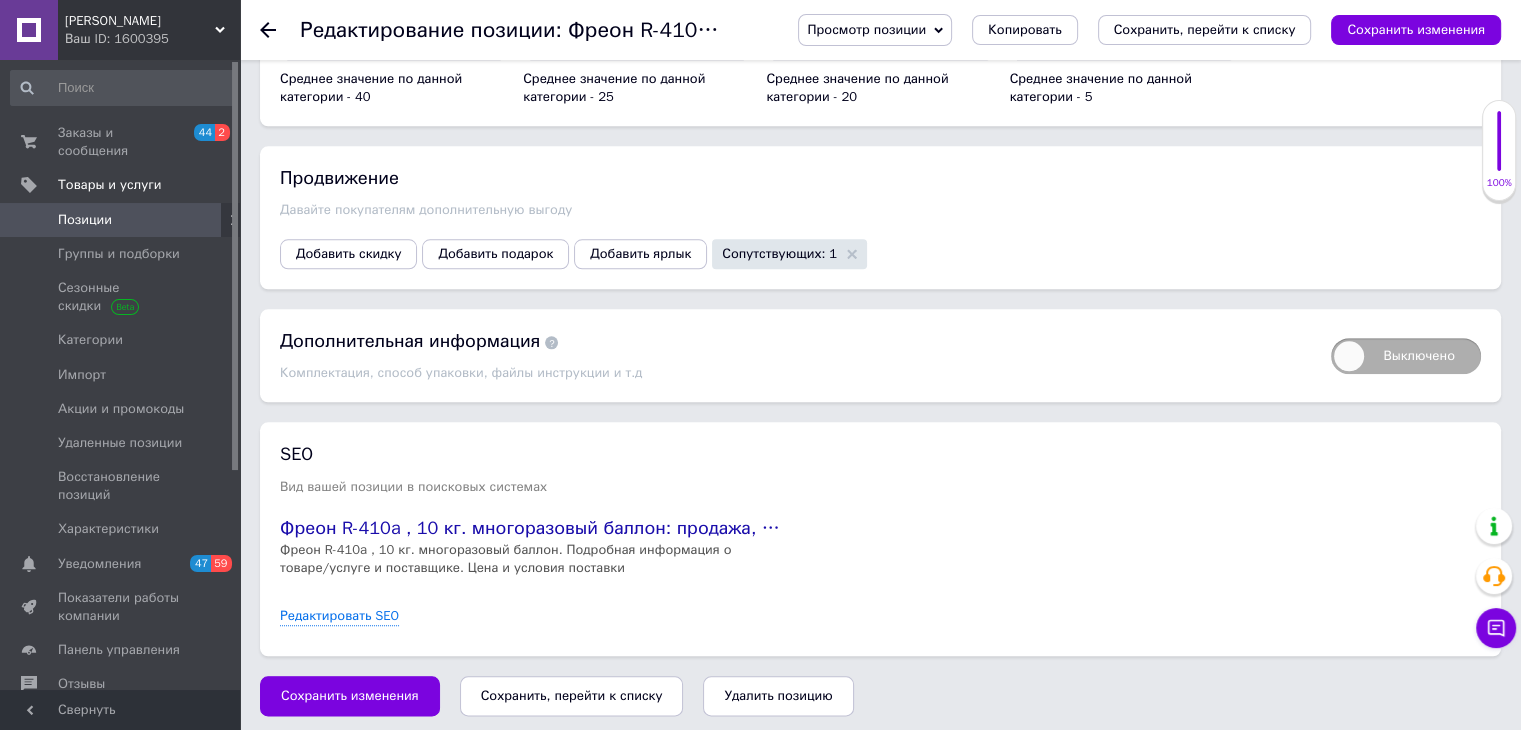 drag, startPoint x: 366, startPoint y: 699, endPoint x: 476, endPoint y: 625, distance: 132.57451 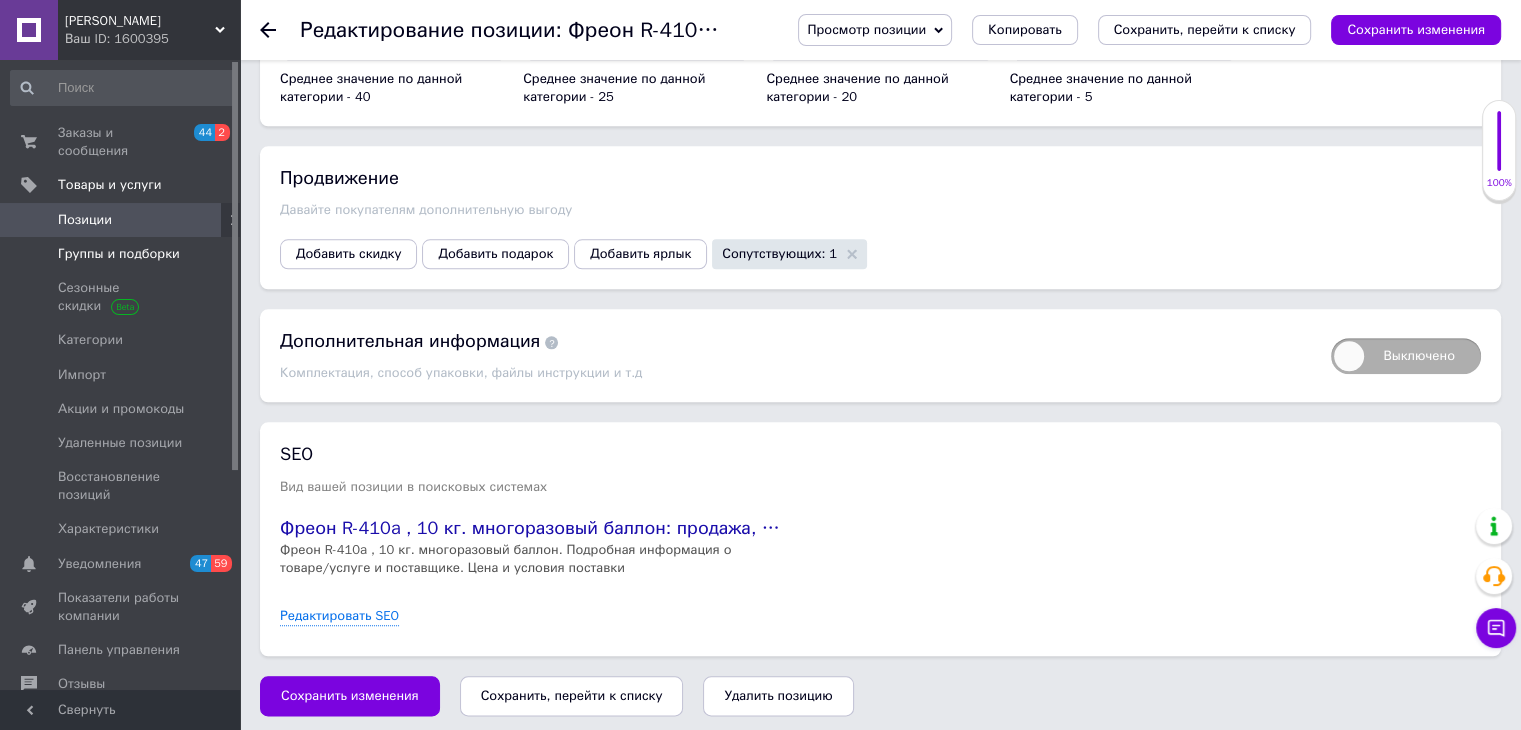 click on "Группы и подборки" at bounding box center [119, 254] 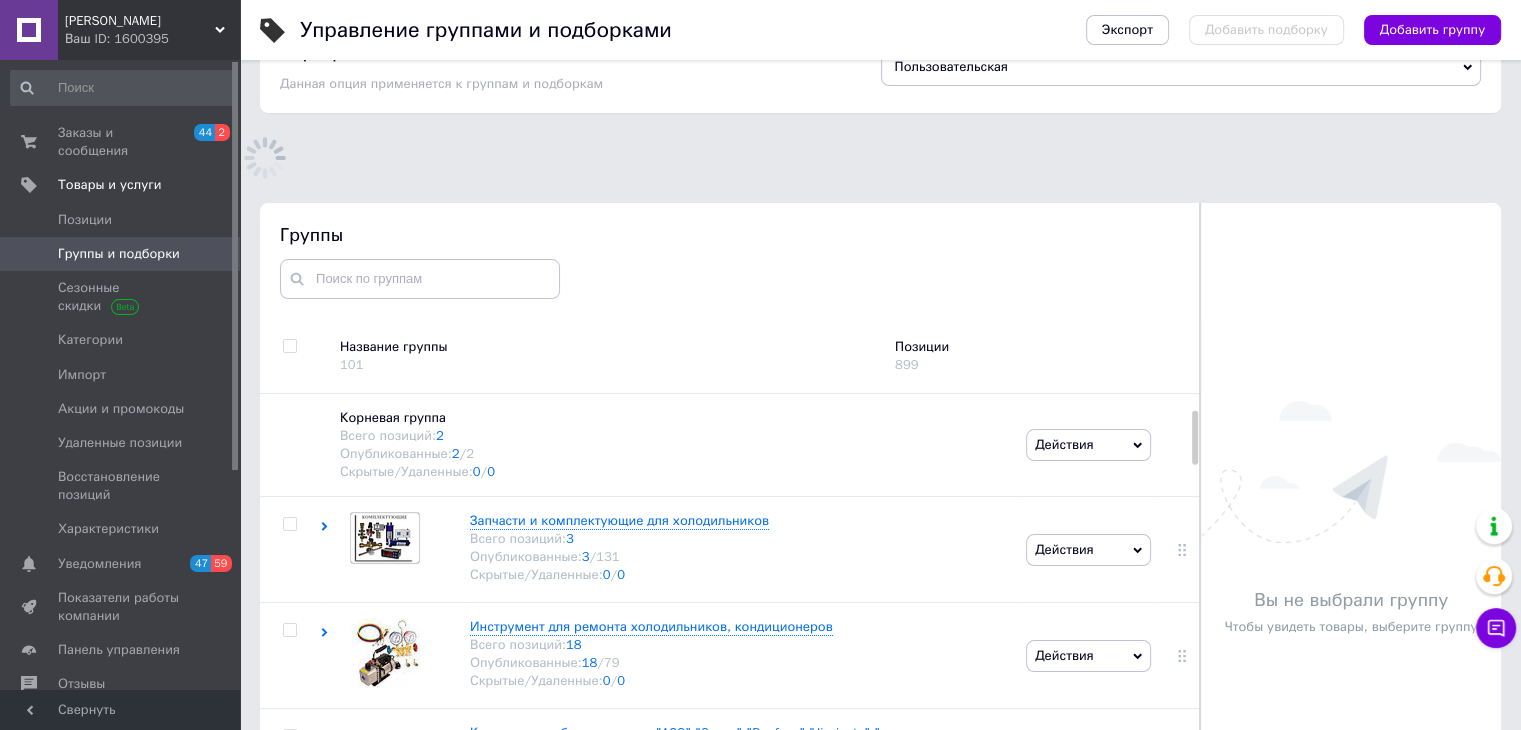 scroll, scrollTop: 139, scrollLeft: 0, axis: vertical 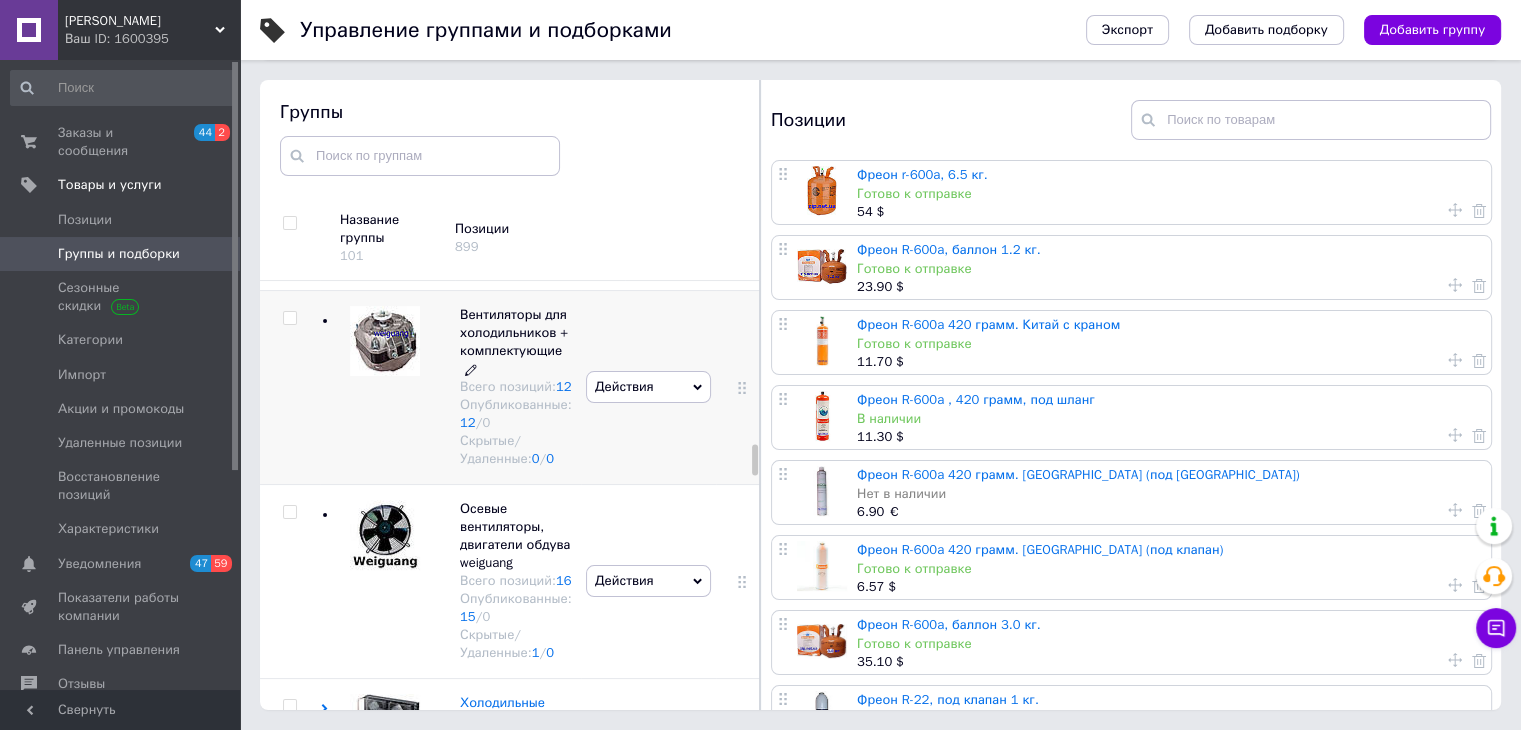 drag, startPoint x: 496, startPoint y: 359, endPoint x: 507, endPoint y: 365, distance: 12.529964 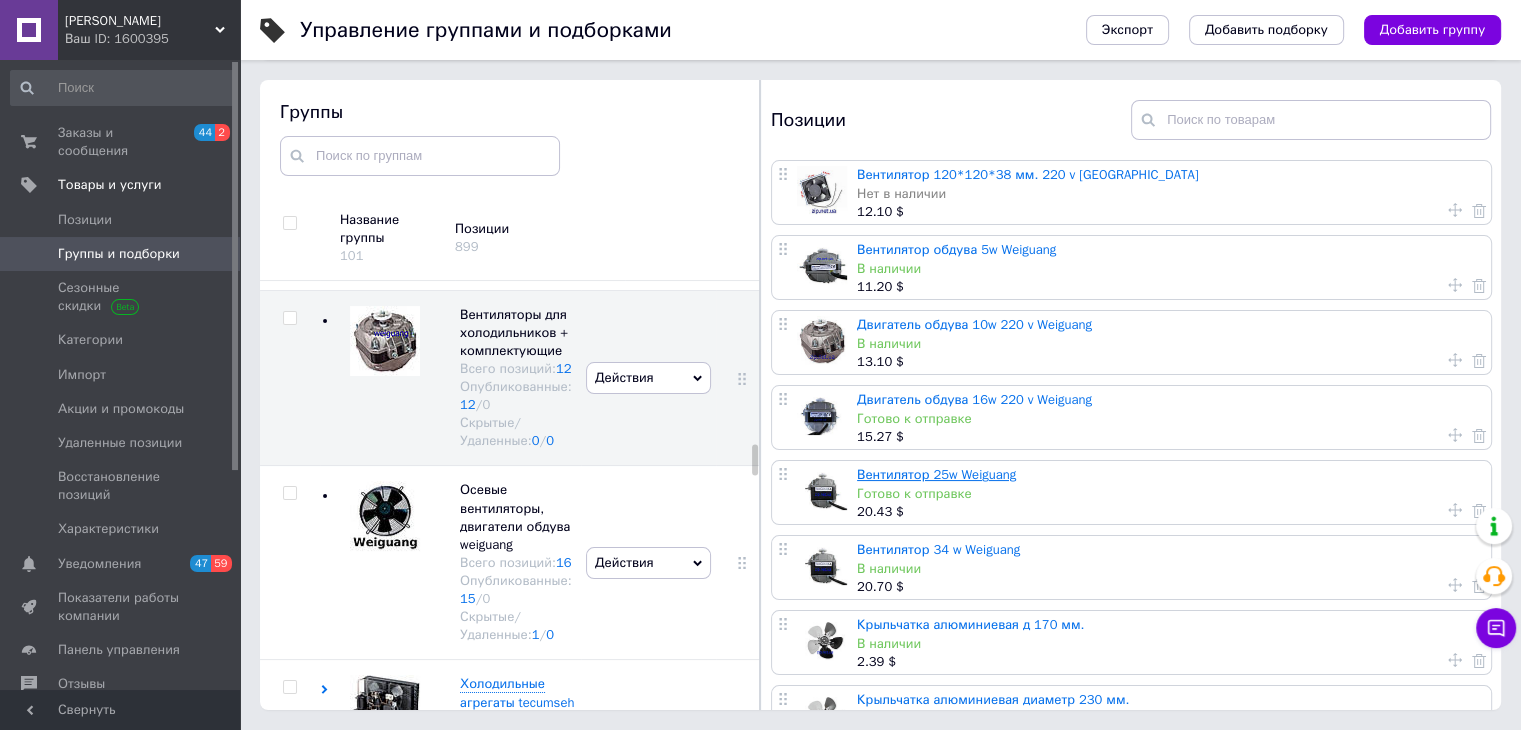 click on "Вентилятор 25w Weiguang" at bounding box center [936, 474] 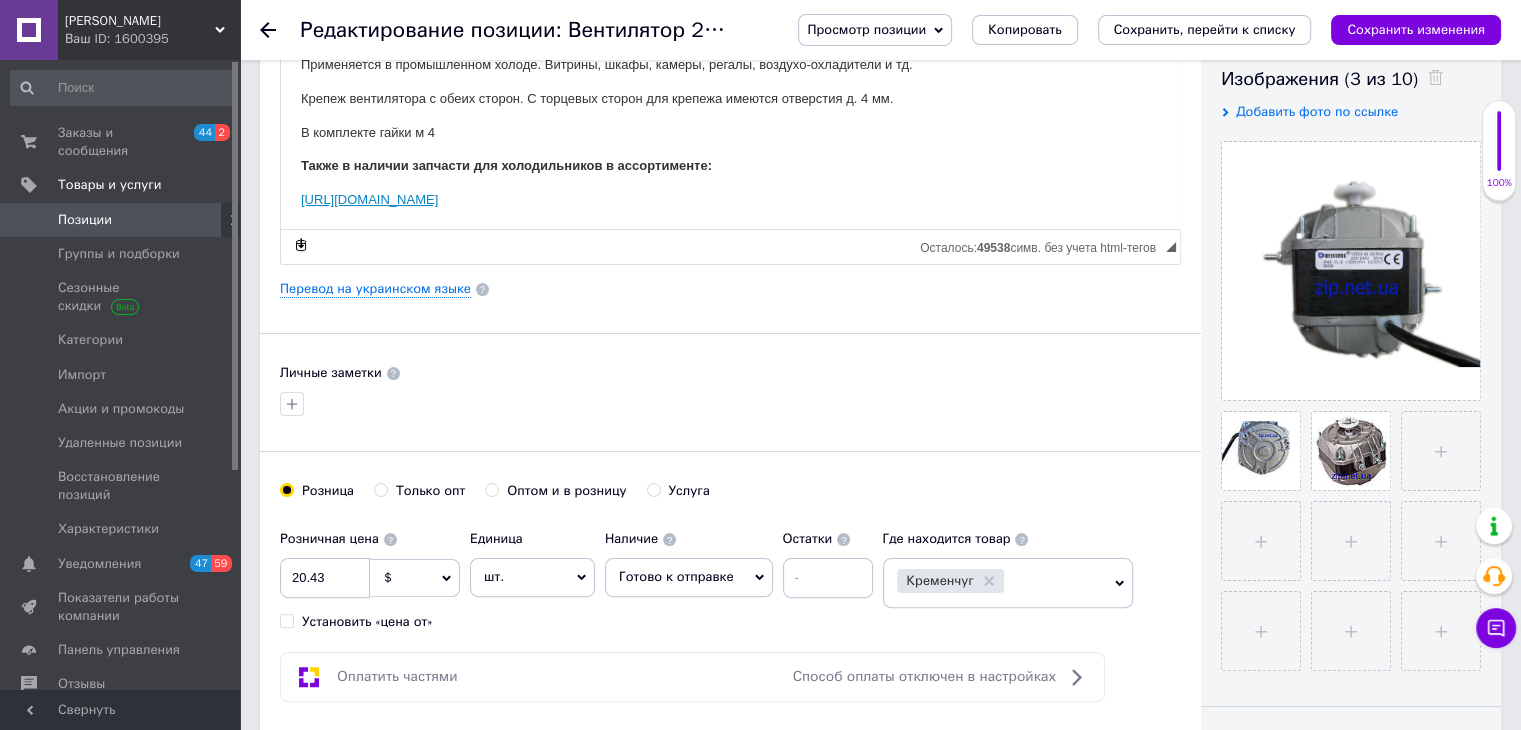 scroll, scrollTop: 600, scrollLeft: 0, axis: vertical 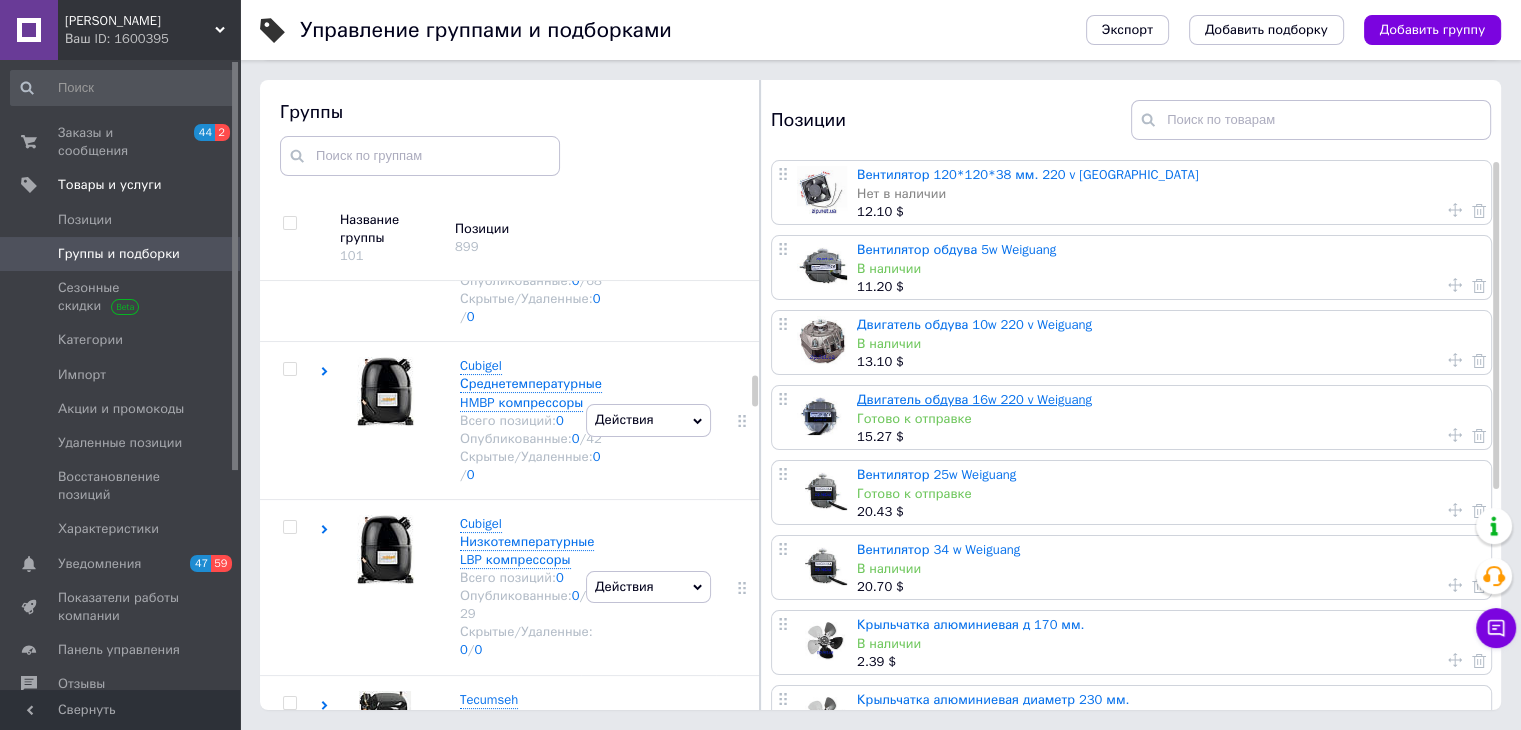 click on "Двигатель обдува 16w 220 v  Weiguang" at bounding box center (974, 399) 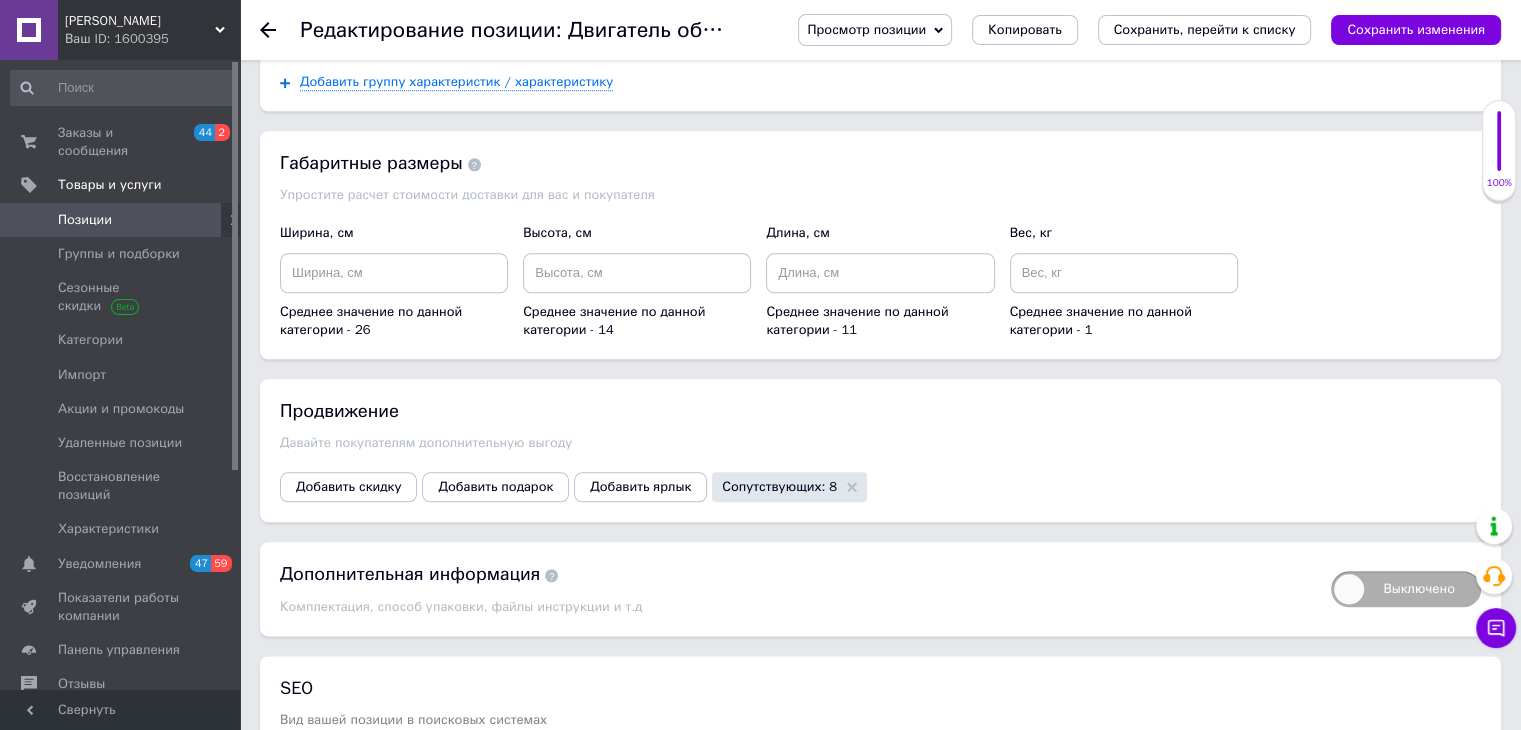 scroll, scrollTop: 2486, scrollLeft: 0, axis: vertical 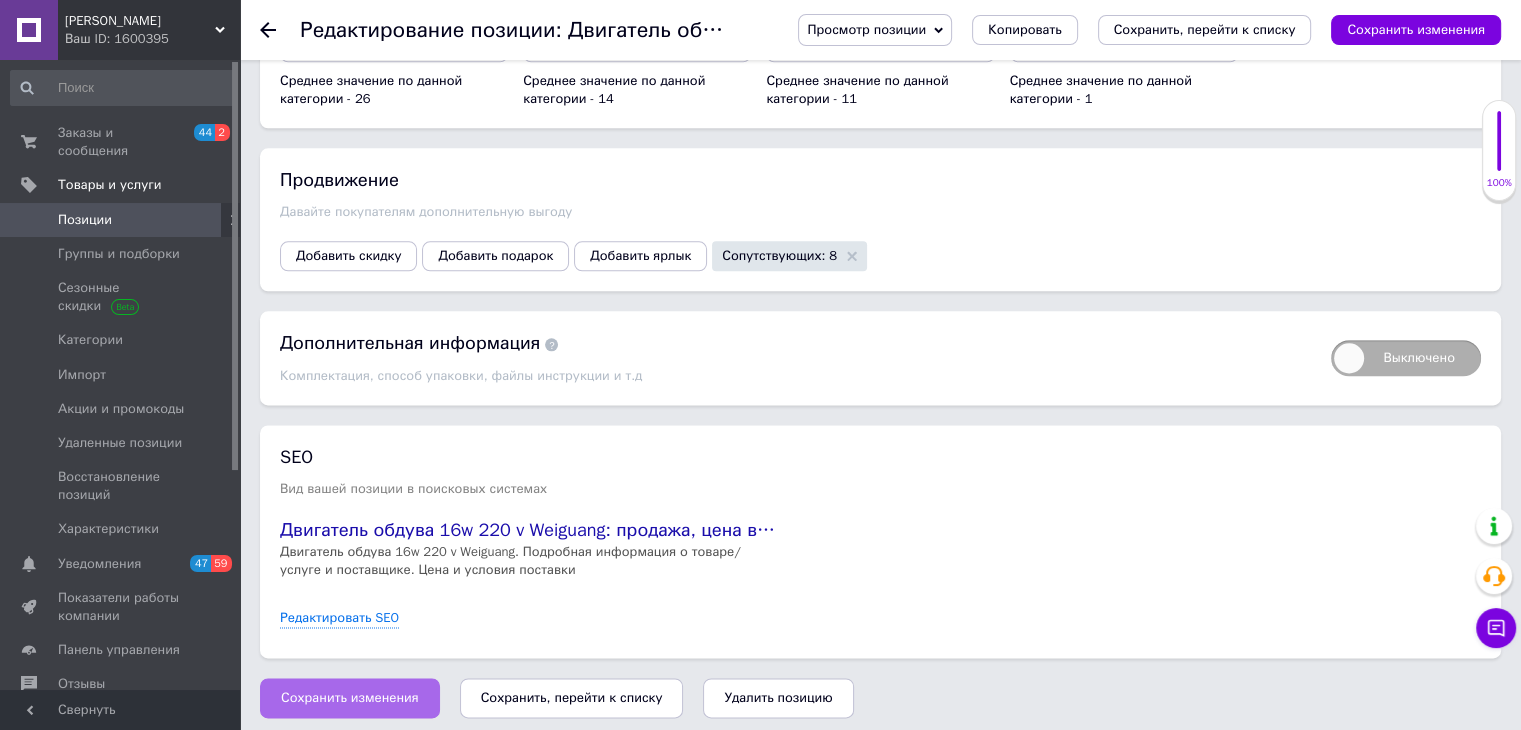 click on "Сохранить изменения" at bounding box center (350, 698) 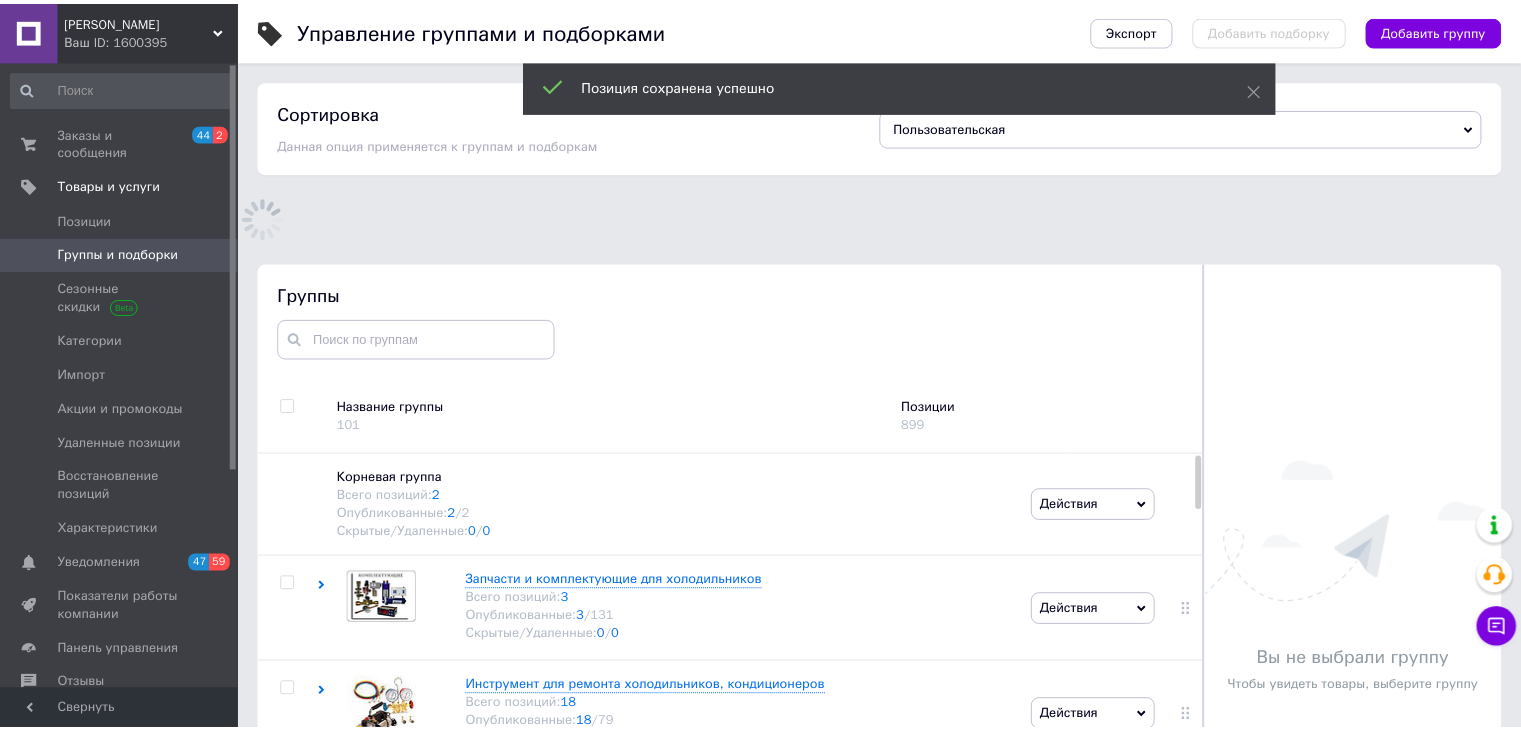 scroll, scrollTop: 100, scrollLeft: 0, axis: vertical 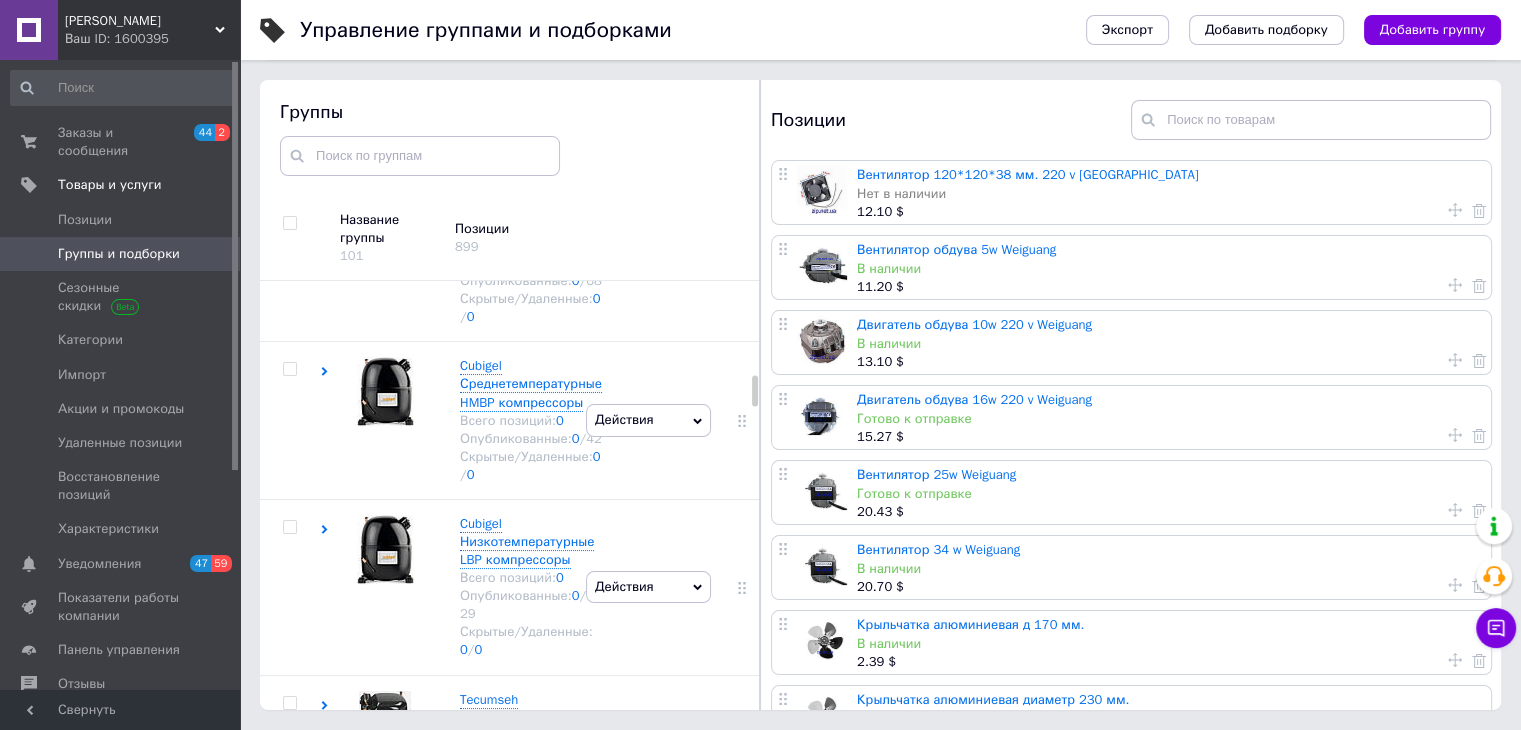 click on "Группы и подборки" at bounding box center [119, 254] 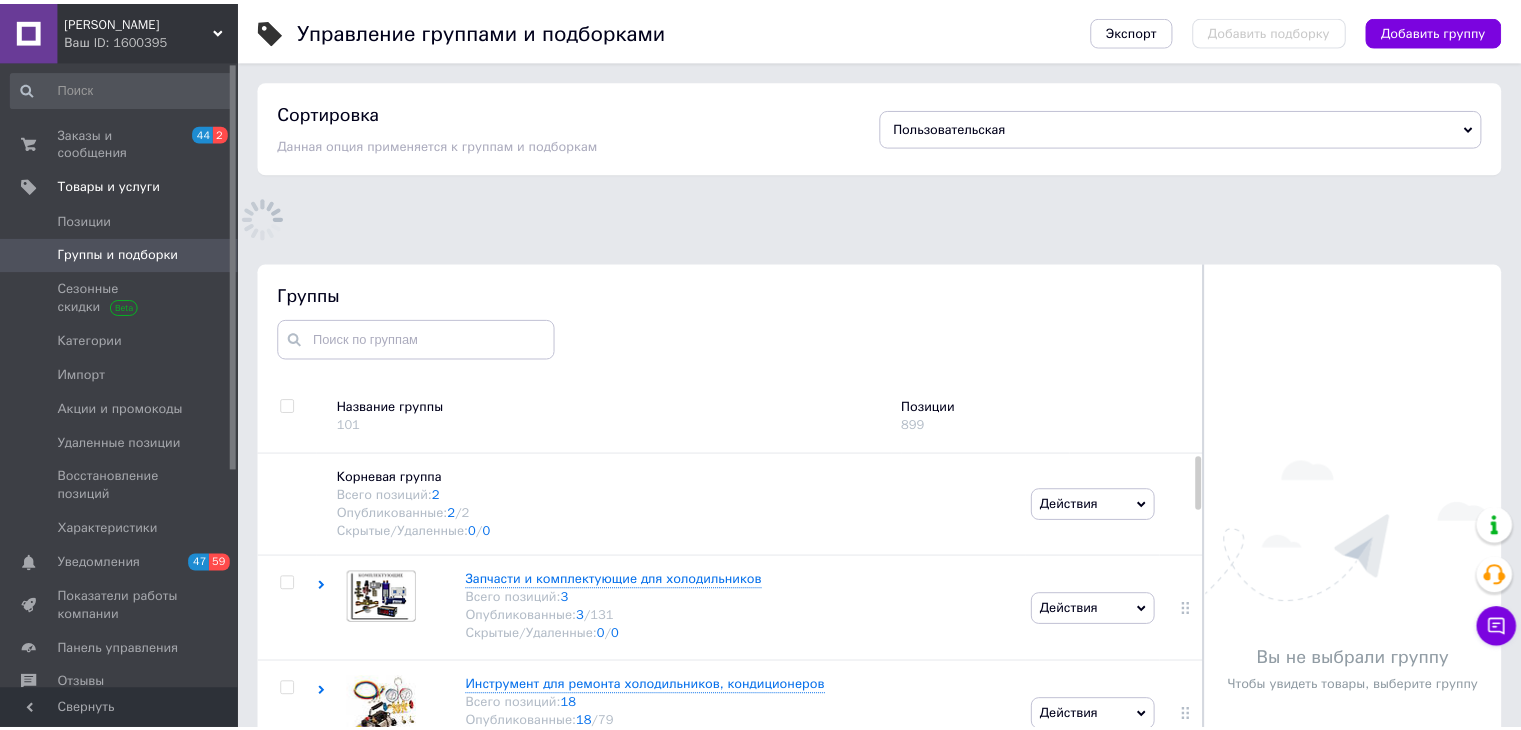 scroll, scrollTop: 183, scrollLeft: 0, axis: vertical 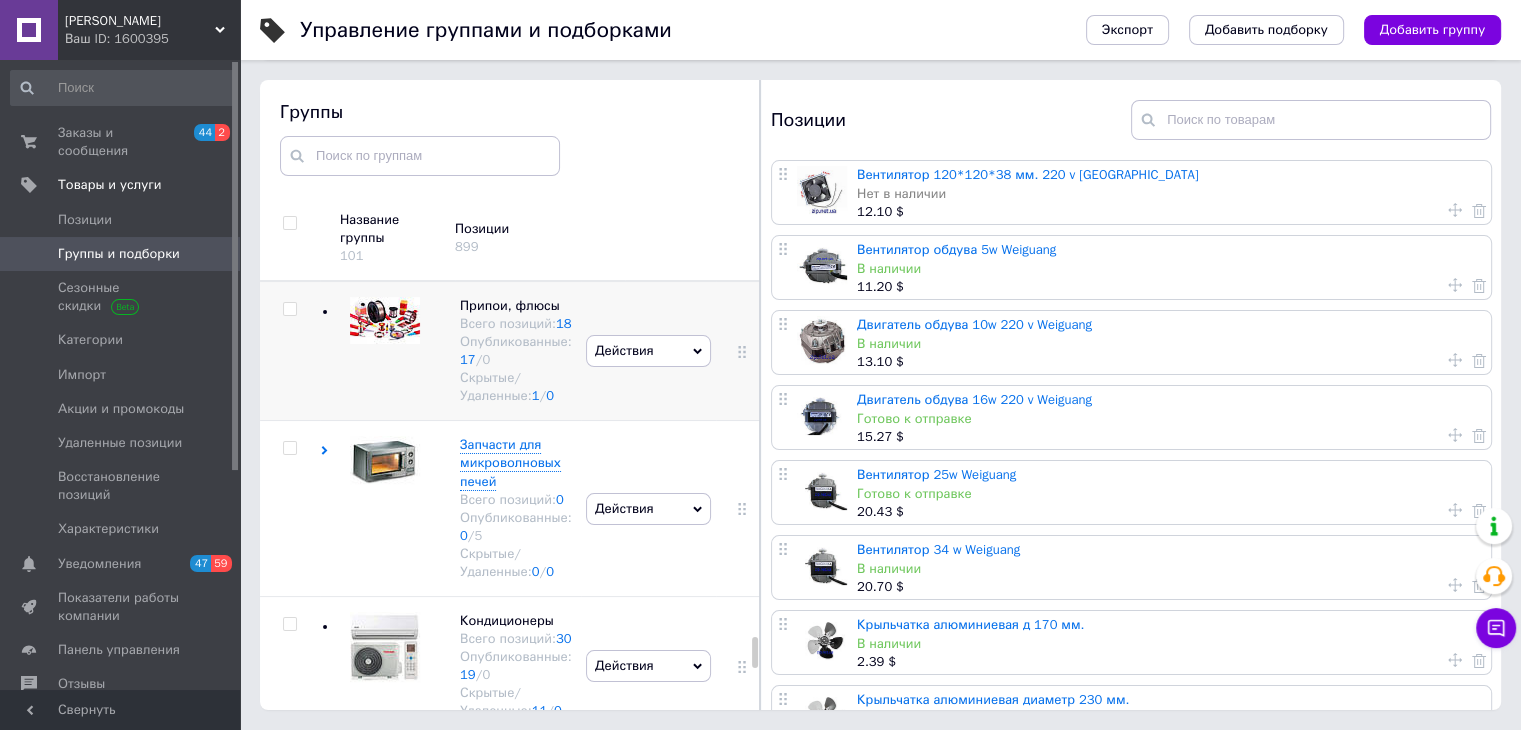 click at bounding box center [385, 320] 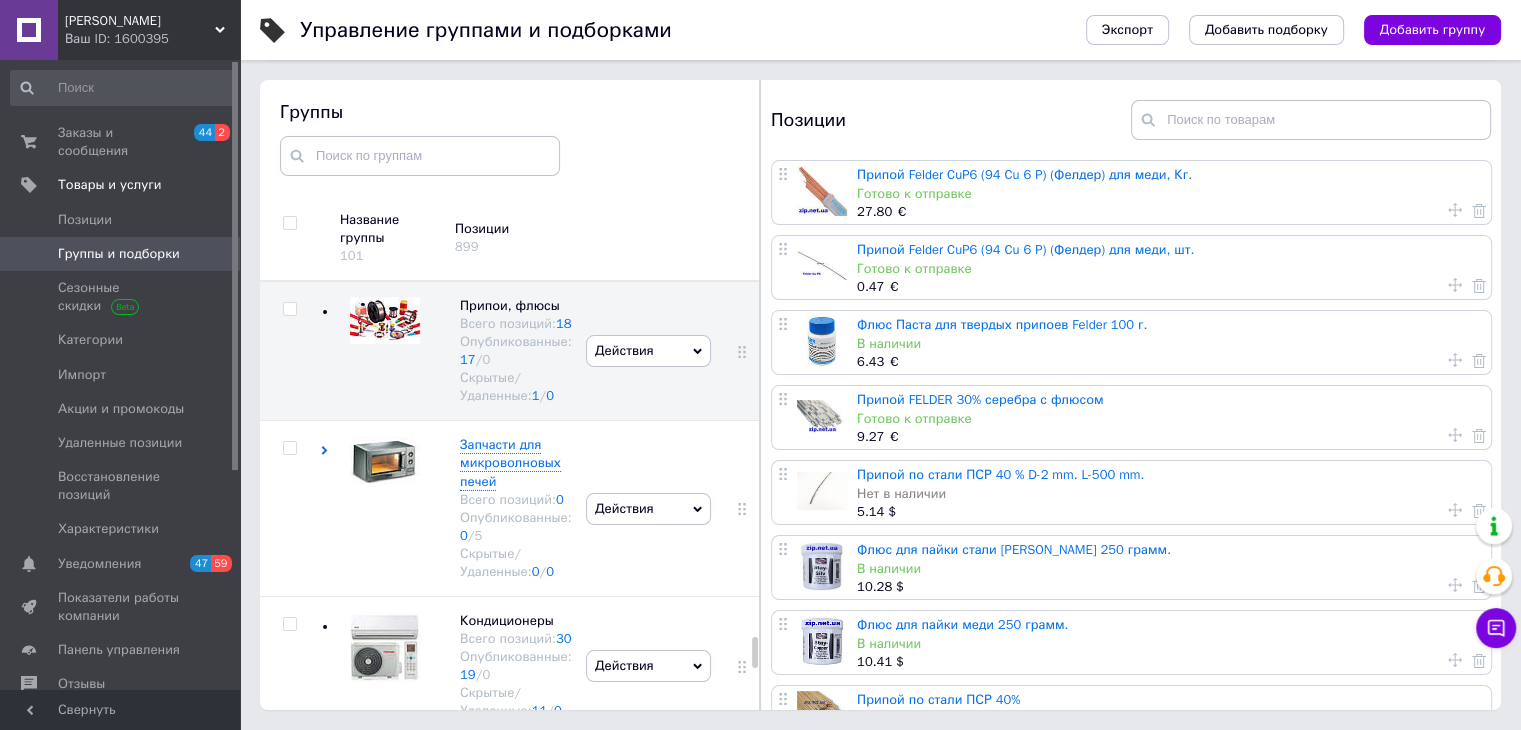 drag, startPoint x: 903, startPoint y: 323, endPoint x: 880, endPoint y: 324, distance: 23.021729 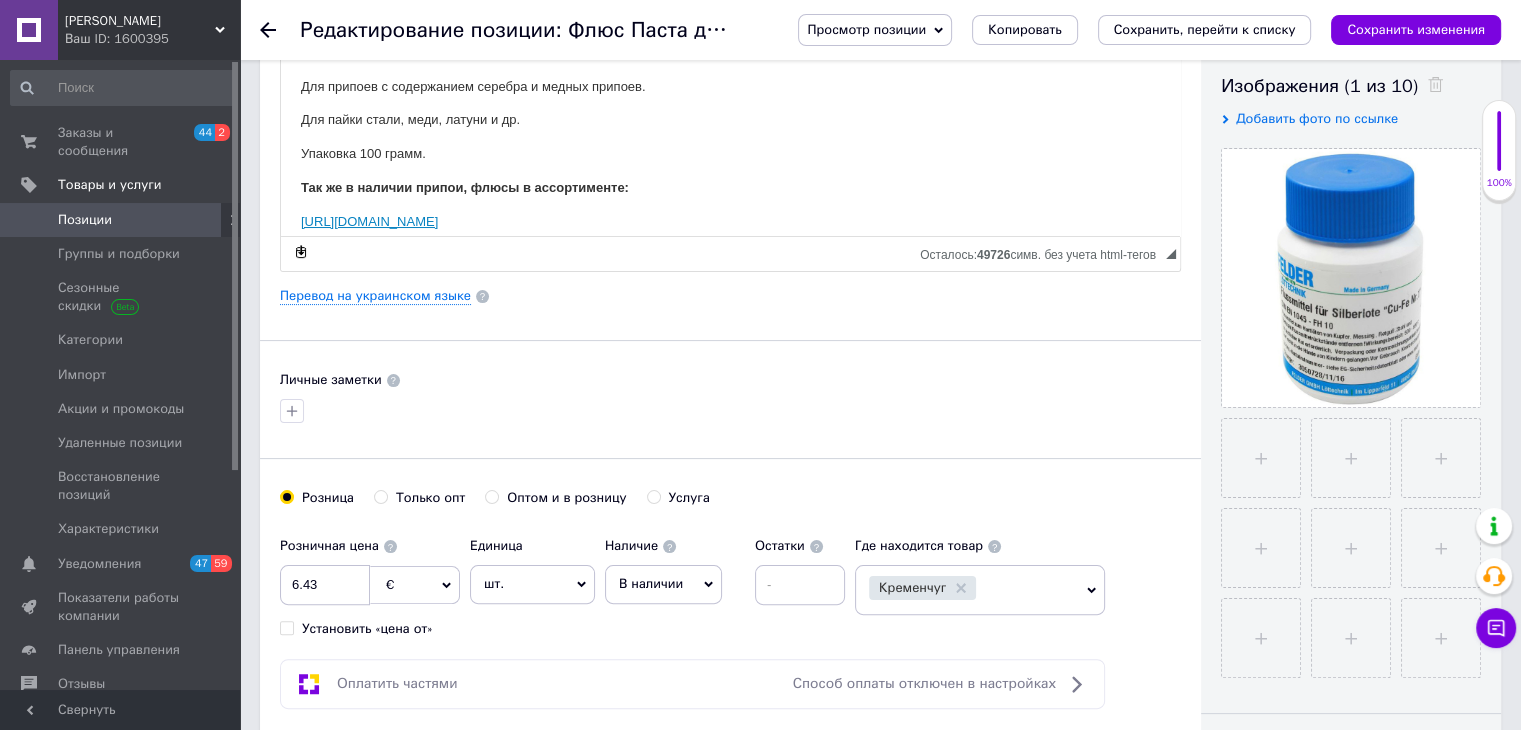 scroll, scrollTop: 400, scrollLeft: 0, axis: vertical 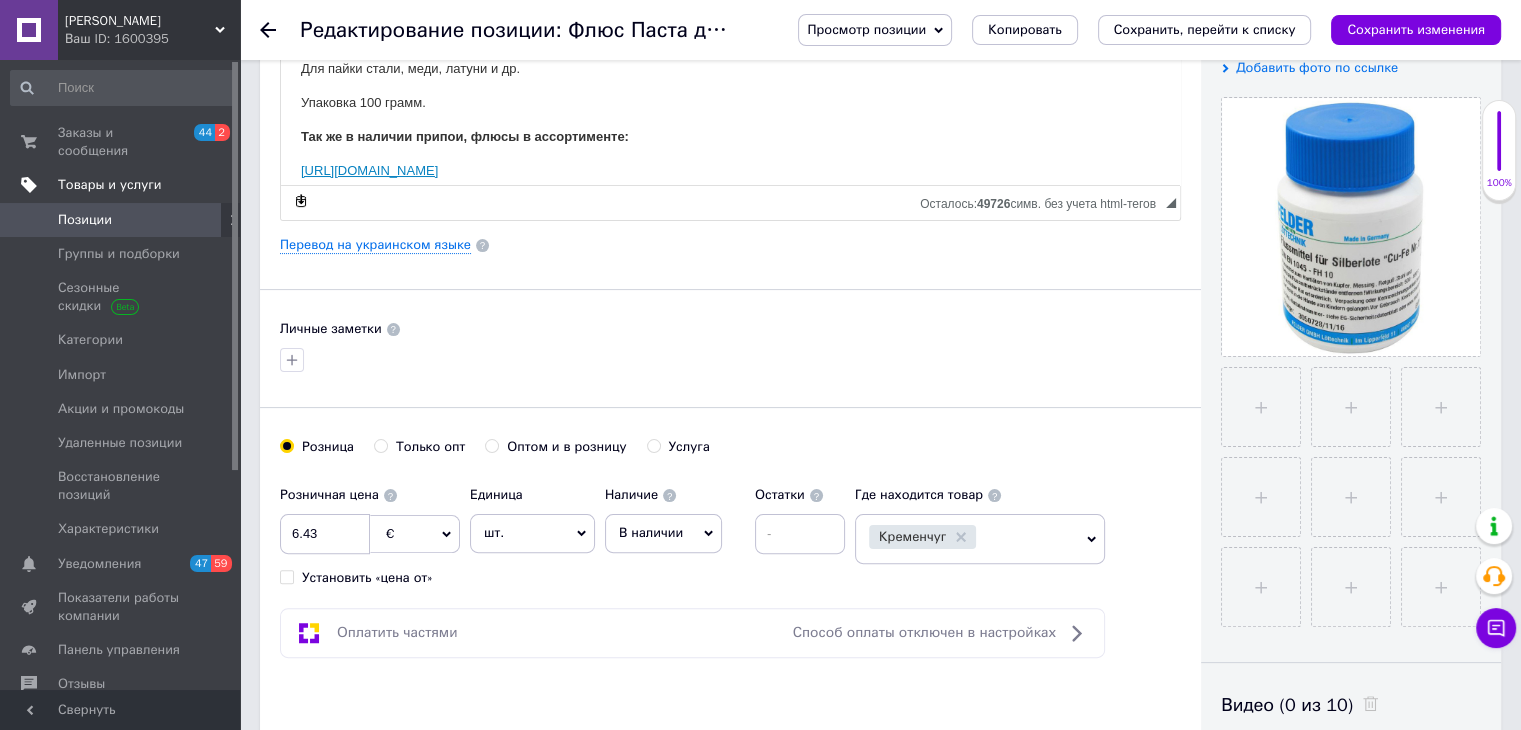 click on "Товары и услуги" at bounding box center [110, 185] 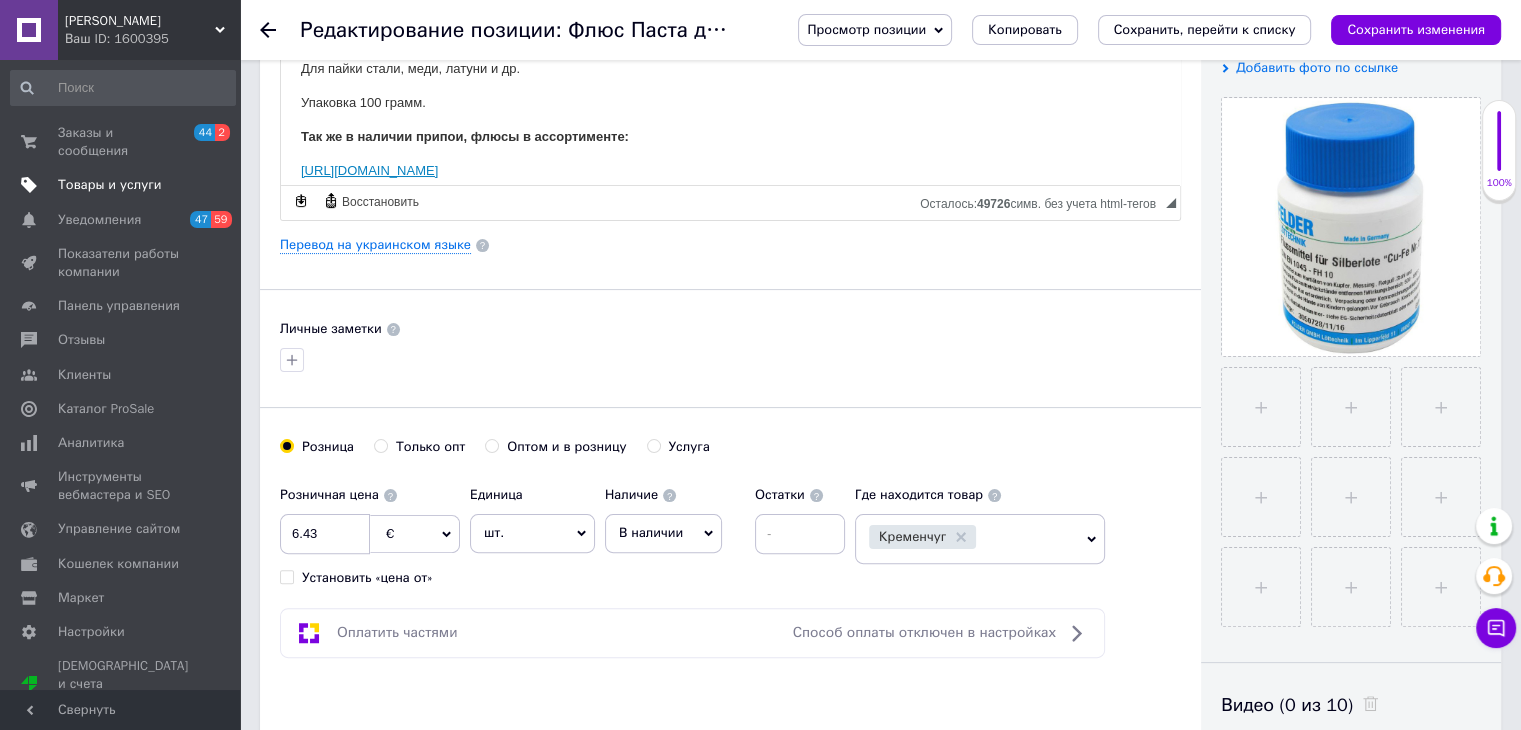 click on "Товары и услуги" at bounding box center [110, 185] 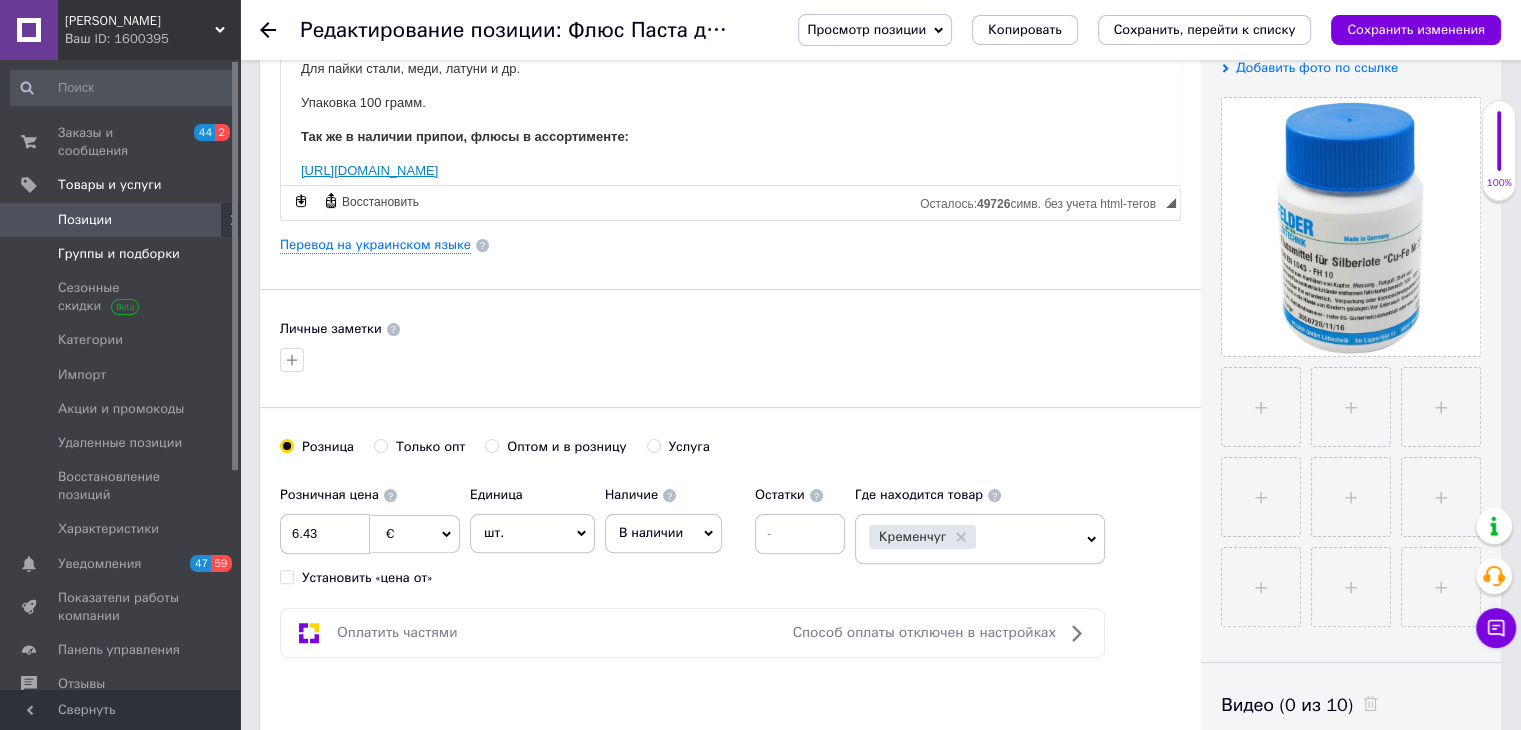 click on "Группы и подборки" at bounding box center [119, 254] 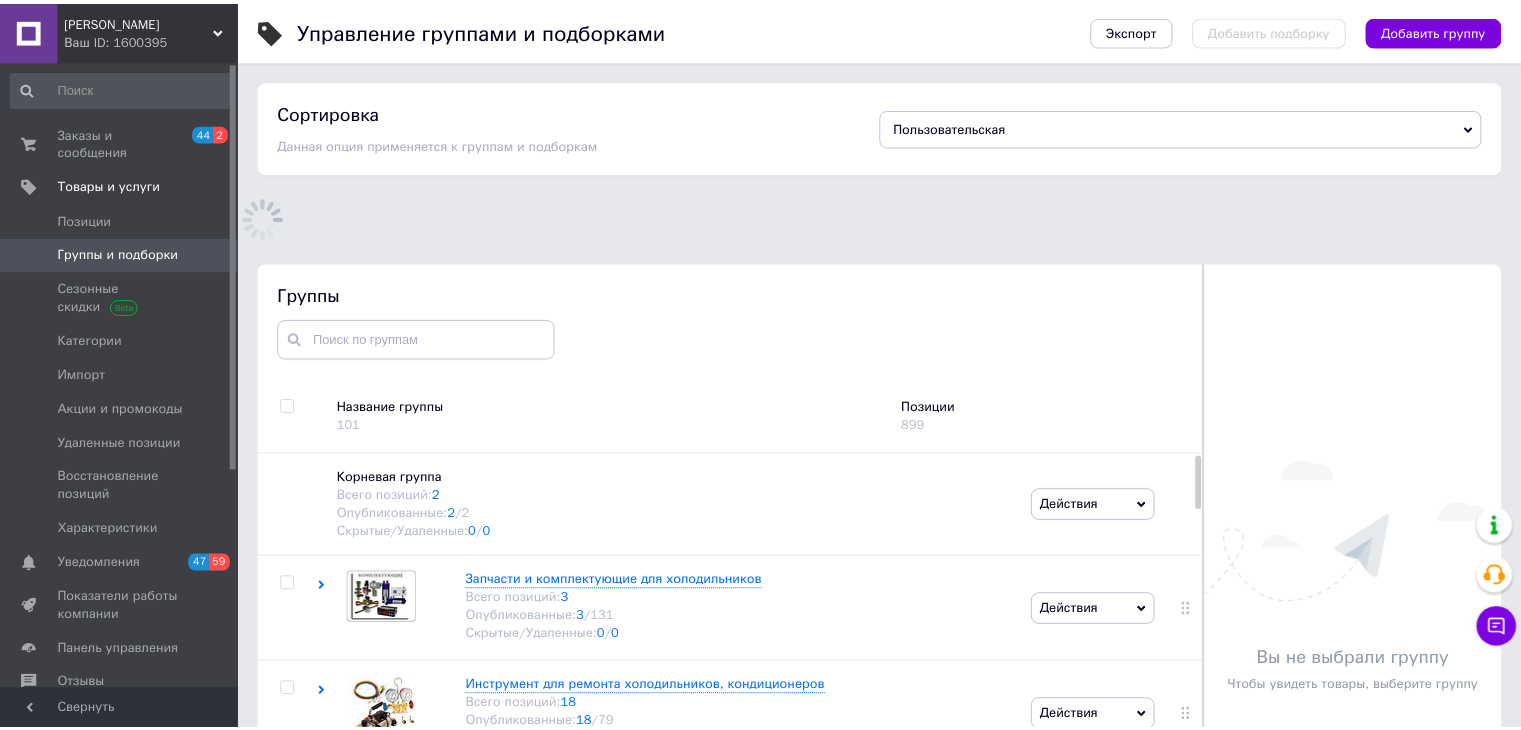 scroll, scrollTop: 60, scrollLeft: 0, axis: vertical 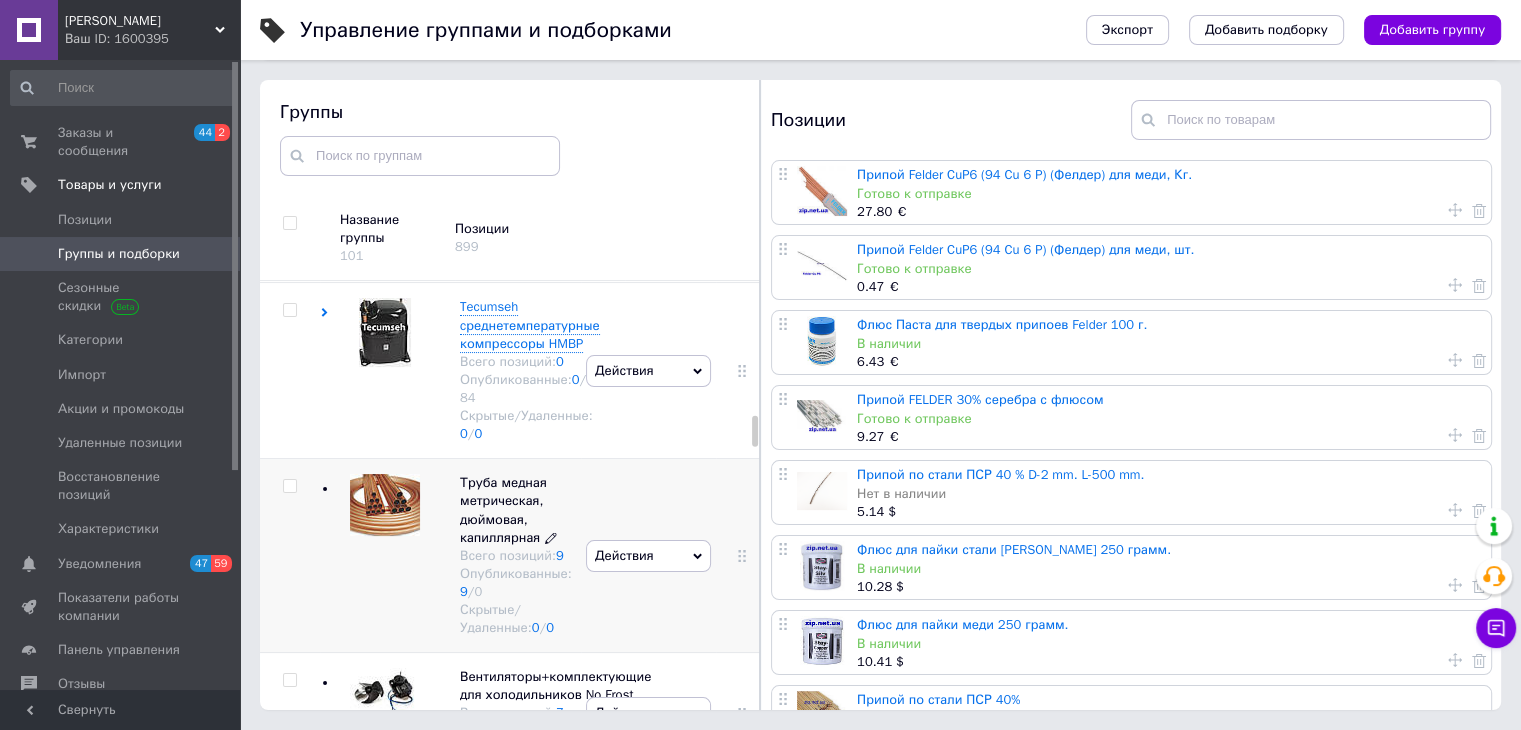 click on "Труба медная метрическая, дюймовая, капиллярная" at bounding box center (503, 510) 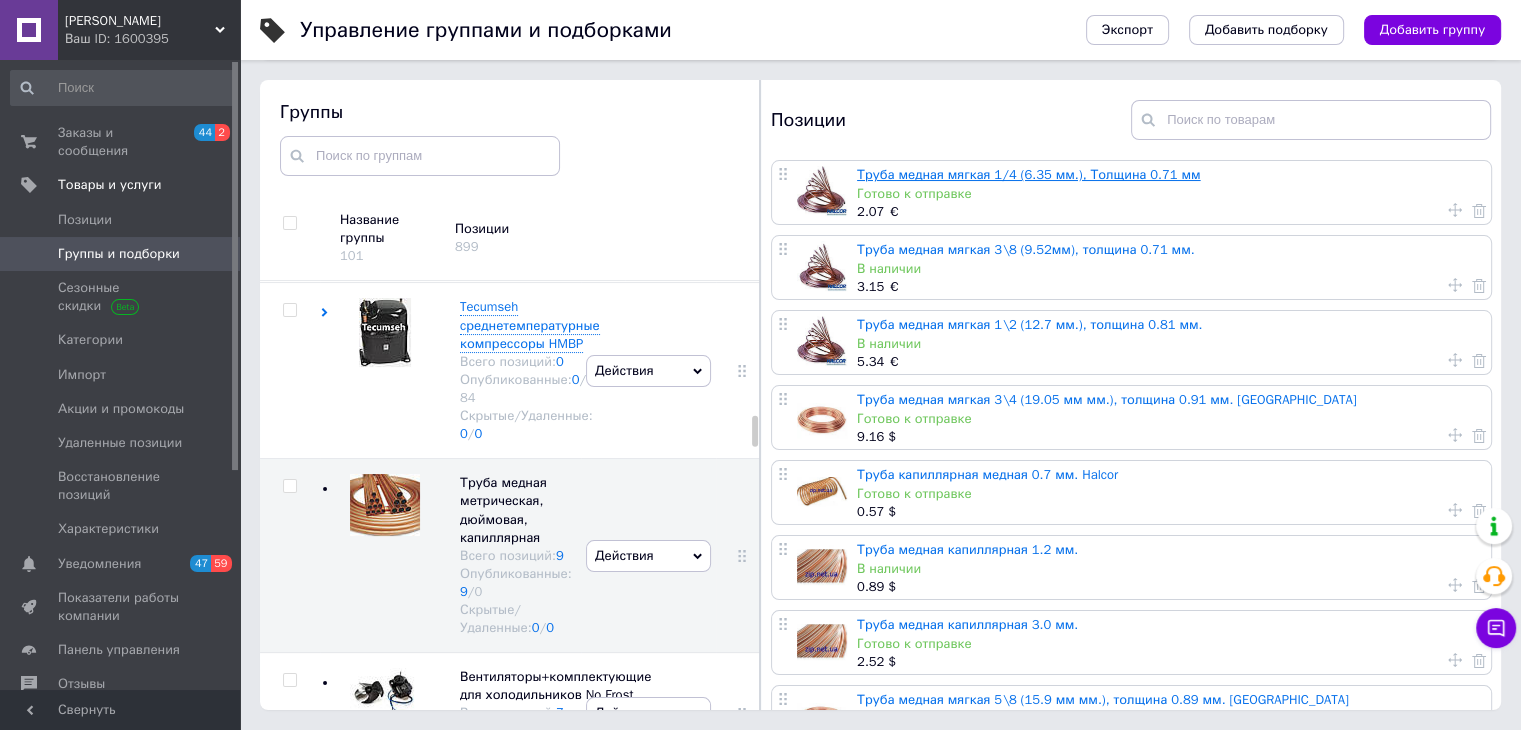 drag, startPoint x: 980, startPoint y: 175, endPoint x: 924, endPoint y: 179, distance: 56.142673 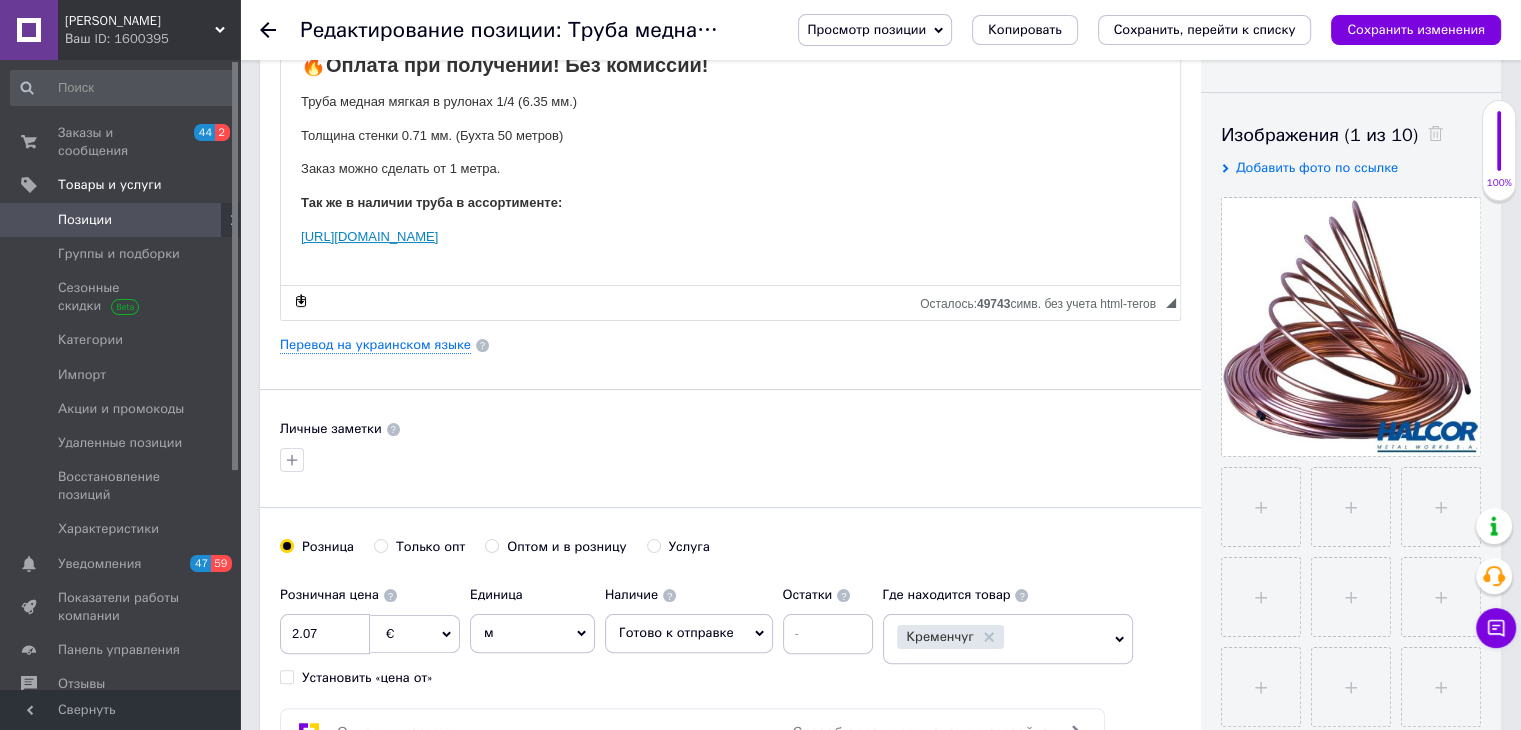 scroll, scrollTop: 400, scrollLeft: 0, axis: vertical 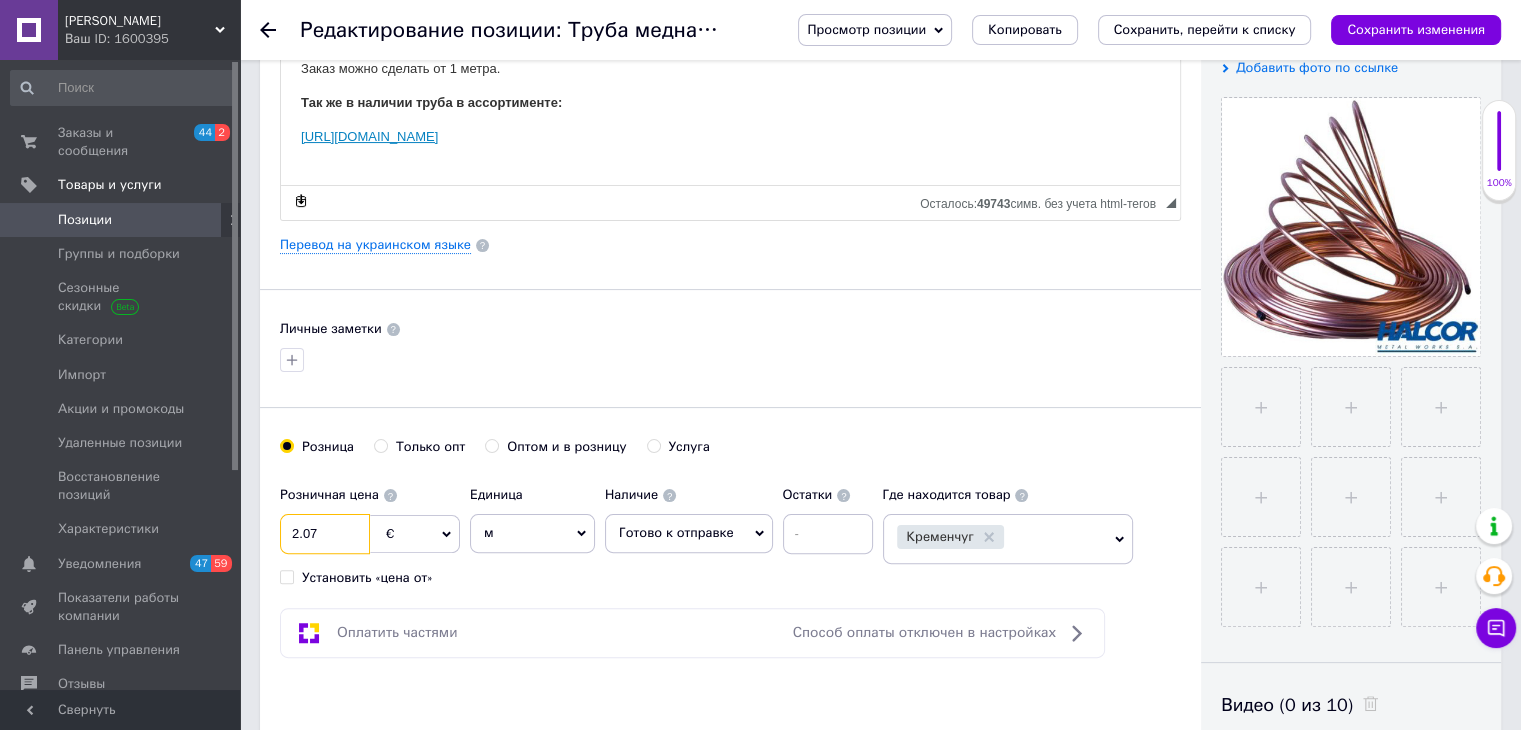 click on "2.07" at bounding box center (325, 534) 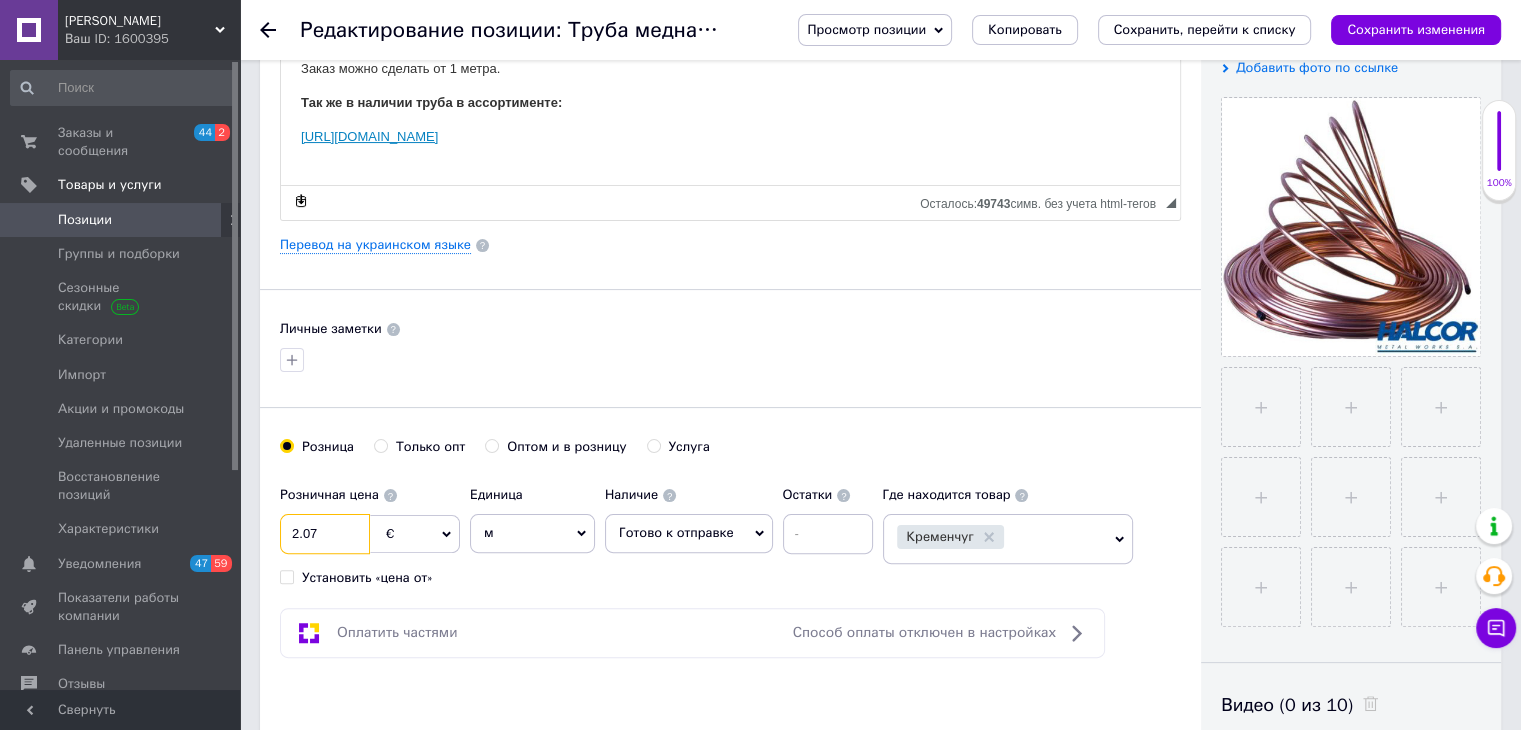 click on "2.07" at bounding box center [325, 534] 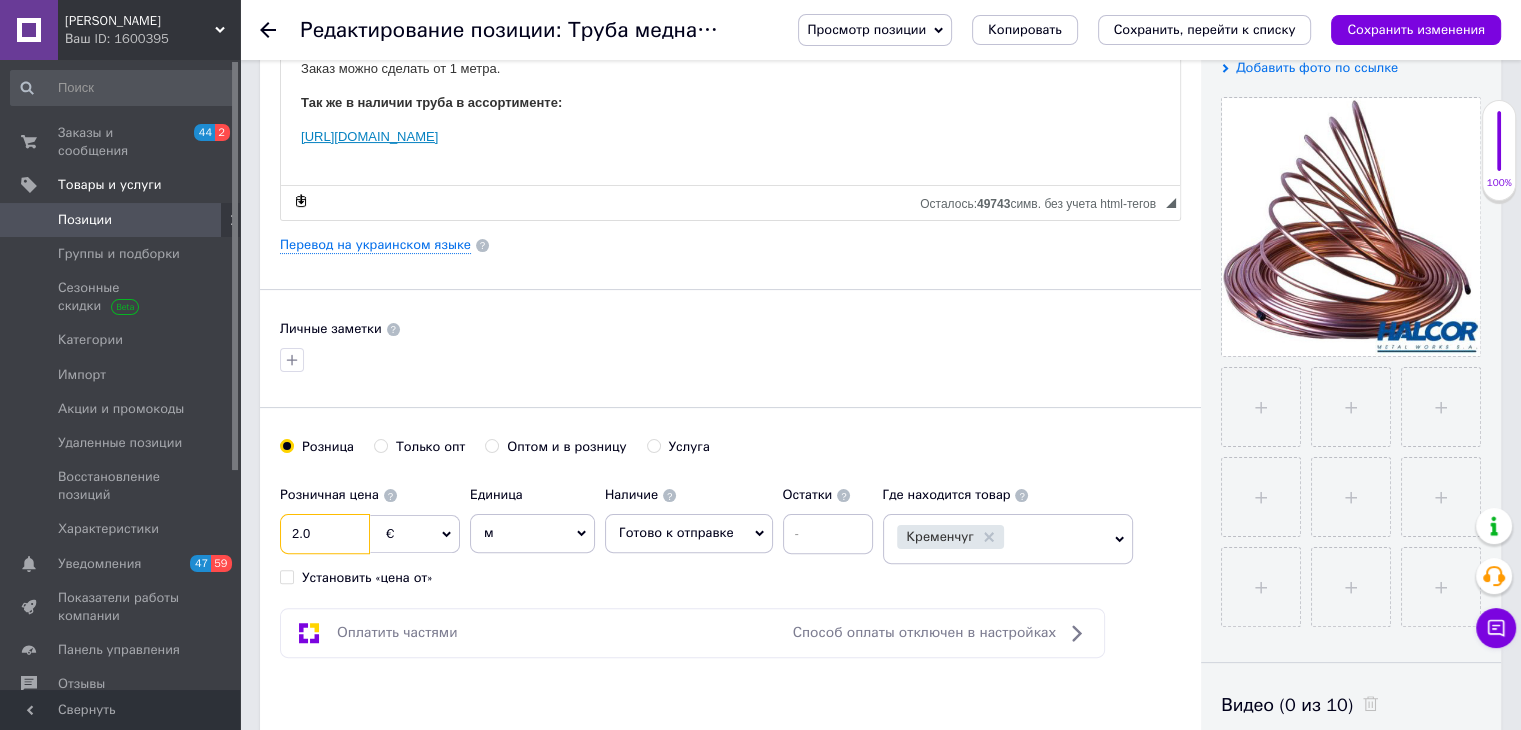 type on "2.0" 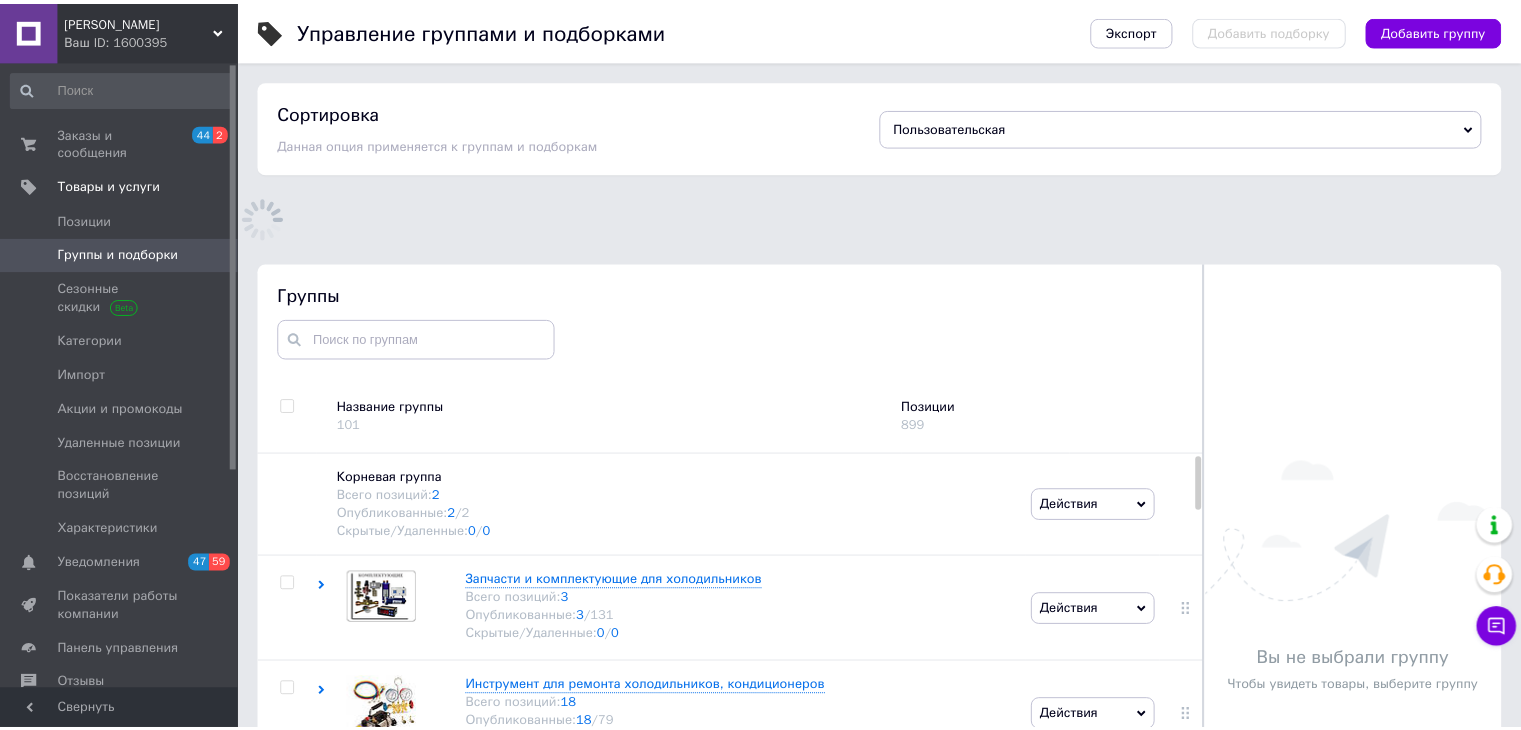 scroll, scrollTop: 106, scrollLeft: 0, axis: vertical 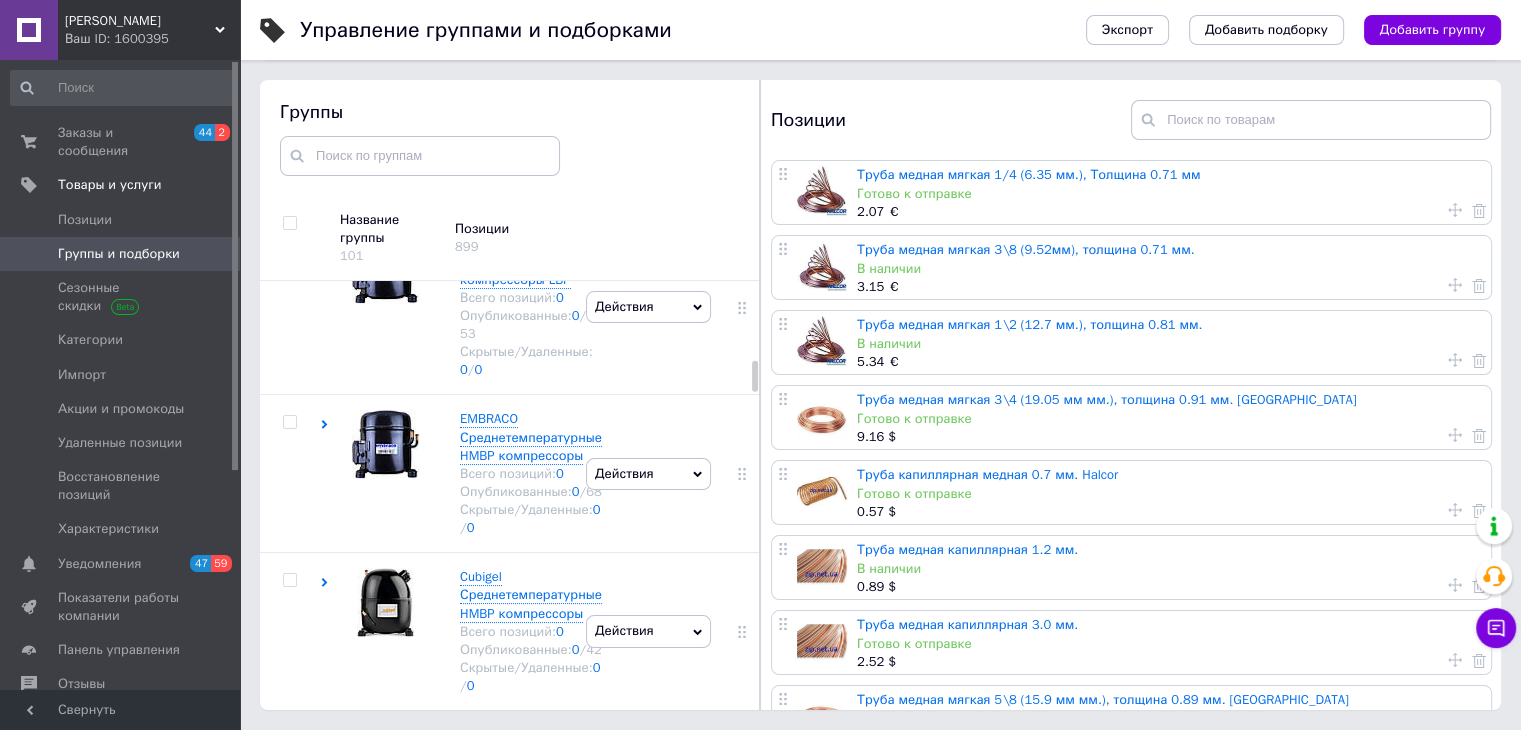 click on "Труба медная мягкая 1/4 (6.35 мм.), Толщина 0.71 мм" at bounding box center [1029, 174] 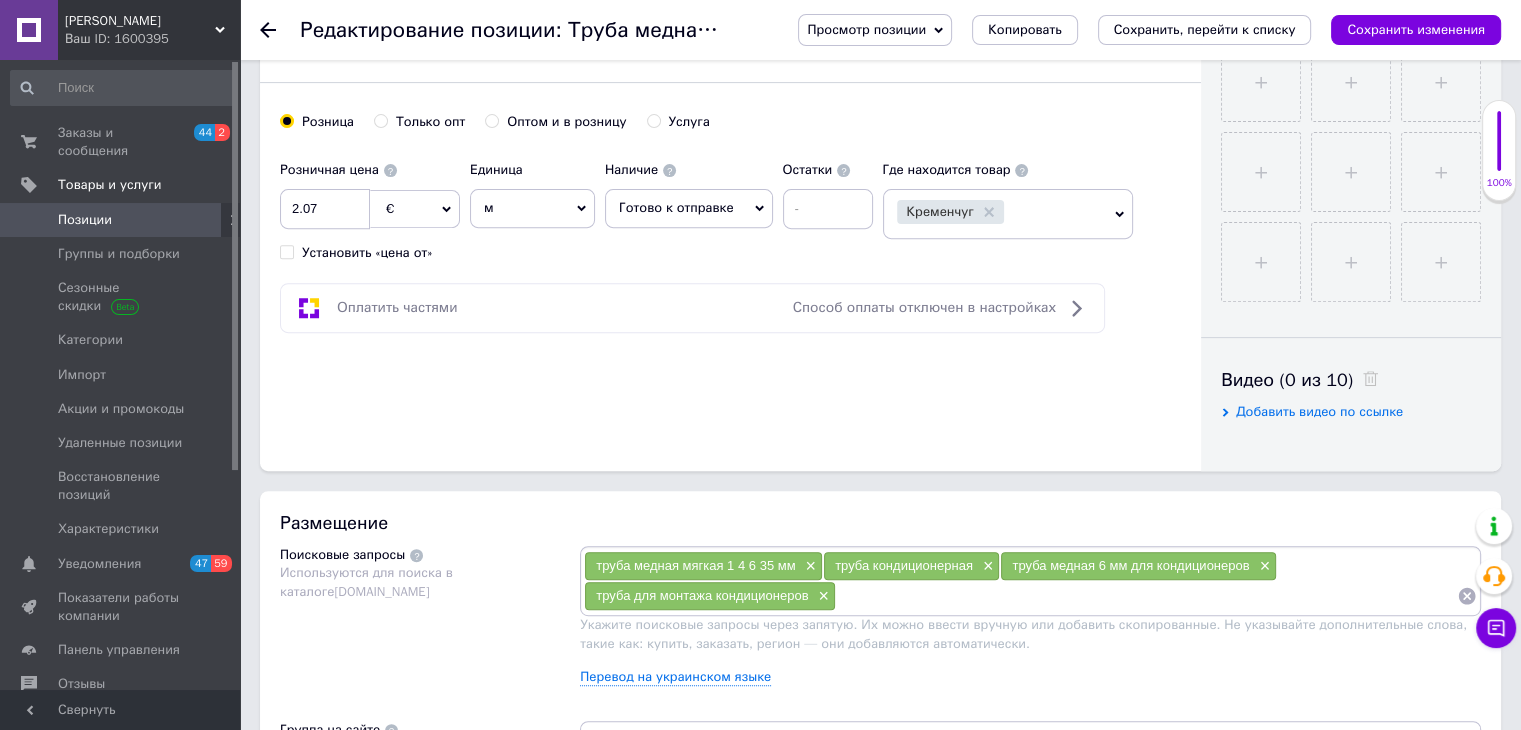 scroll, scrollTop: 1000, scrollLeft: 0, axis: vertical 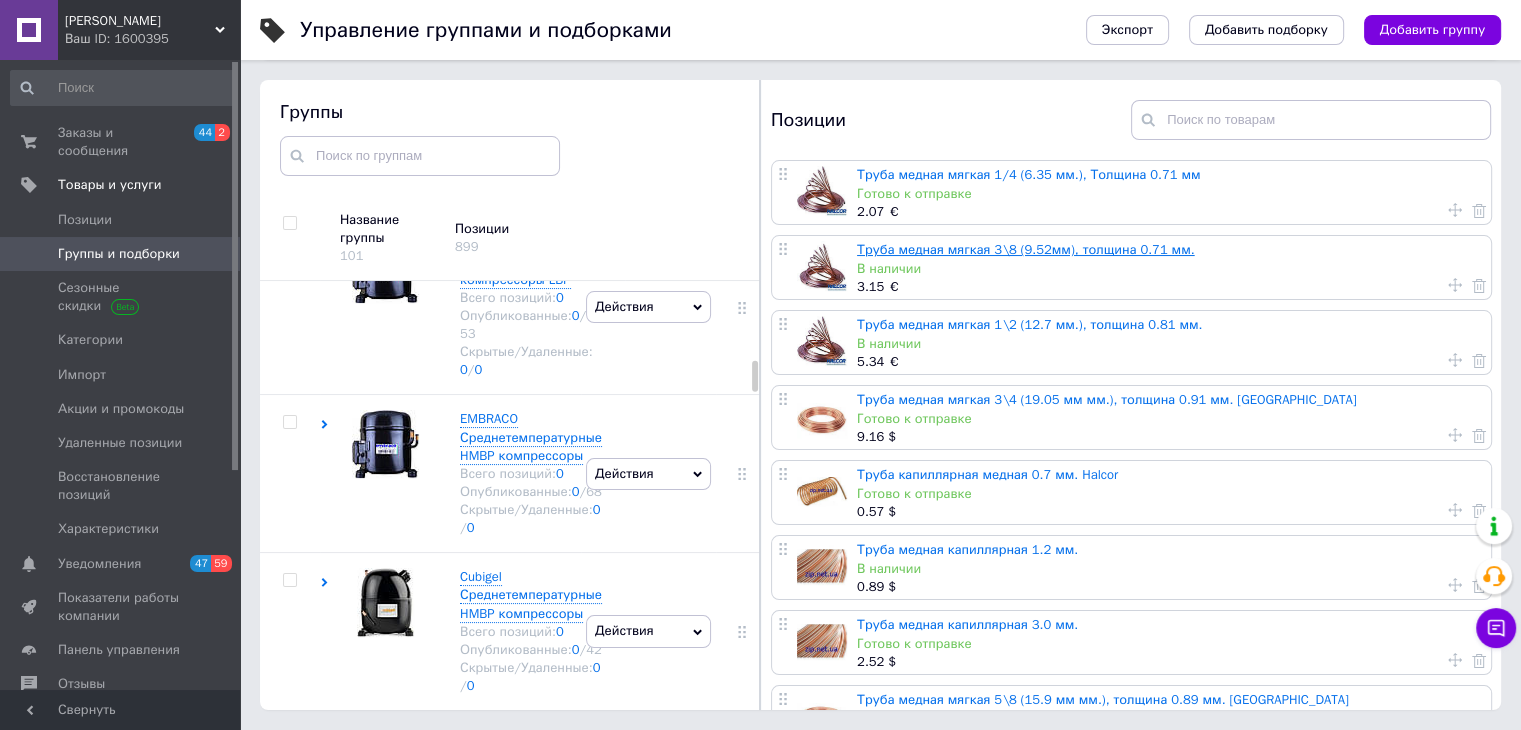 click on "Труба медная мягкая 3\8 (9.52мм), толщина 0.71 мм." at bounding box center (1026, 249) 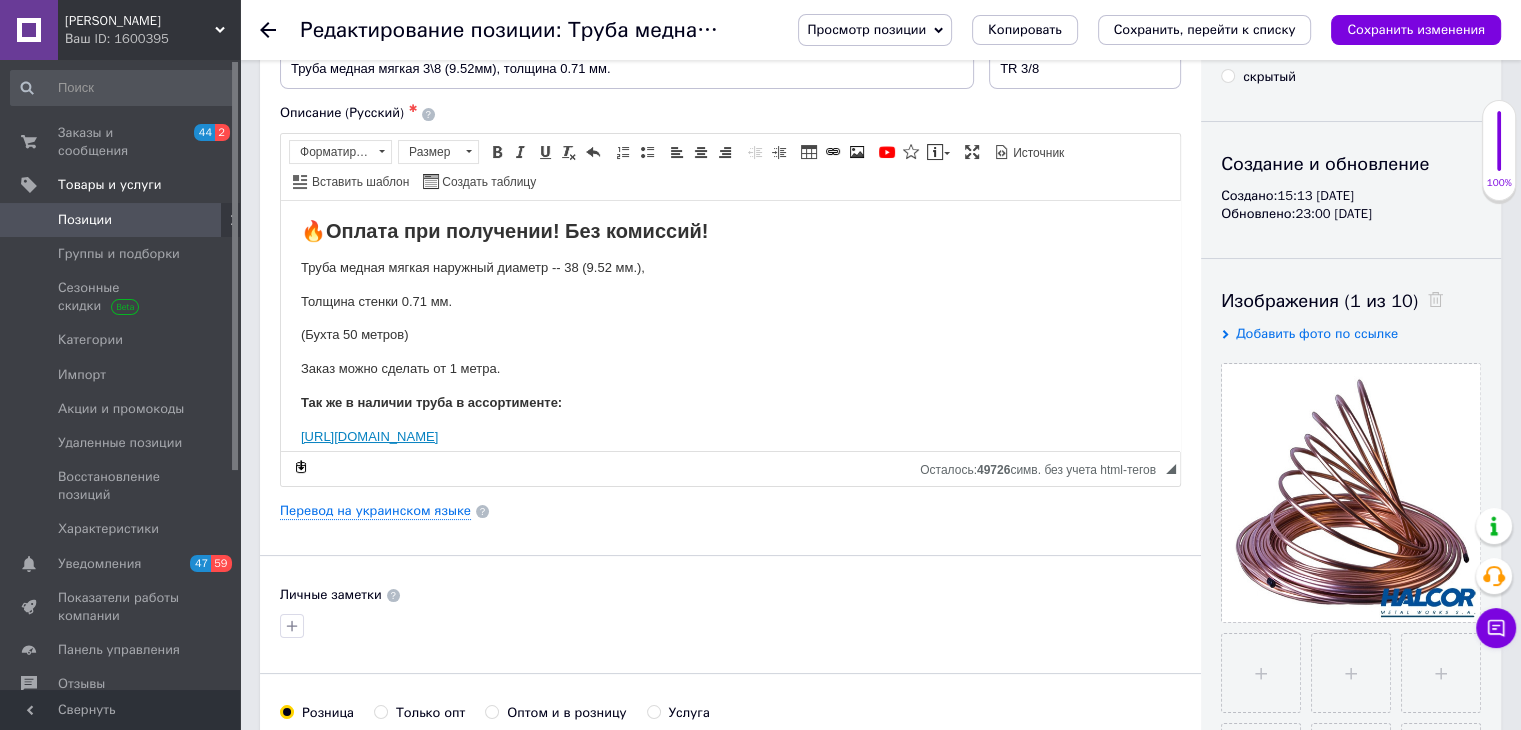 scroll, scrollTop: 400, scrollLeft: 0, axis: vertical 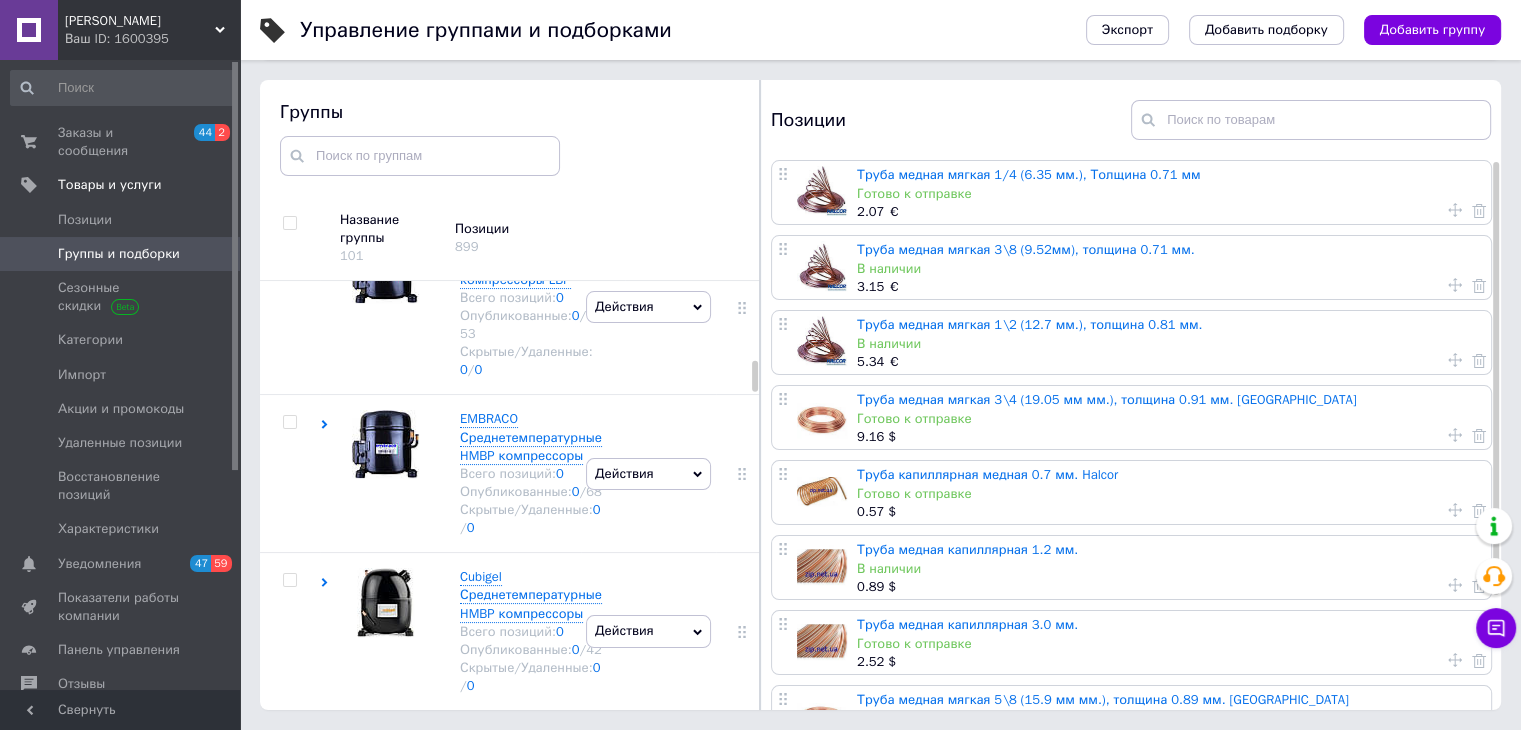 click on "Труба медная мягкая 1\2 (12.7 мм.), толщина 0.81 мм." at bounding box center (1029, 324) 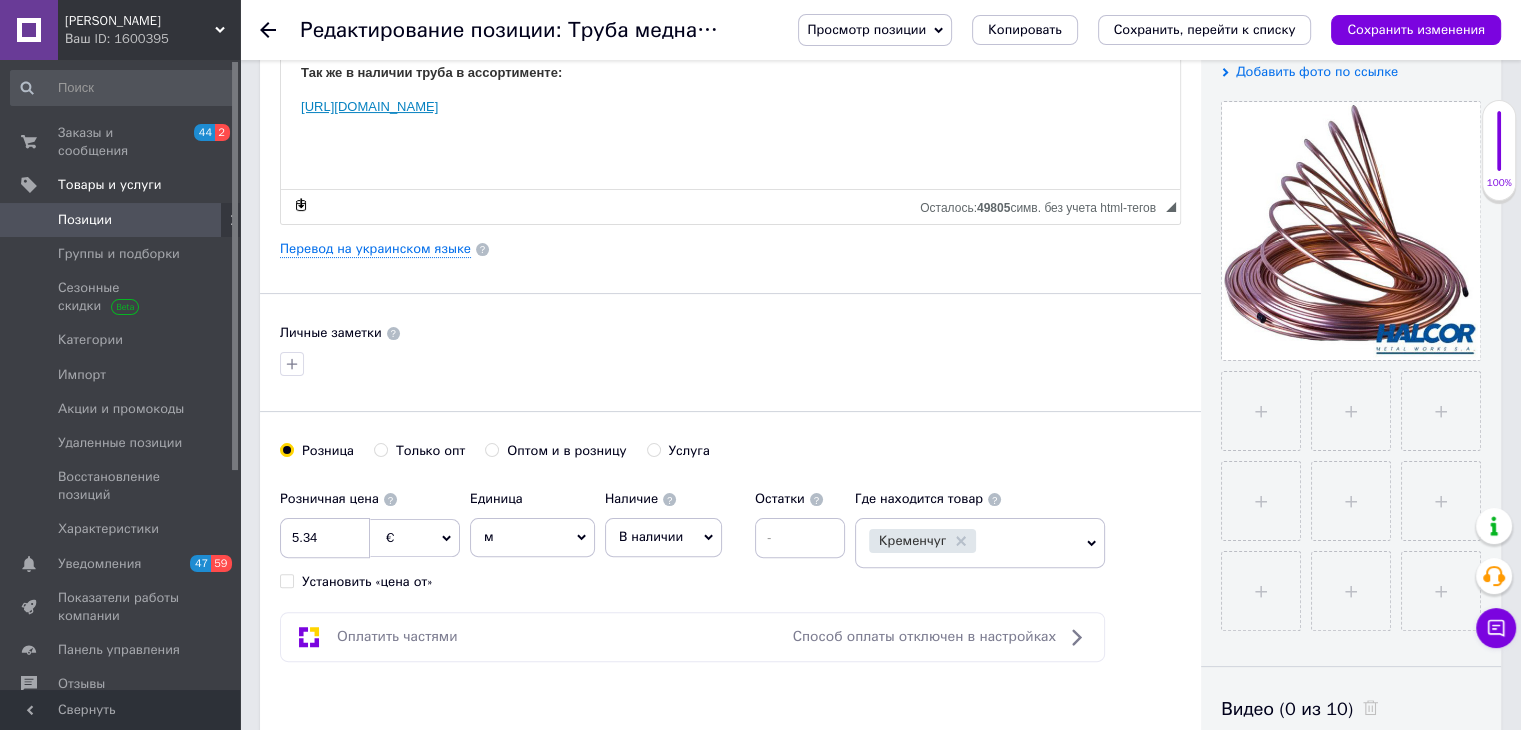 scroll, scrollTop: 400, scrollLeft: 0, axis: vertical 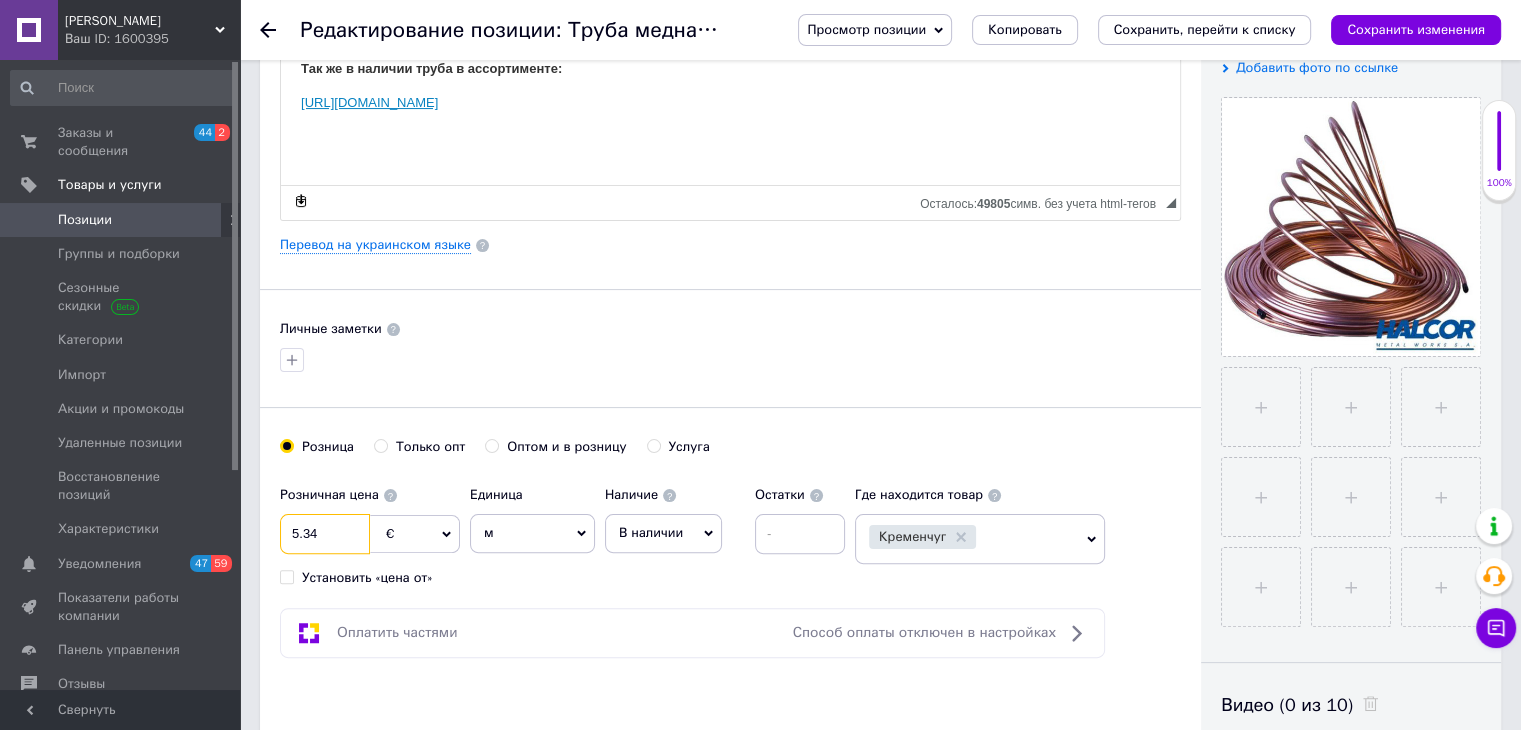 click on "5.34" at bounding box center [325, 534] 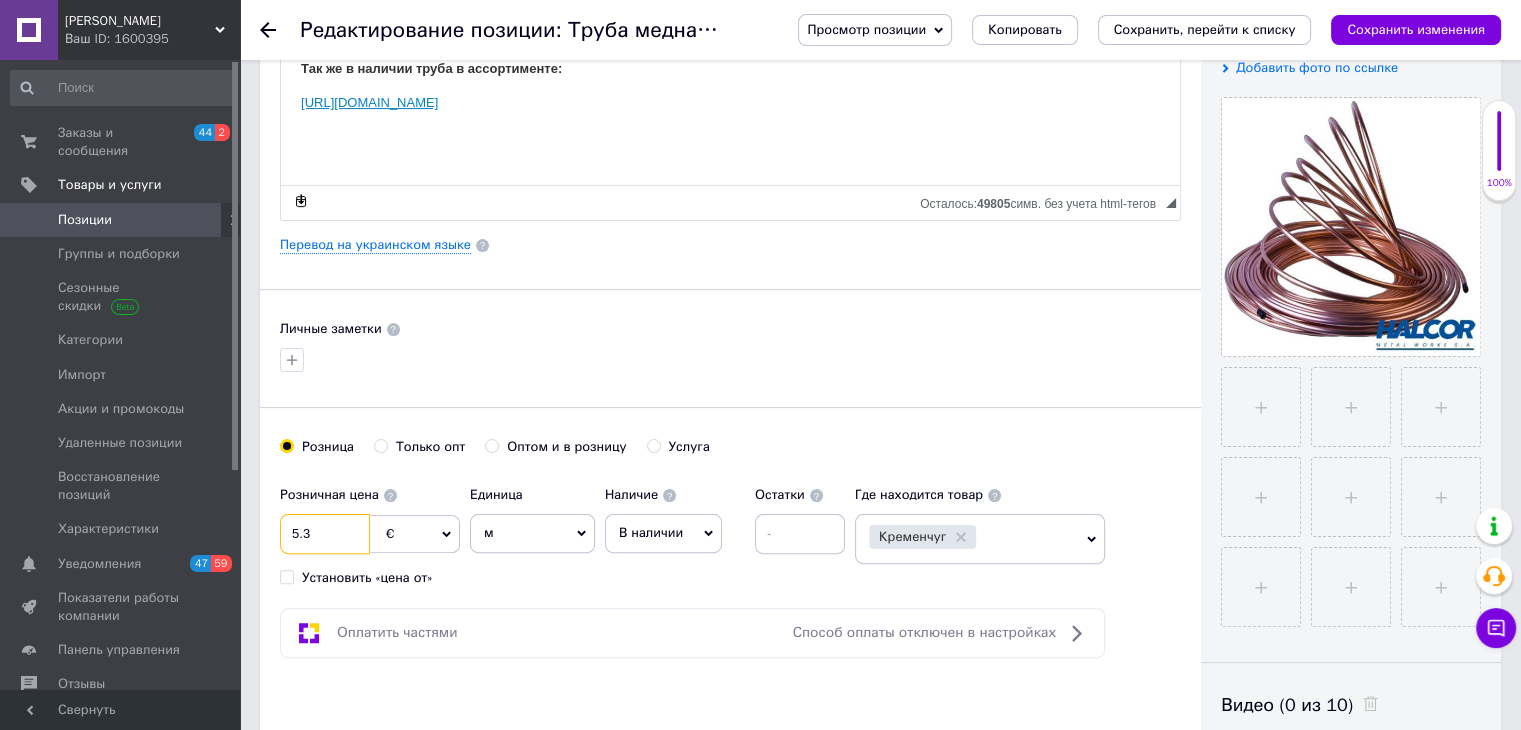type on "5." 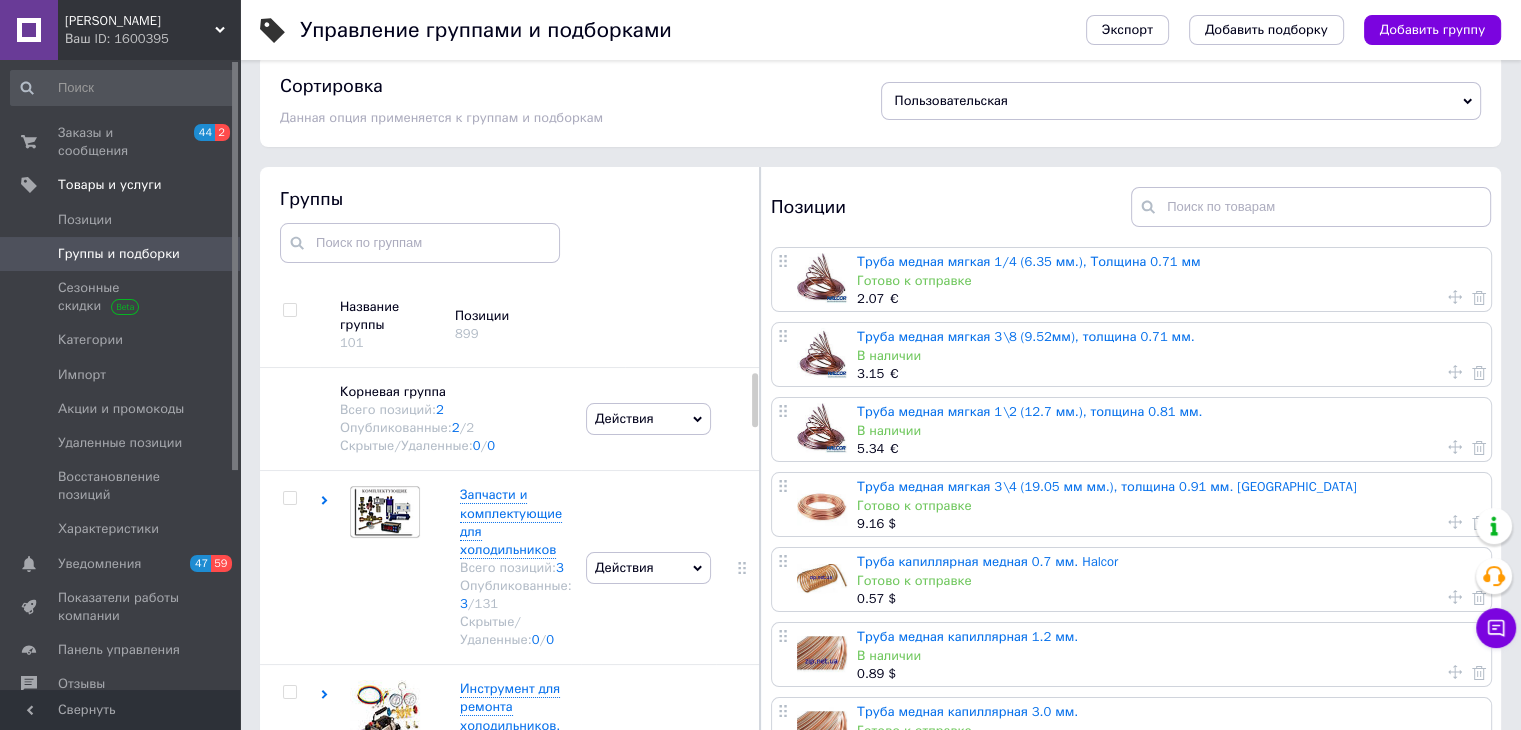 scroll, scrollTop: 113, scrollLeft: 0, axis: vertical 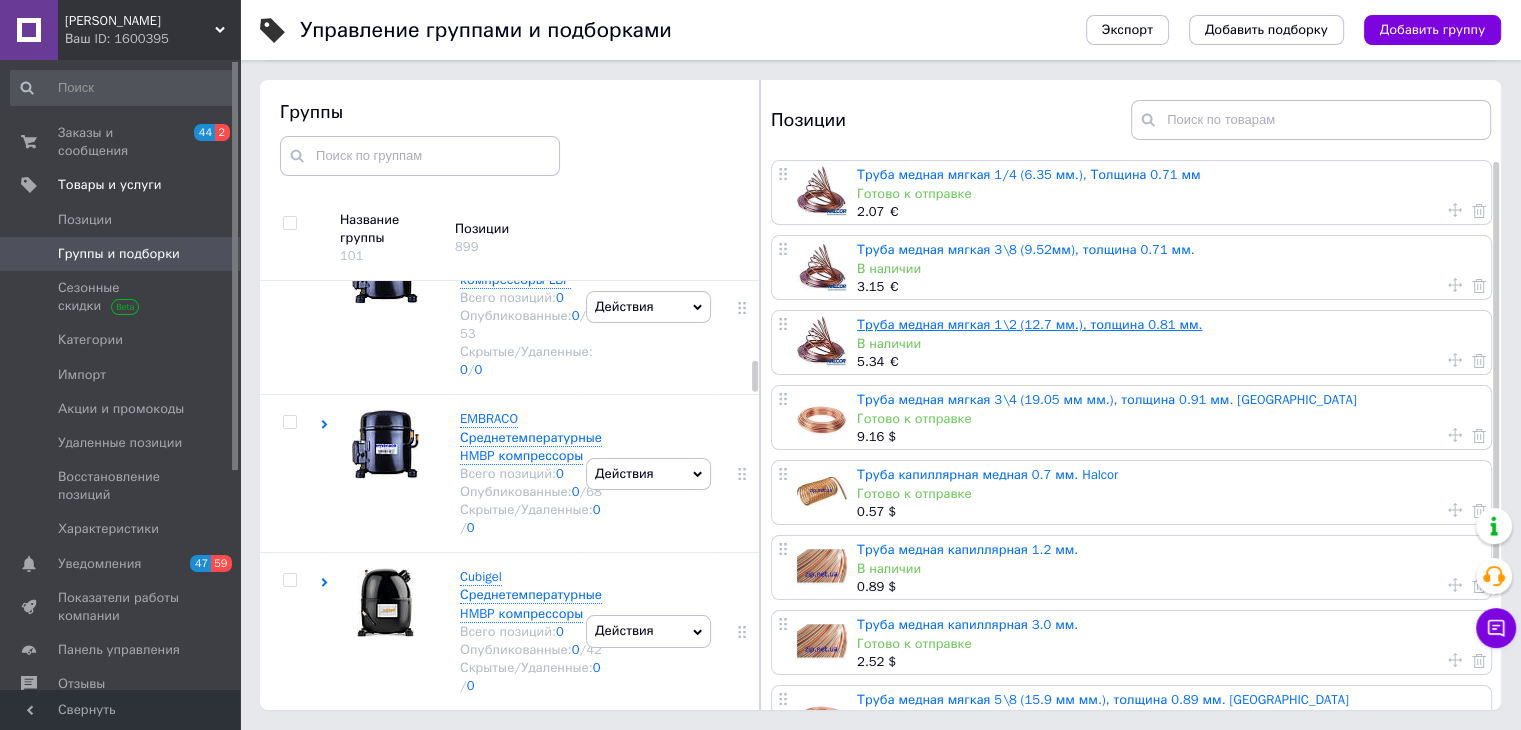 click on "Труба медная мягкая 1\2 (12.7 мм.), толщина 0.81 мм." at bounding box center [1029, 324] 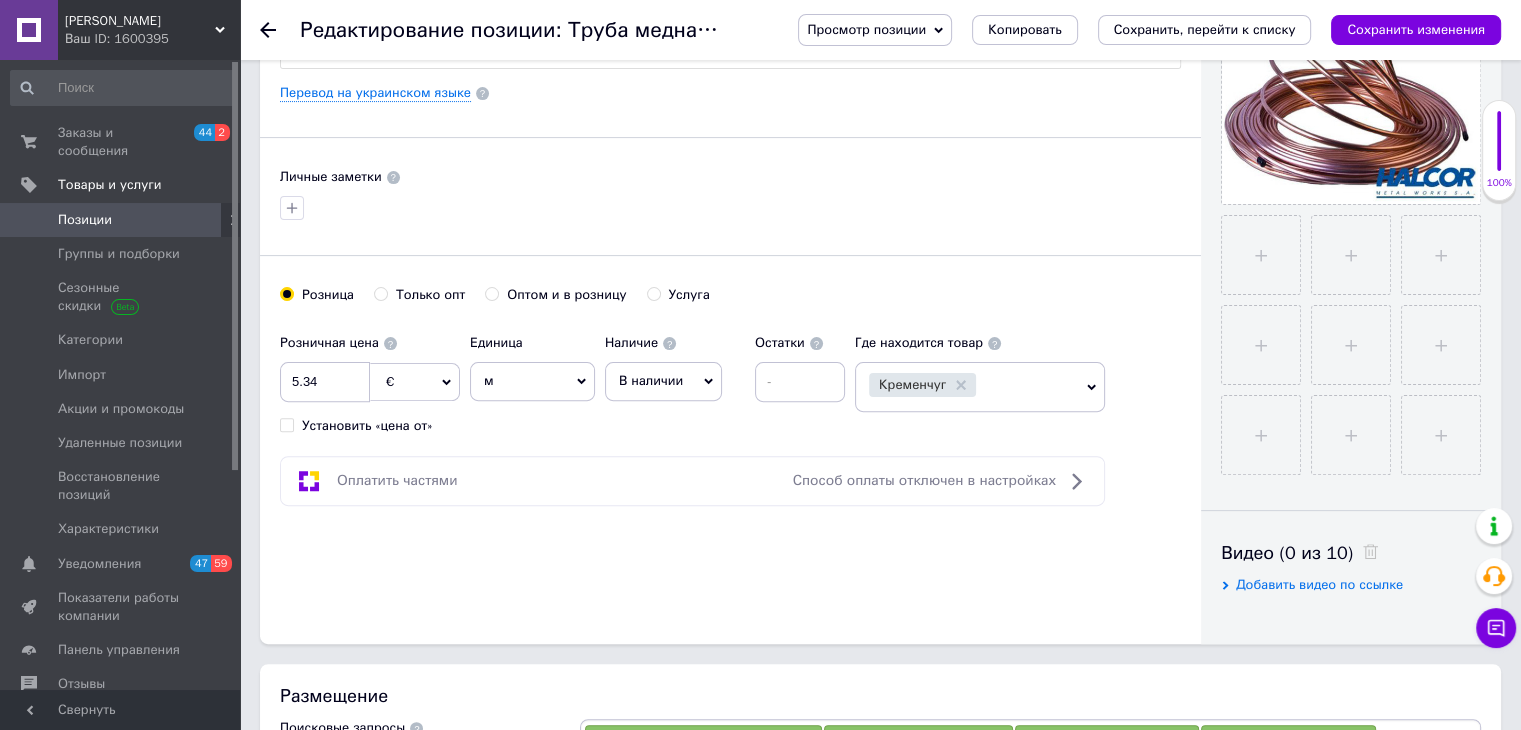 scroll, scrollTop: 600, scrollLeft: 0, axis: vertical 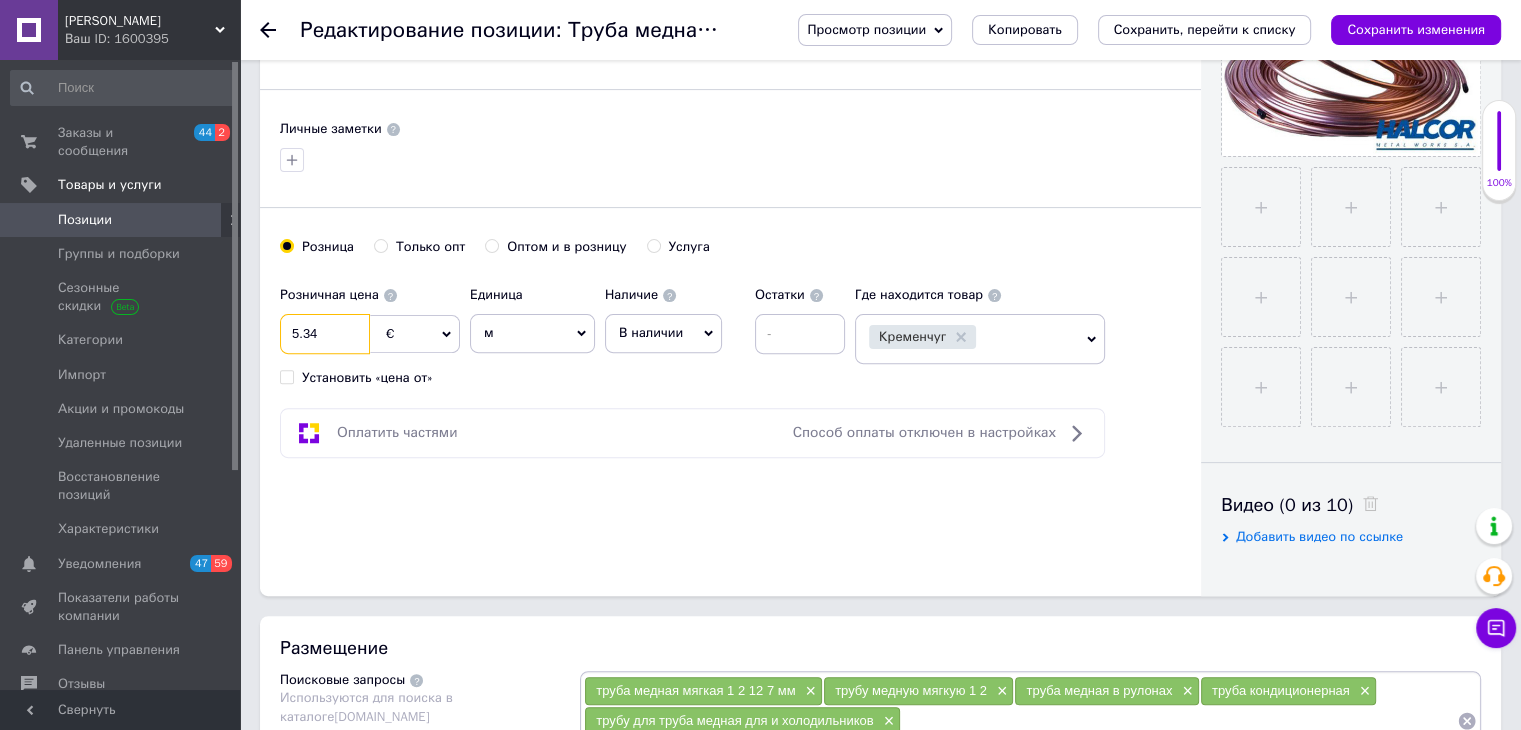 click on "5.34" at bounding box center [325, 334] 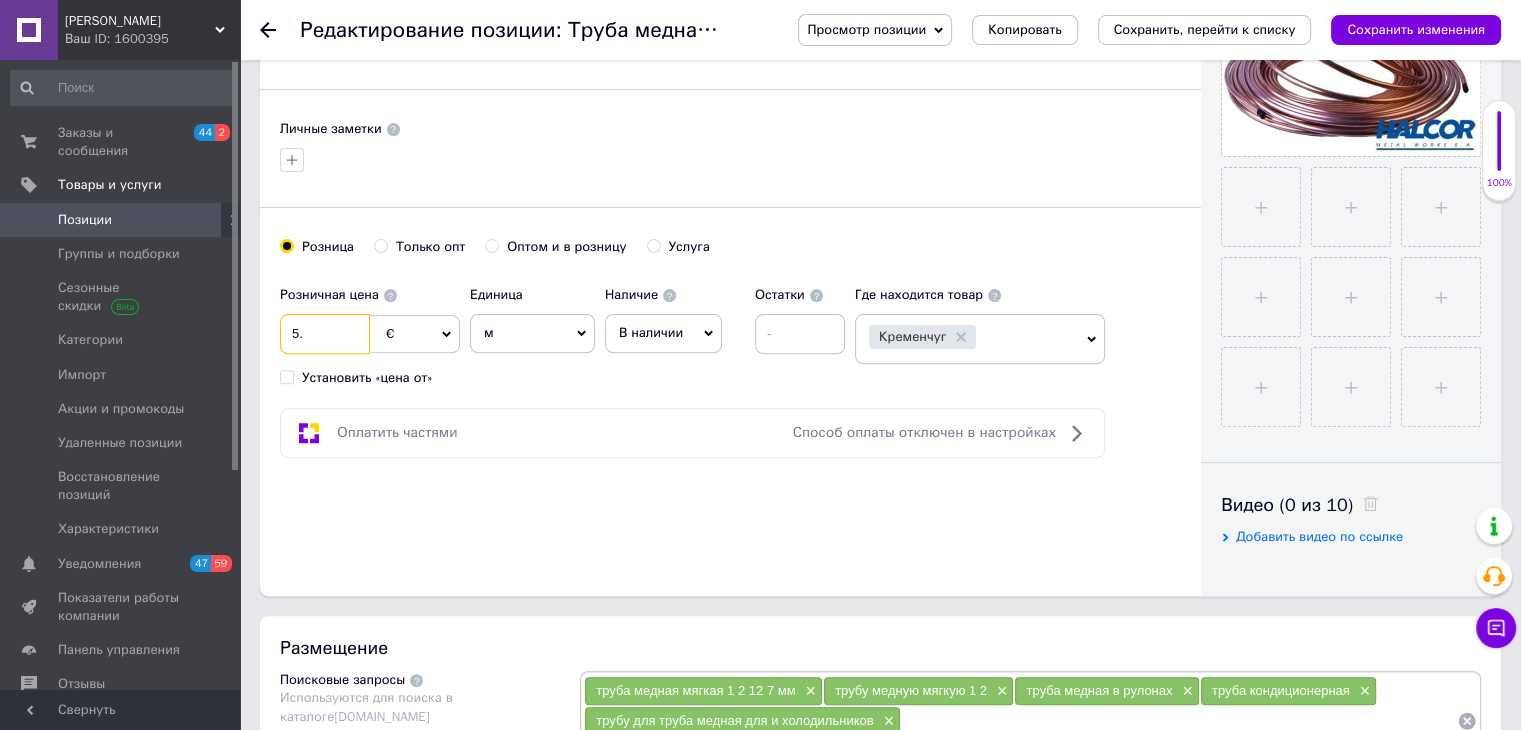 type on "5" 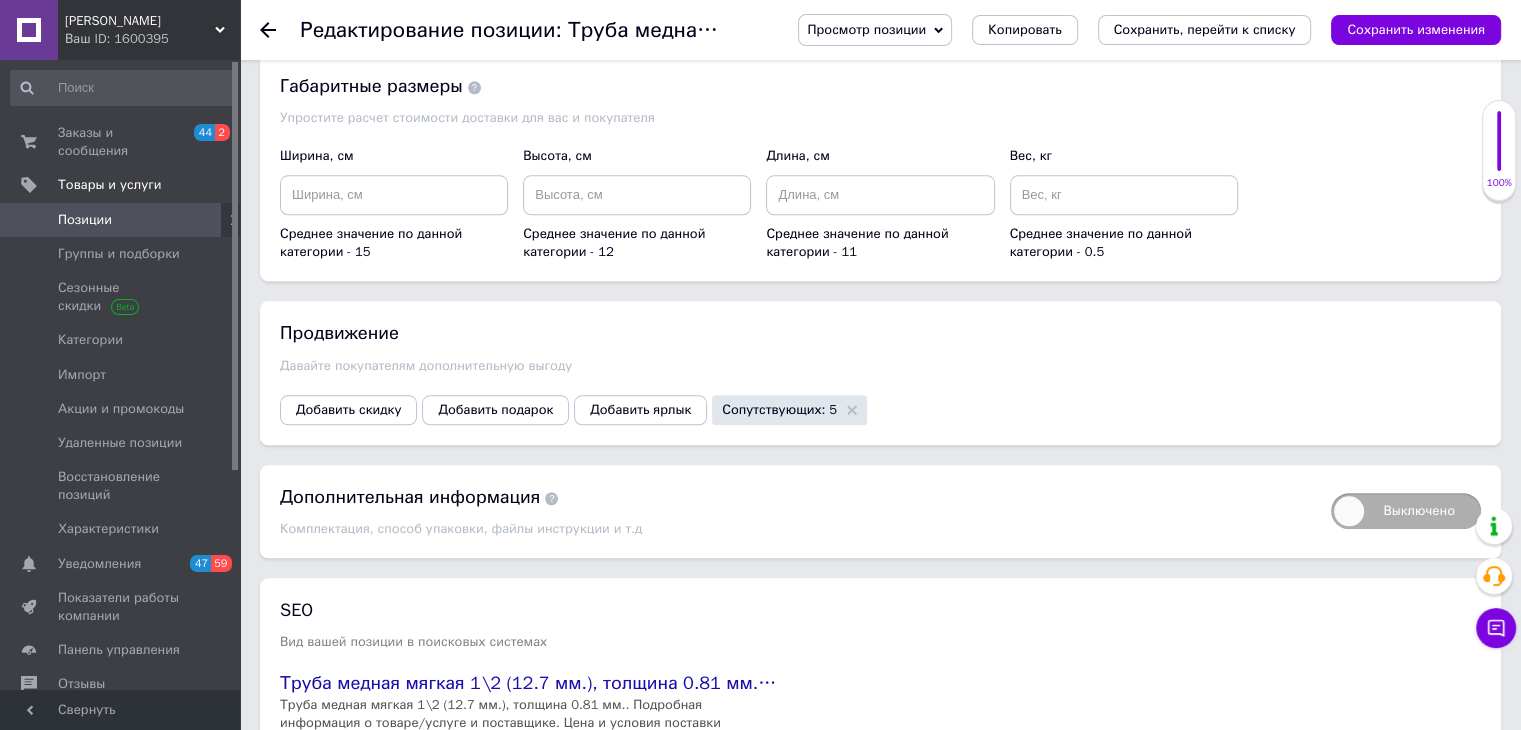 scroll, scrollTop: 2224, scrollLeft: 0, axis: vertical 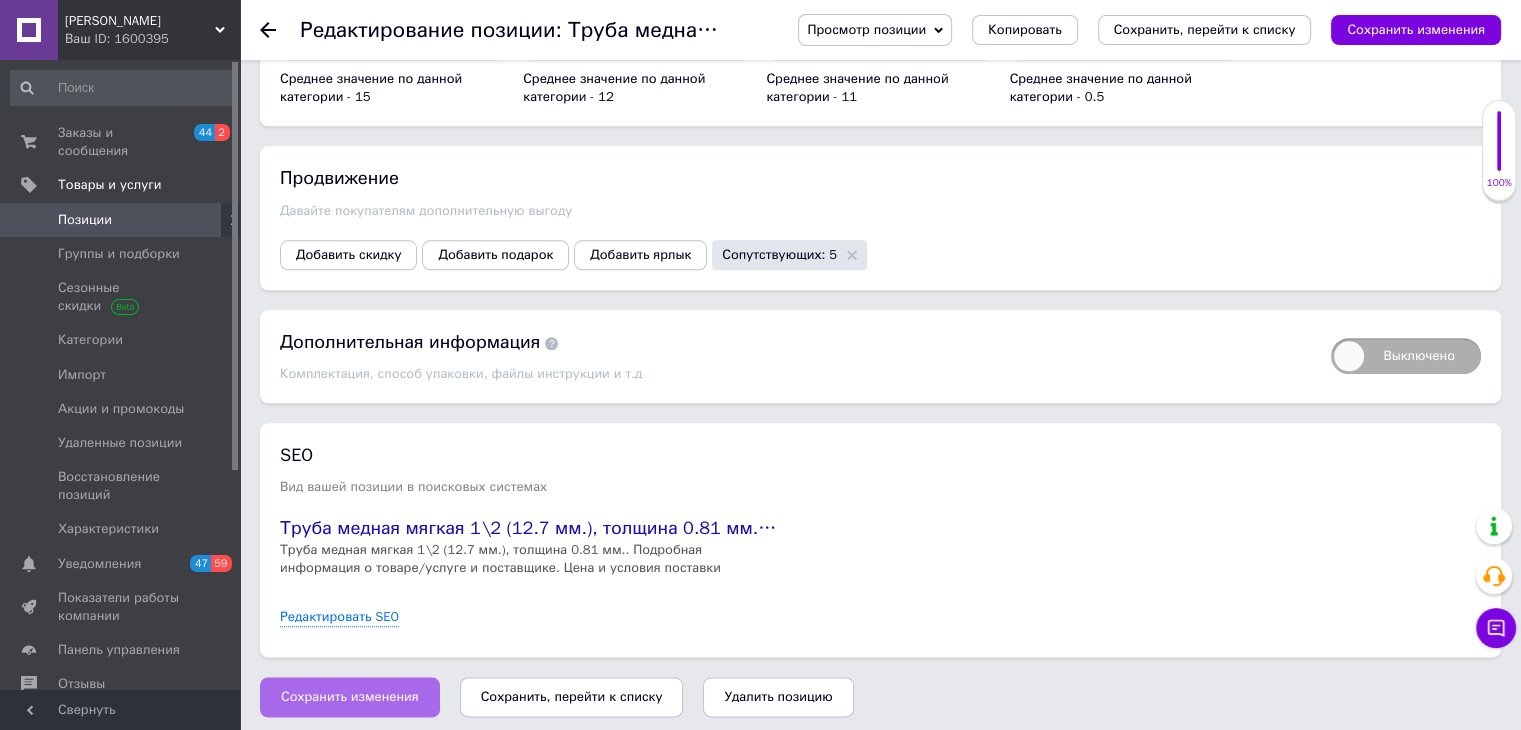 type on "4.82" 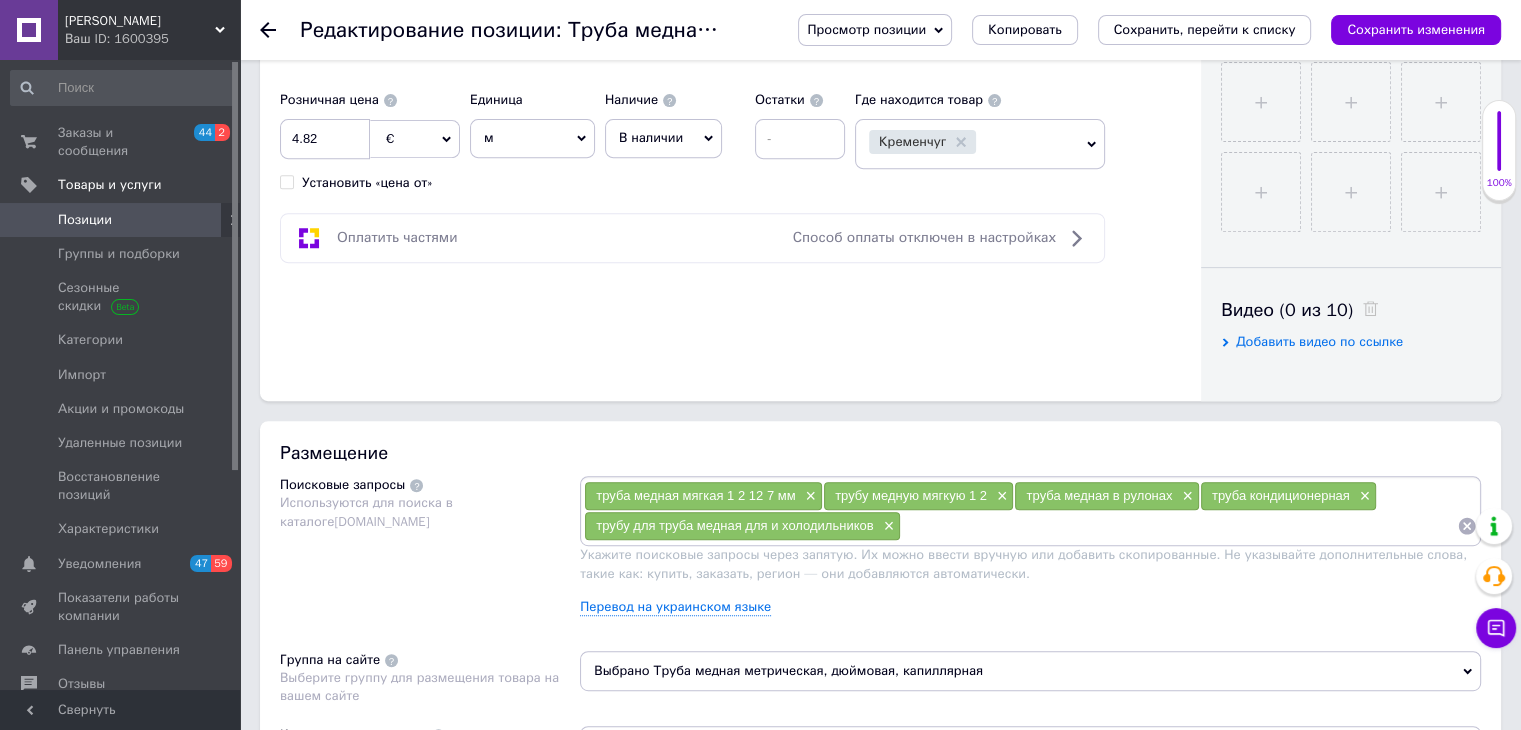 scroll, scrollTop: 624, scrollLeft: 0, axis: vertical 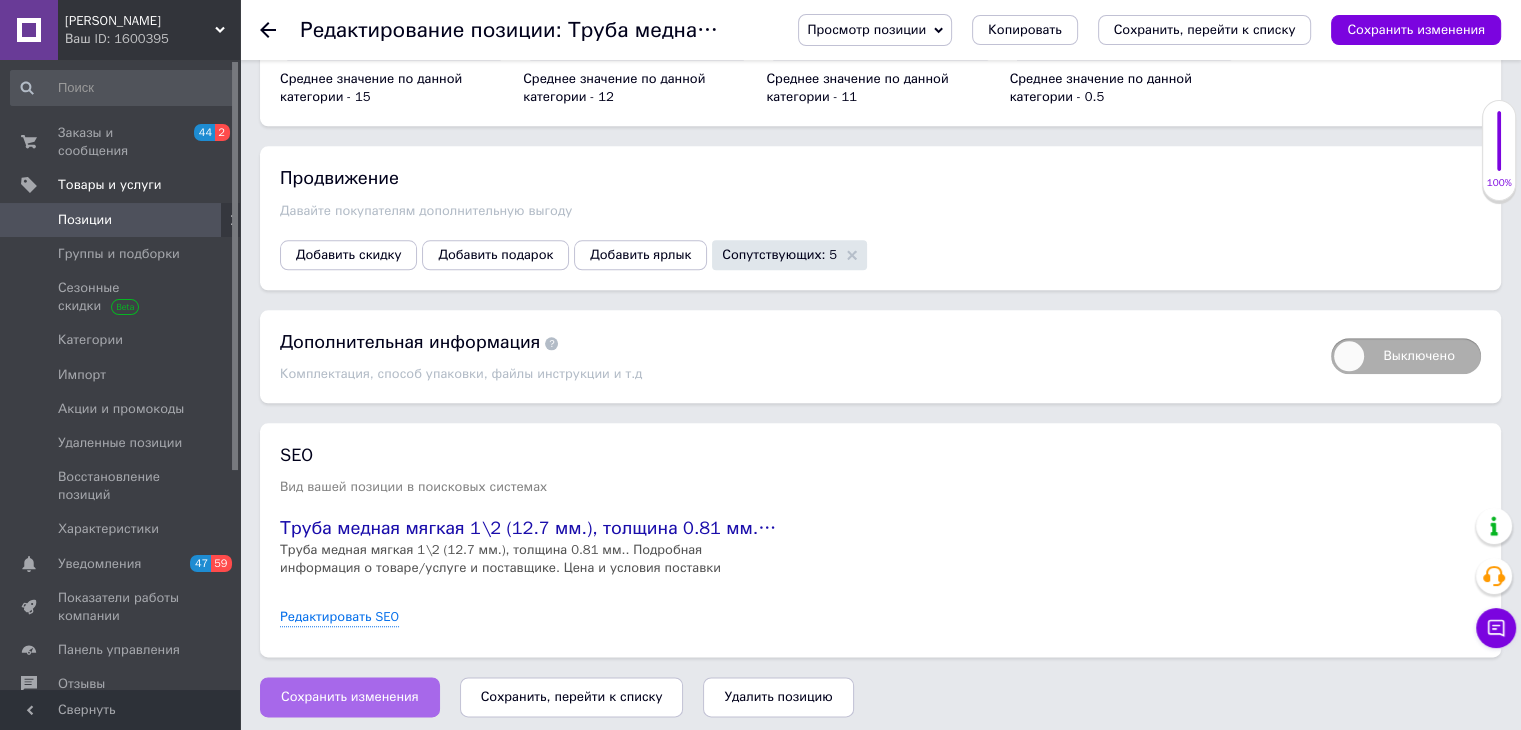 click on "Сохранить изменения" at bounding box center [350, 697] 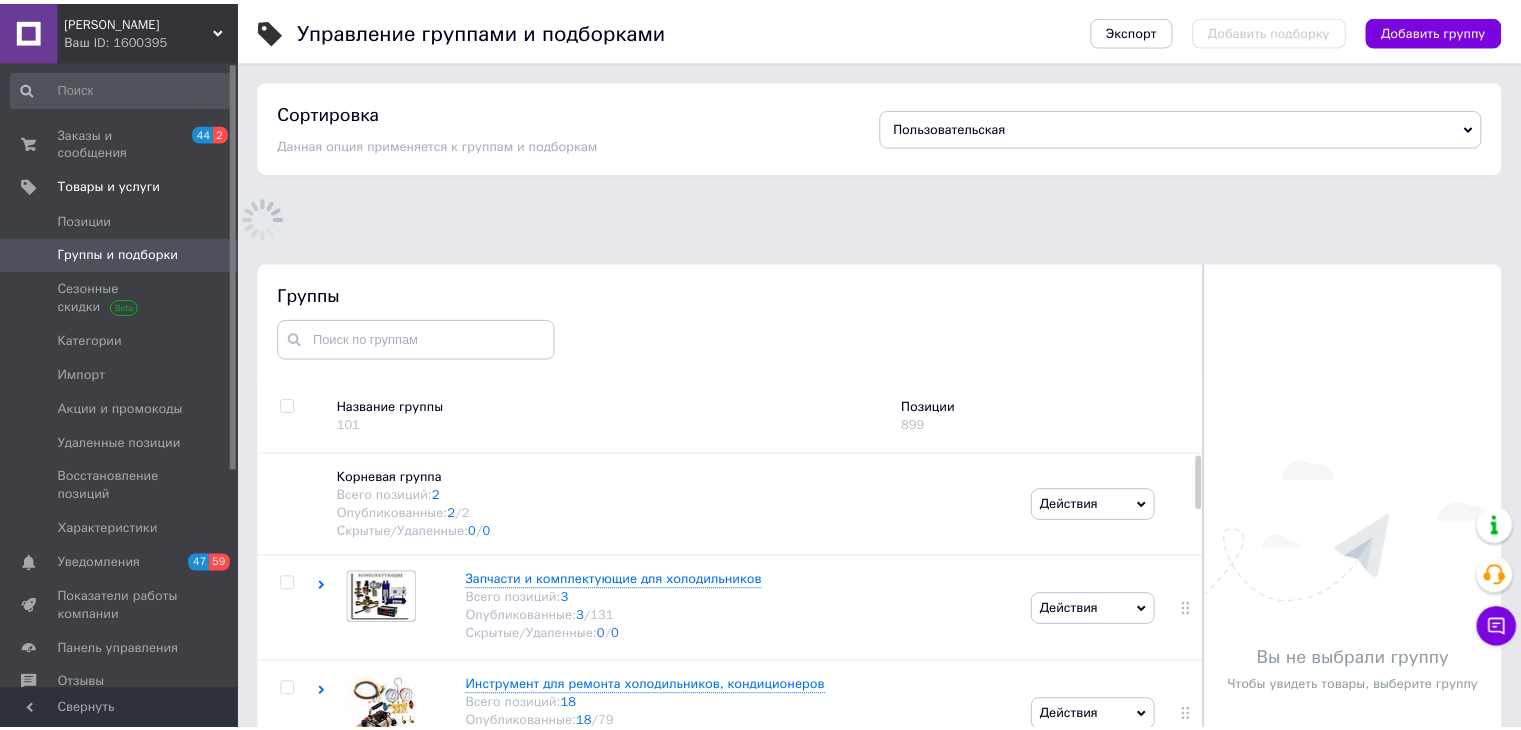 scroll, scrollTop: 60, scrollLeft: 0, axis: vertical 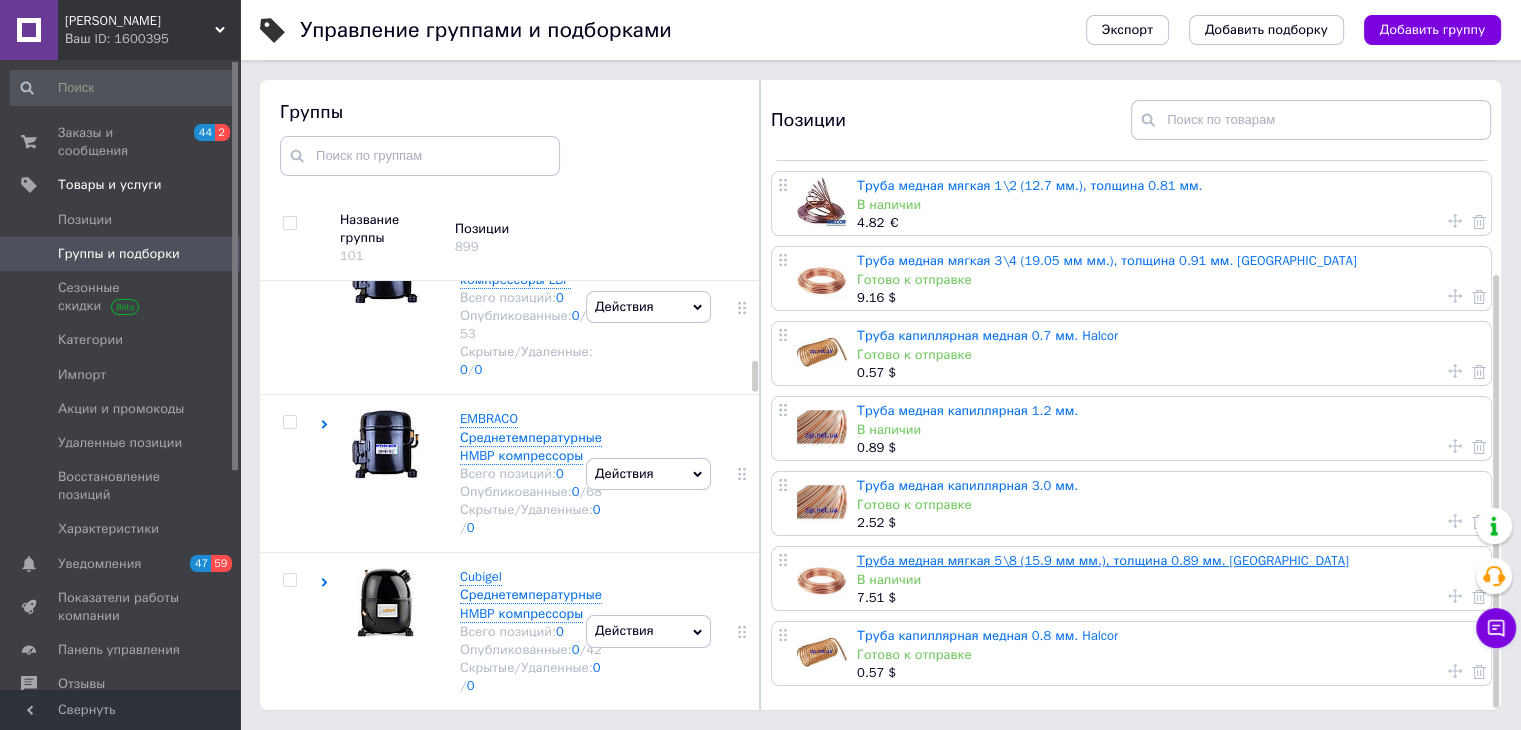 click on "Труба медная мягкая 5\8 (15.9 мм мм.), толщина 0.89 мм. [GEOGRAPHIC_DATA]" at bounding box center (1103, 560) 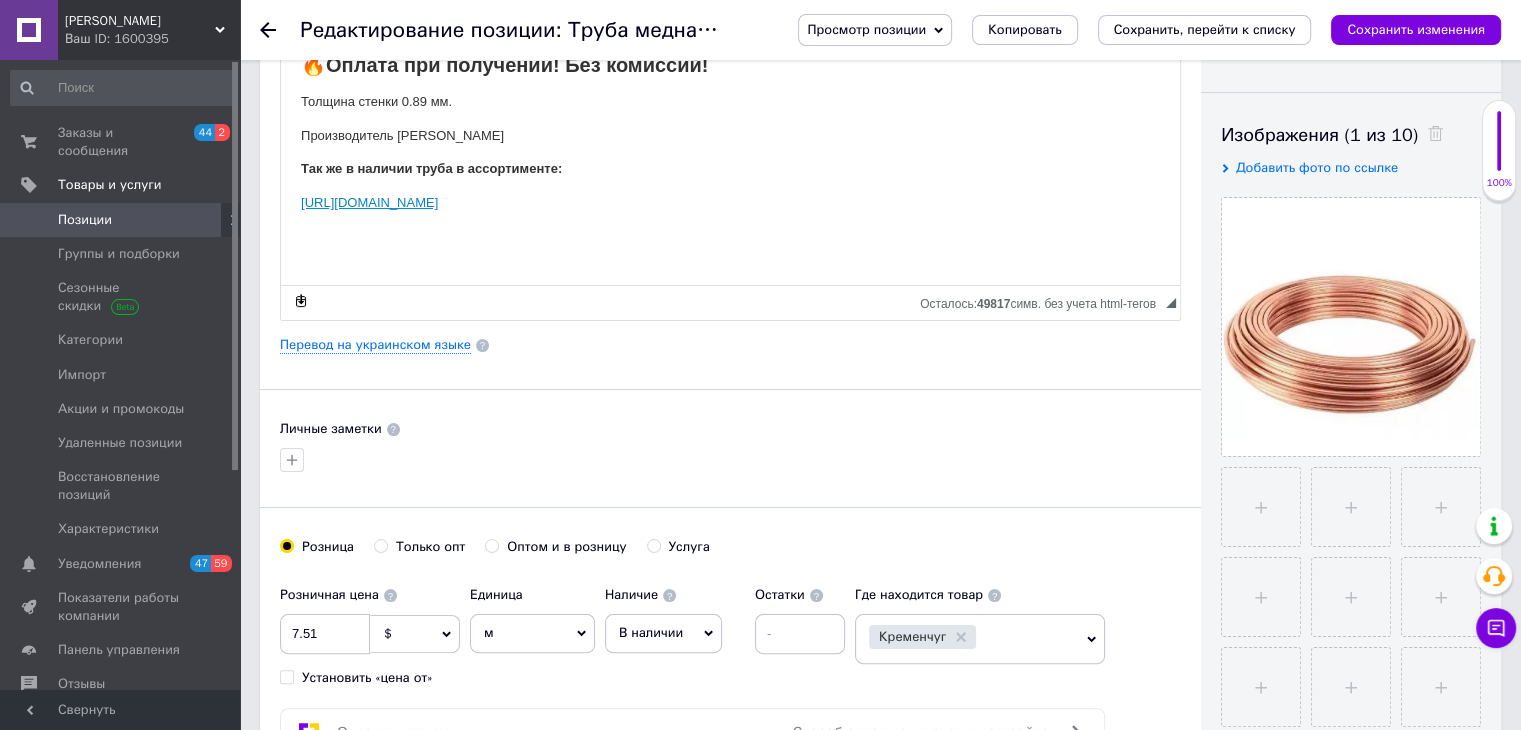 scroll, scrollTop: 400, scrollLeft: 0, axis: vertical 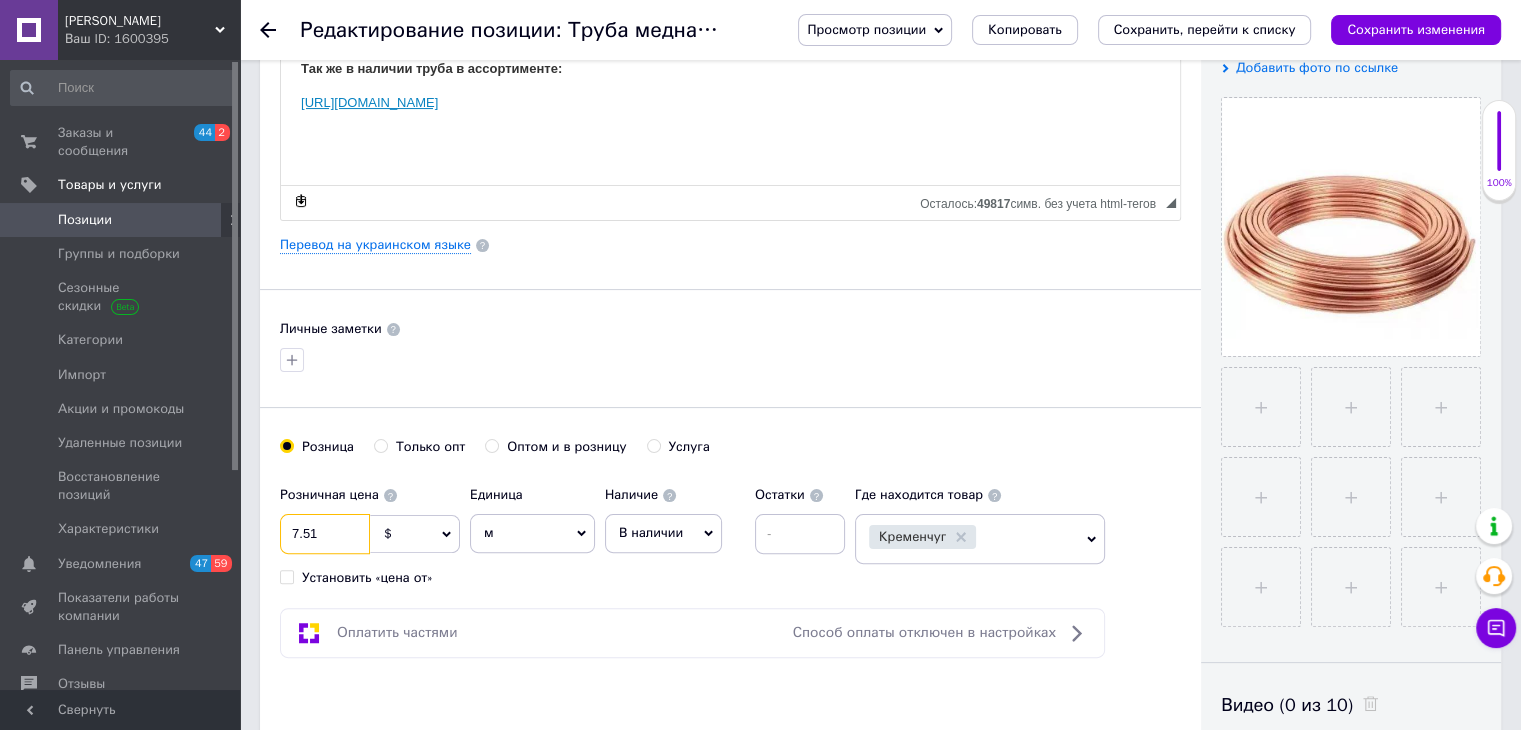 click on "7.51" at bounding box center [325, 534] 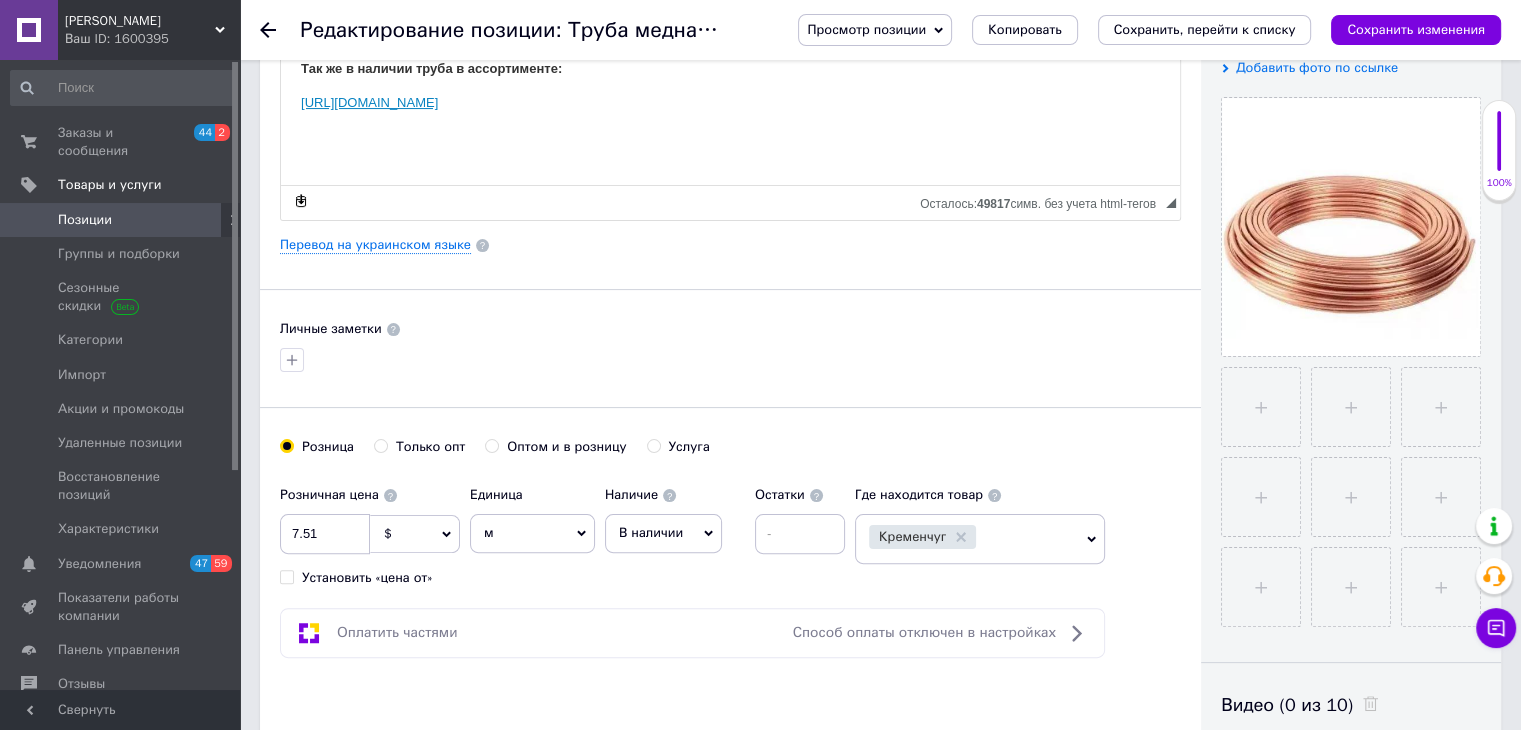 click 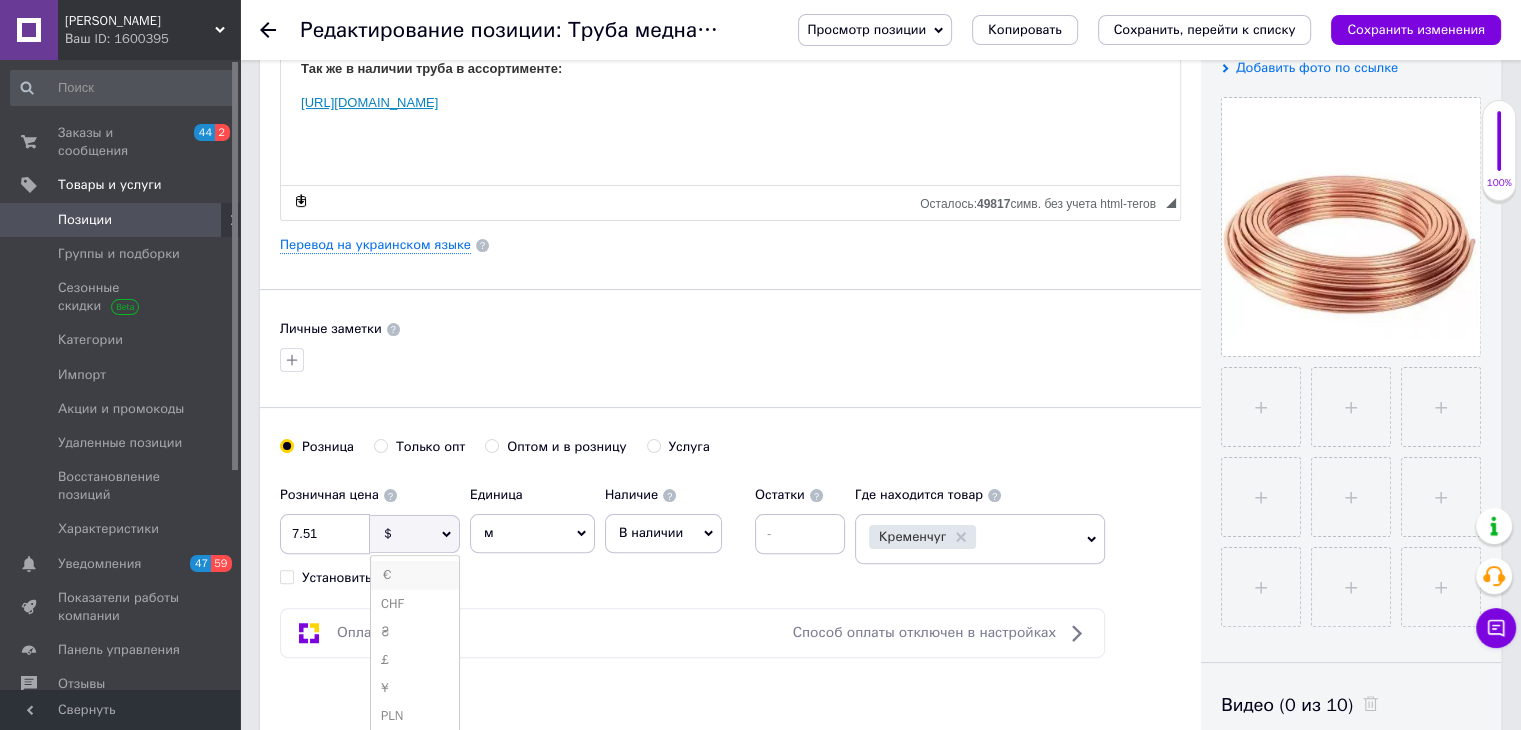 click on "€" at bounding box center [415, 575] 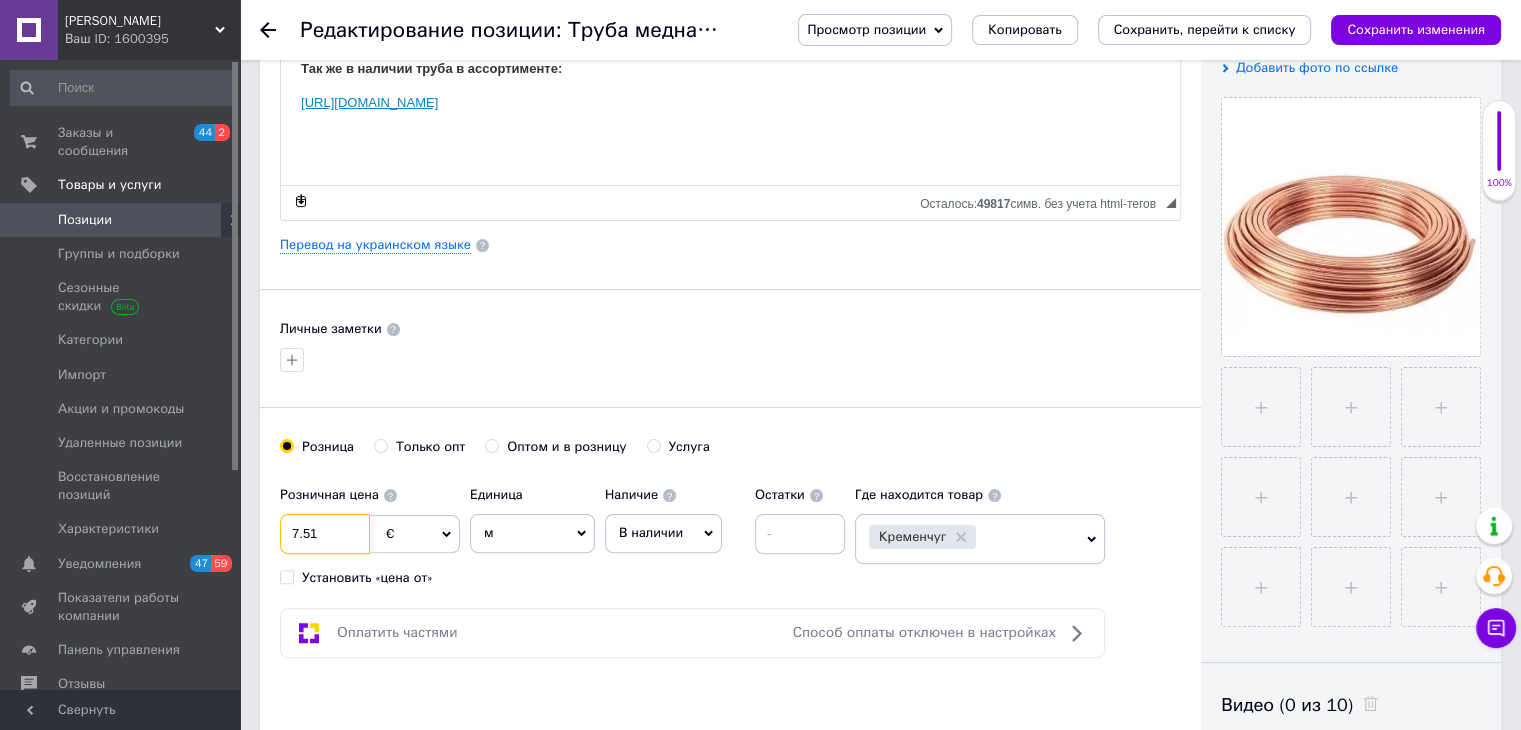 click on "7.51" at bounding box center (325, 534) 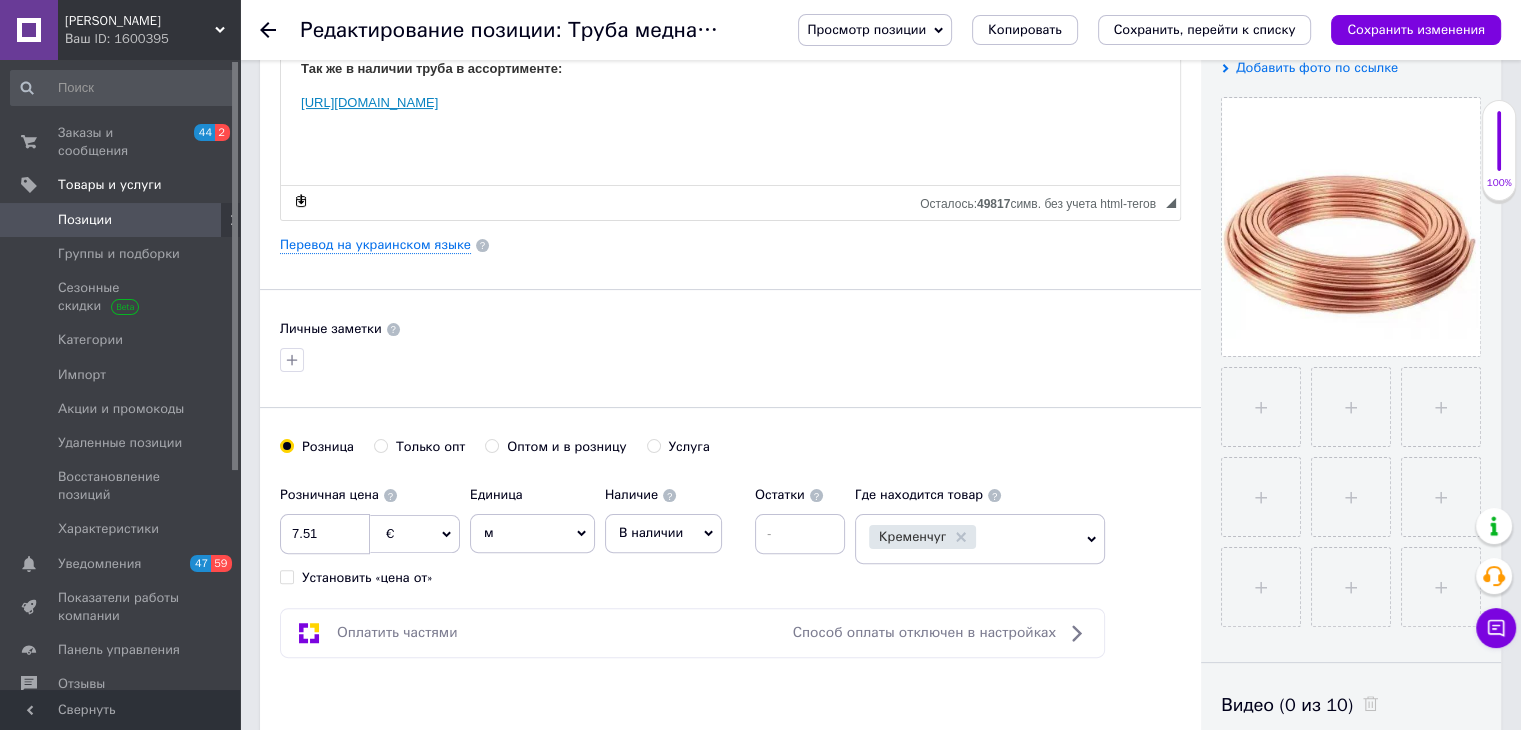 click 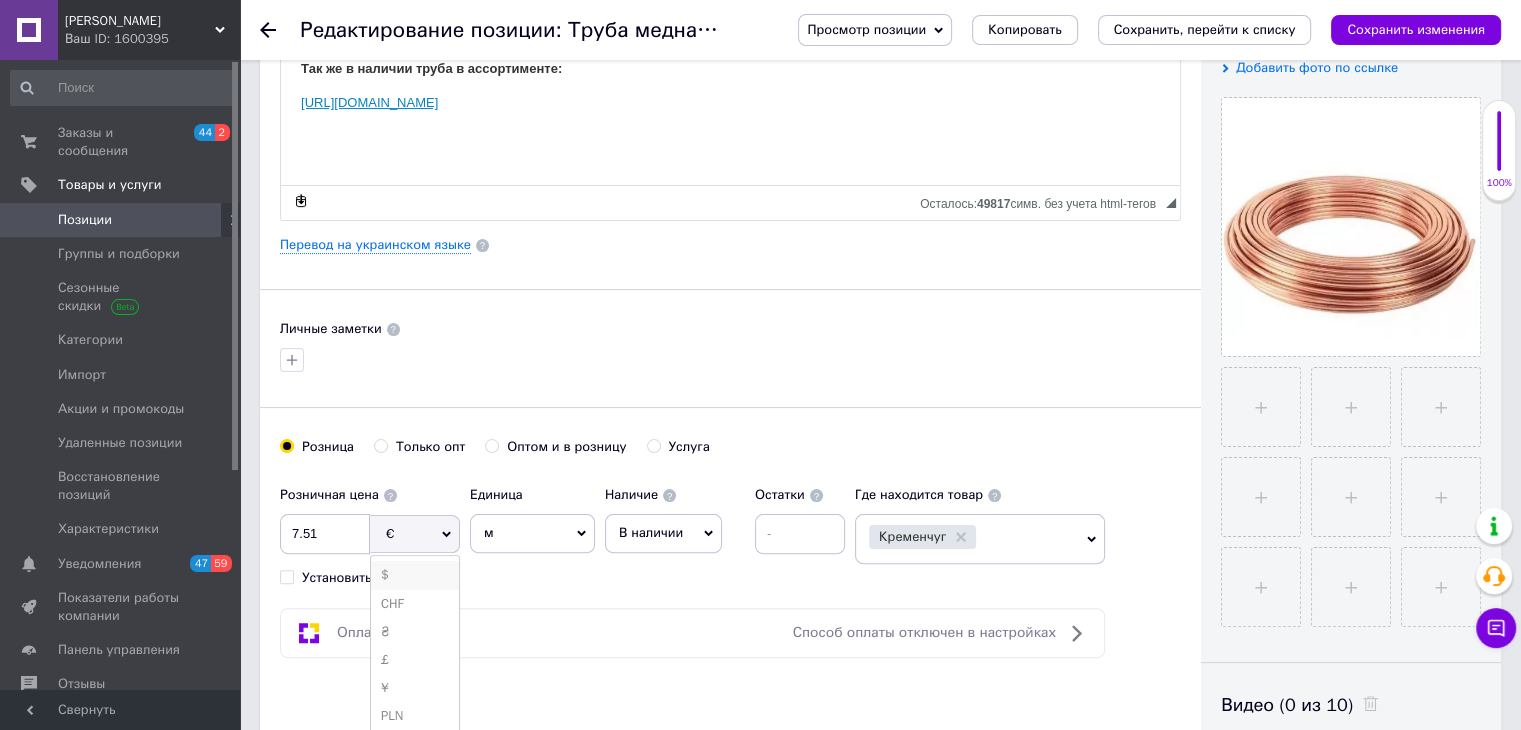 click on "$" at bounding box center [415, 575] 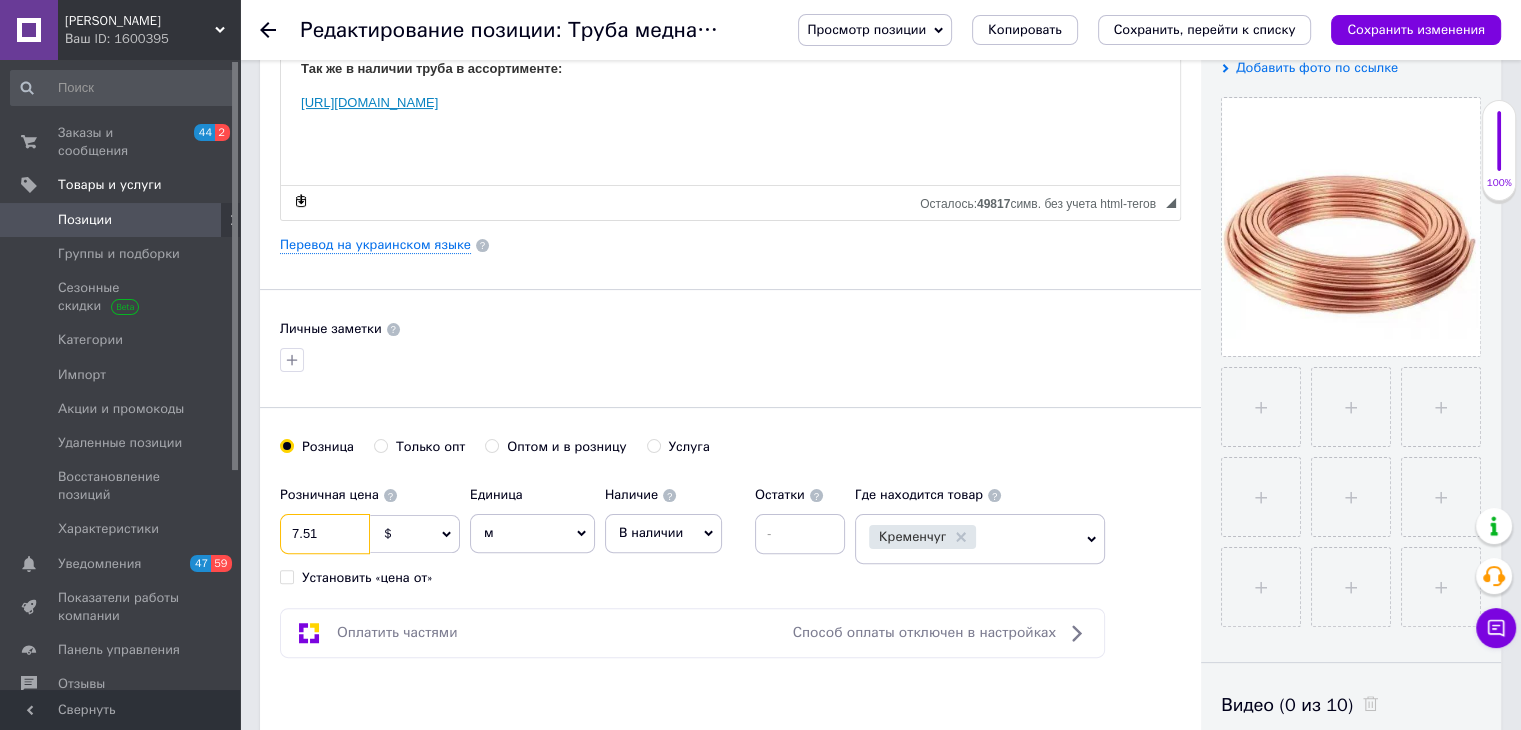 click on "7.51" at bounding box center [325, 534] 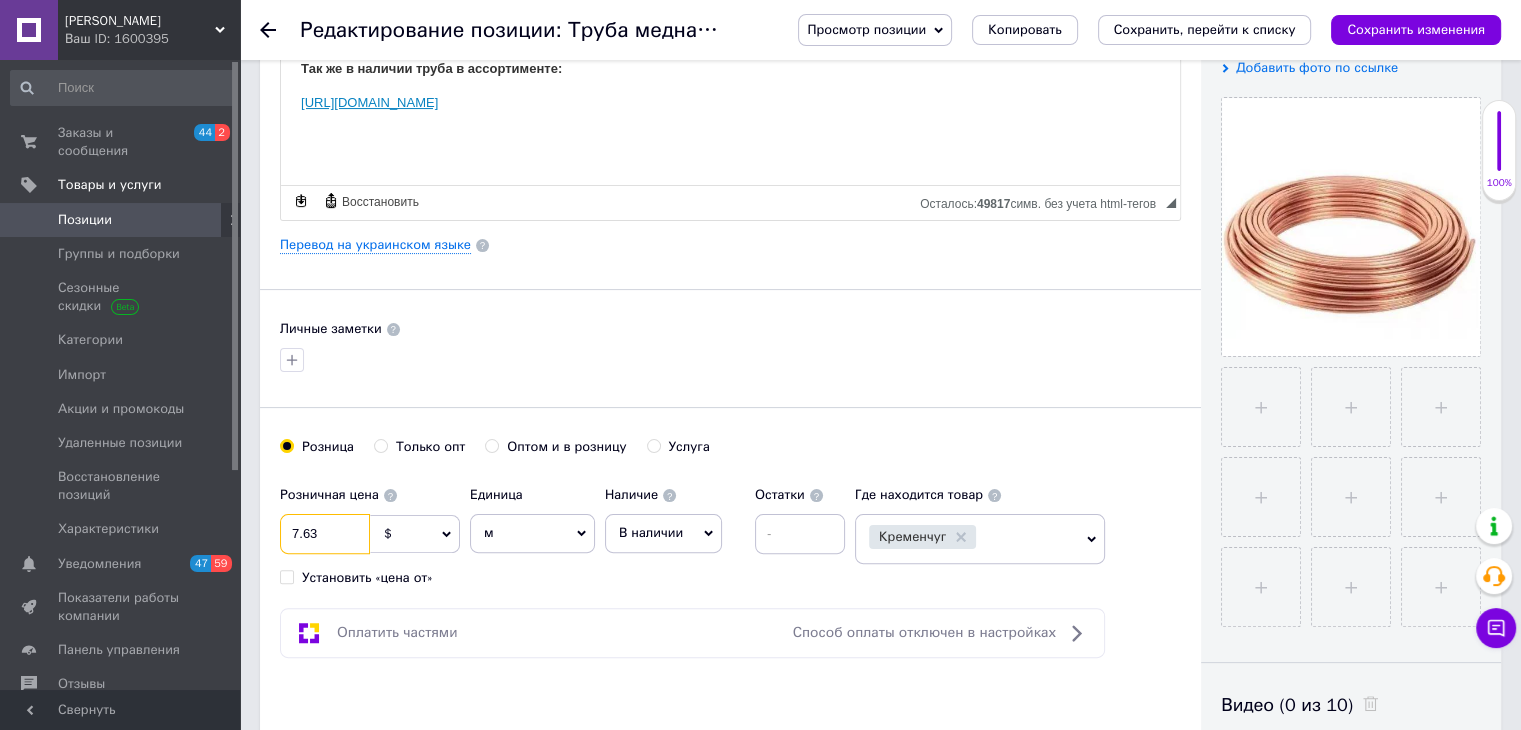 type on "7.63" 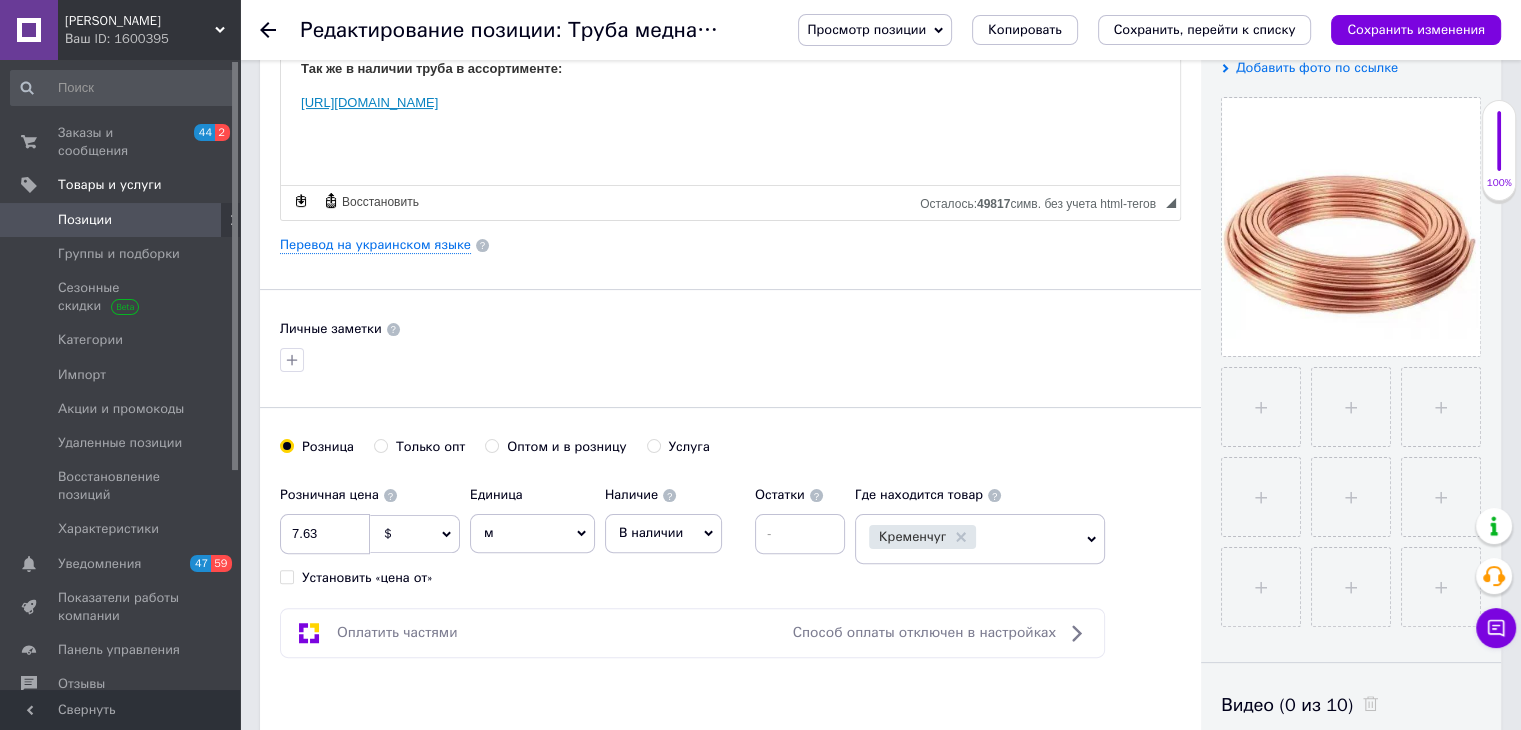 drag, startPoint x: 647, startPoint y: 526, endPoint x: 635, endPoint y: 529, distance: 12.369317 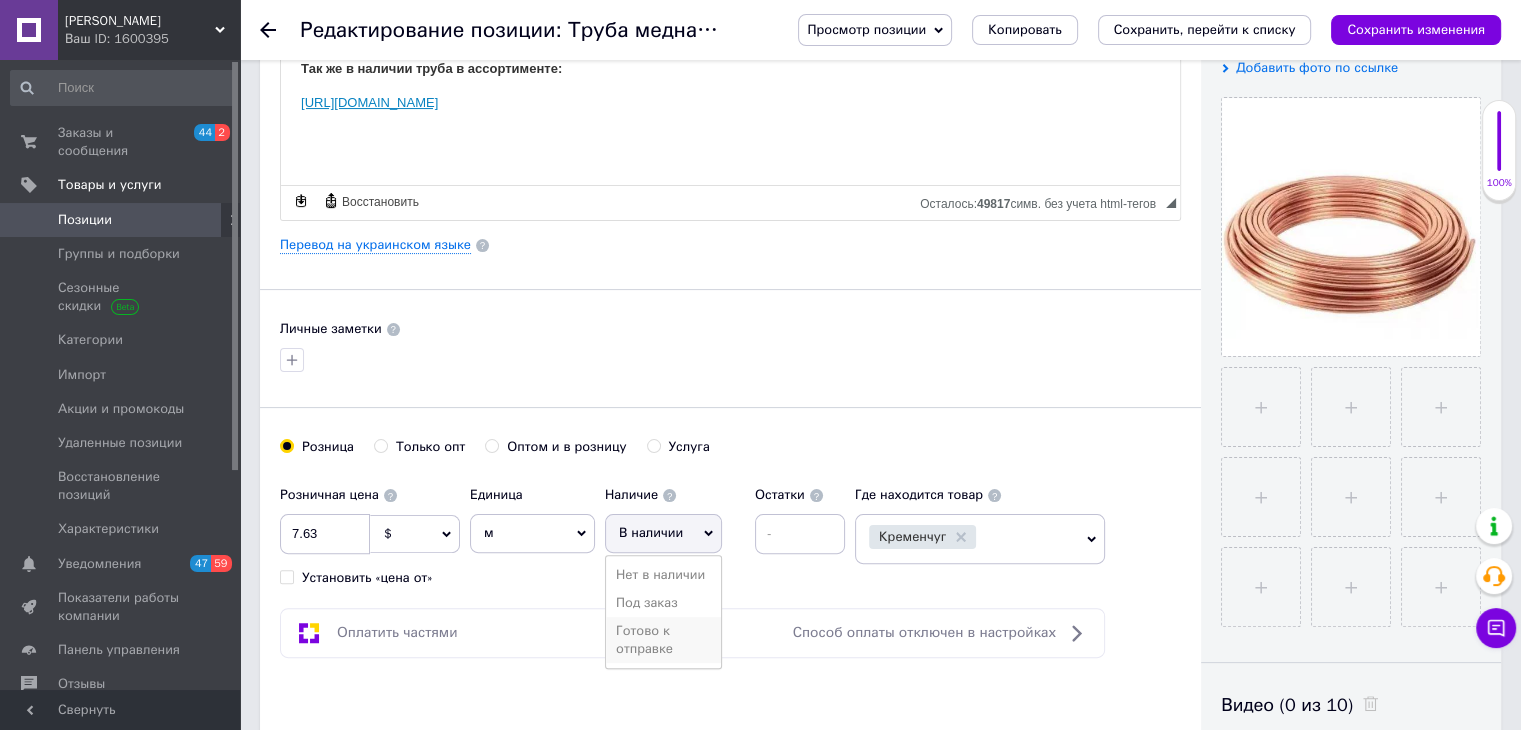 click on "Готово к отправке" at bounding box center [663, 640] 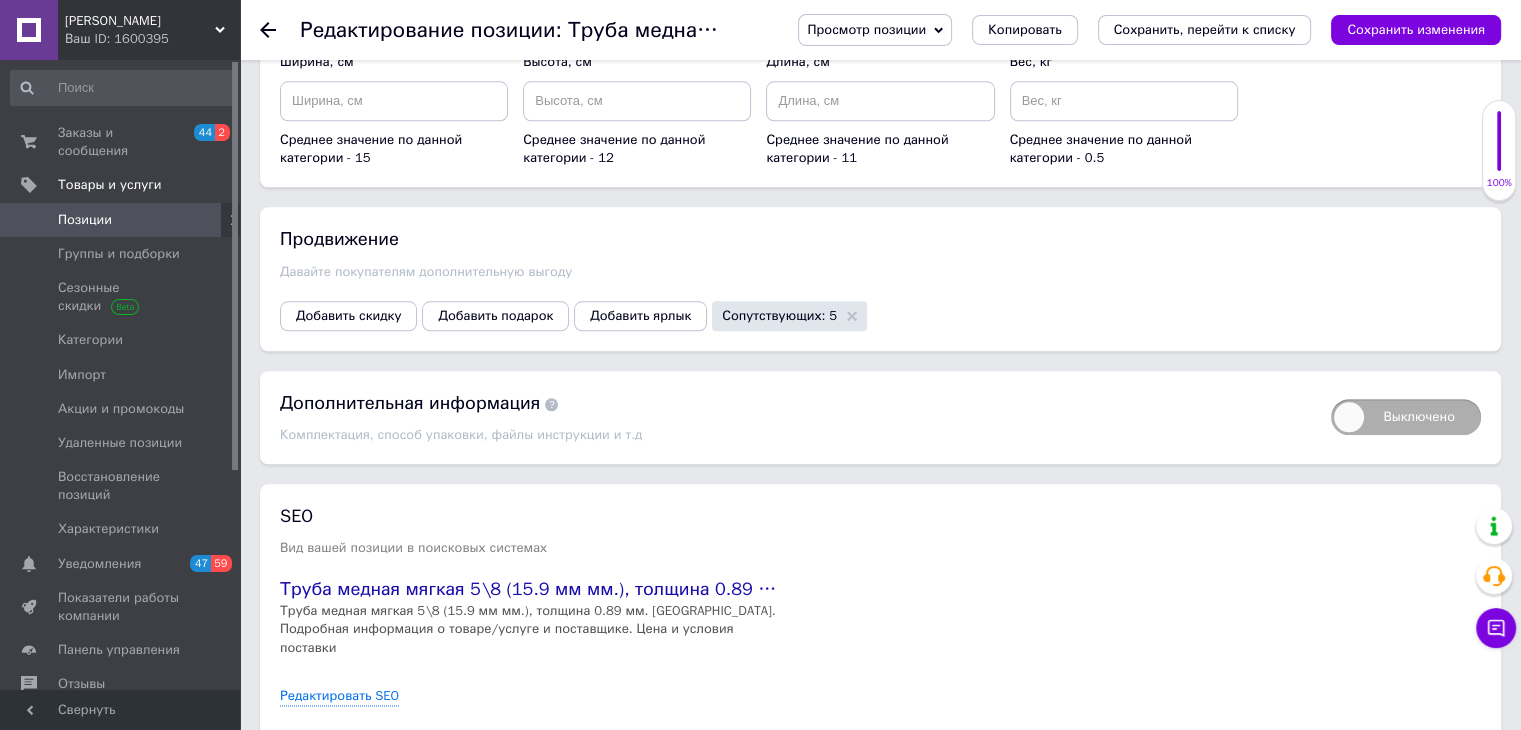 scroll, scrollTop: 2224, scrollLeft: 0, axis: vertical 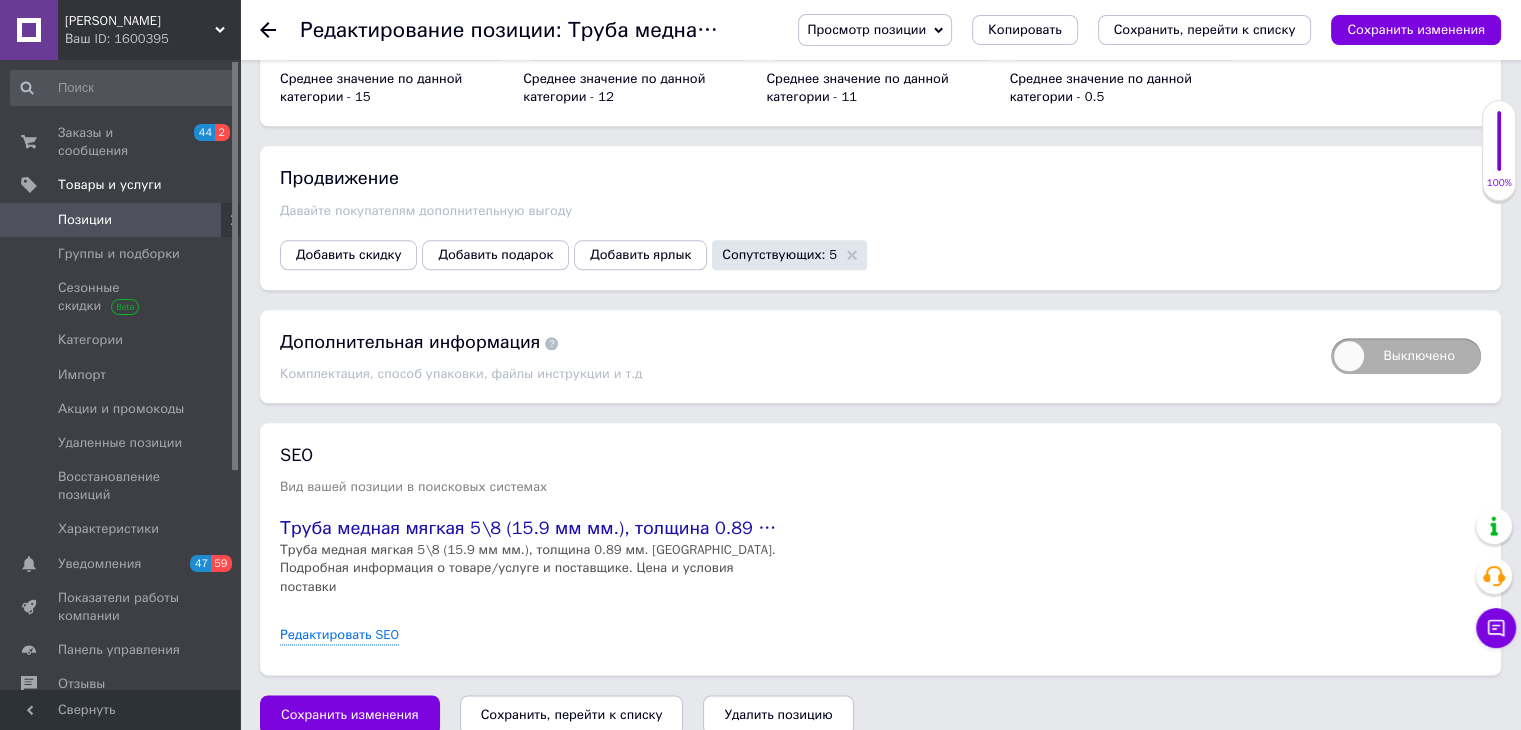 drag, startPoint x: 353, startPoint y: 689, endPoint x: 448, endPoint y: 651, distance: 102.31813 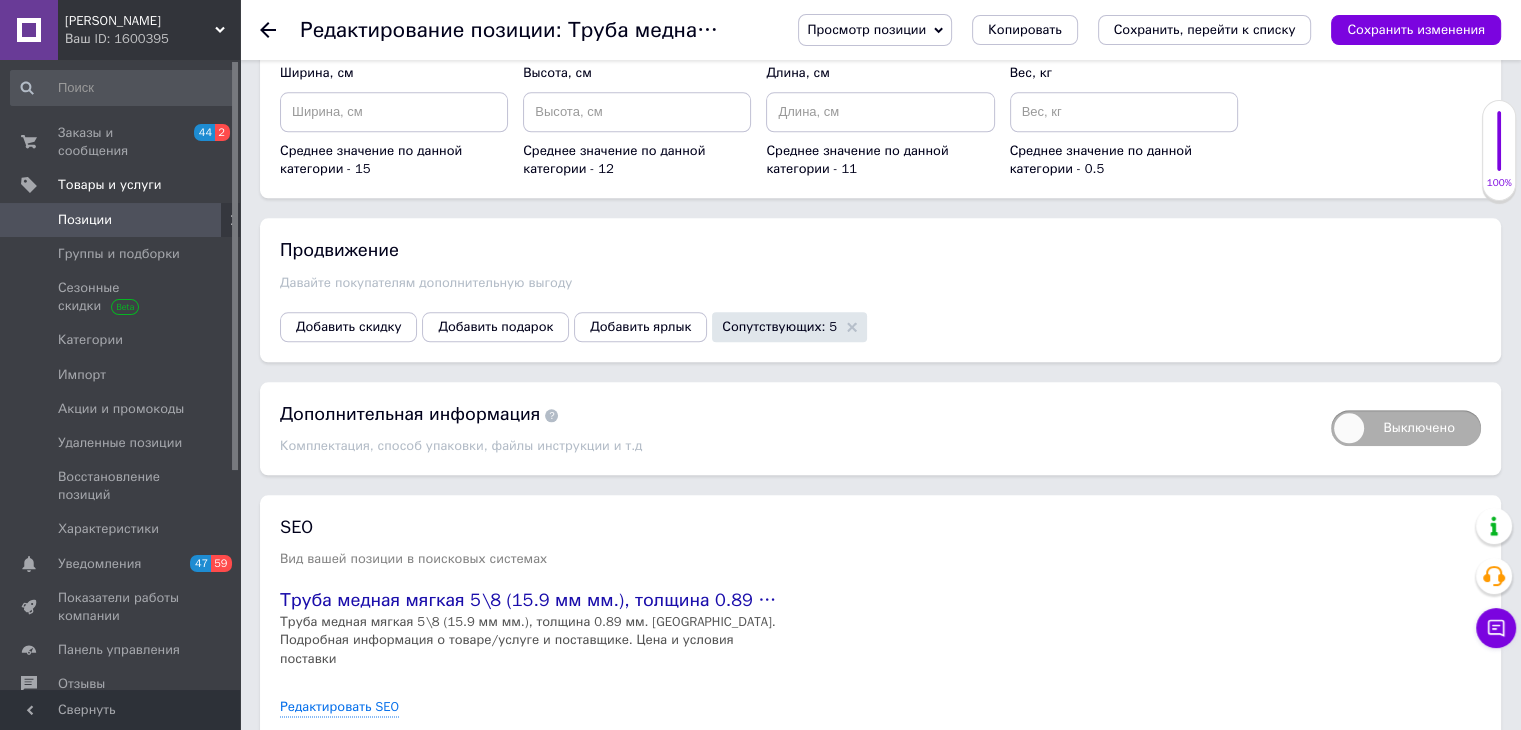 scroll, scrollTop: 2224, scrollLeft: 0, axis: vertical 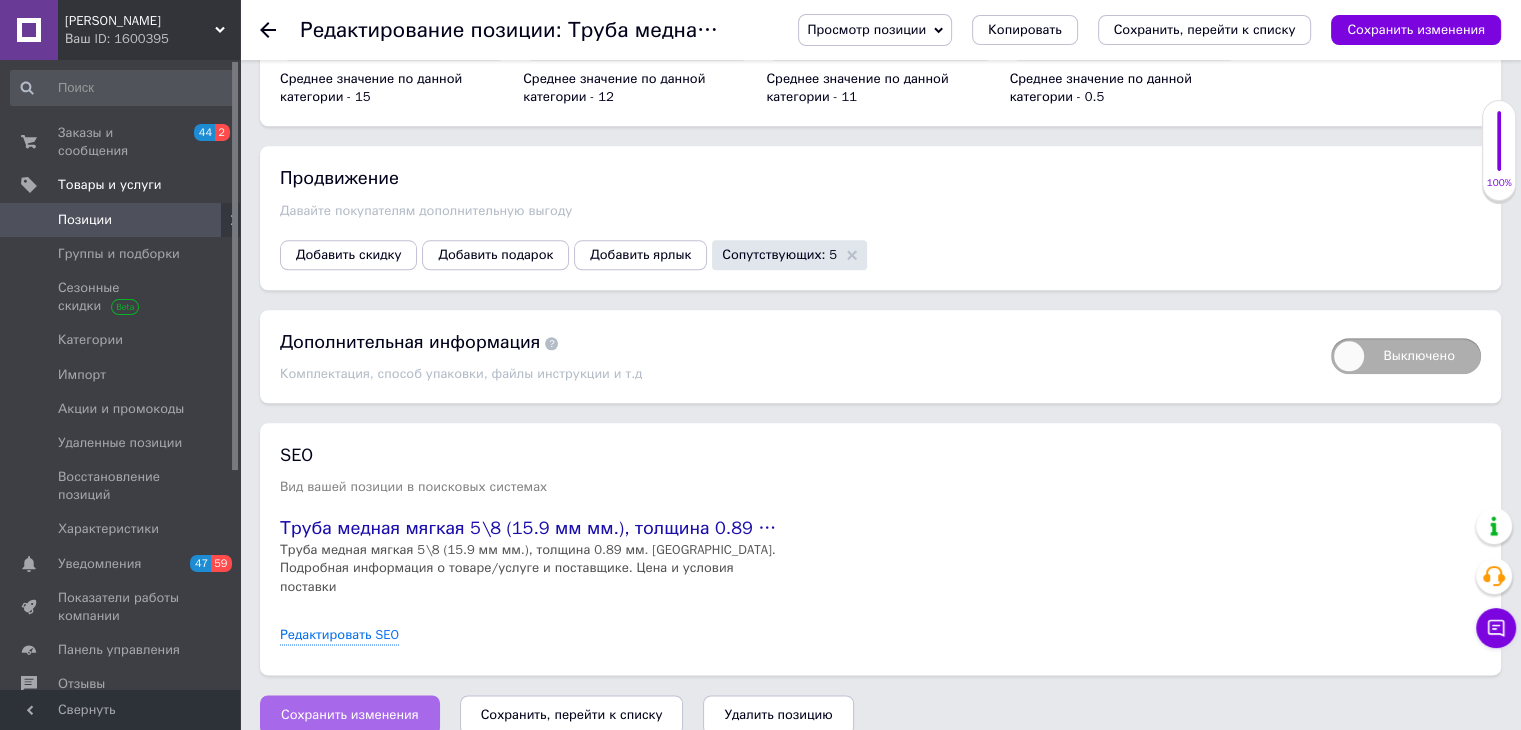 click on "Сохранить изменения" at bounding box center [350, 715] 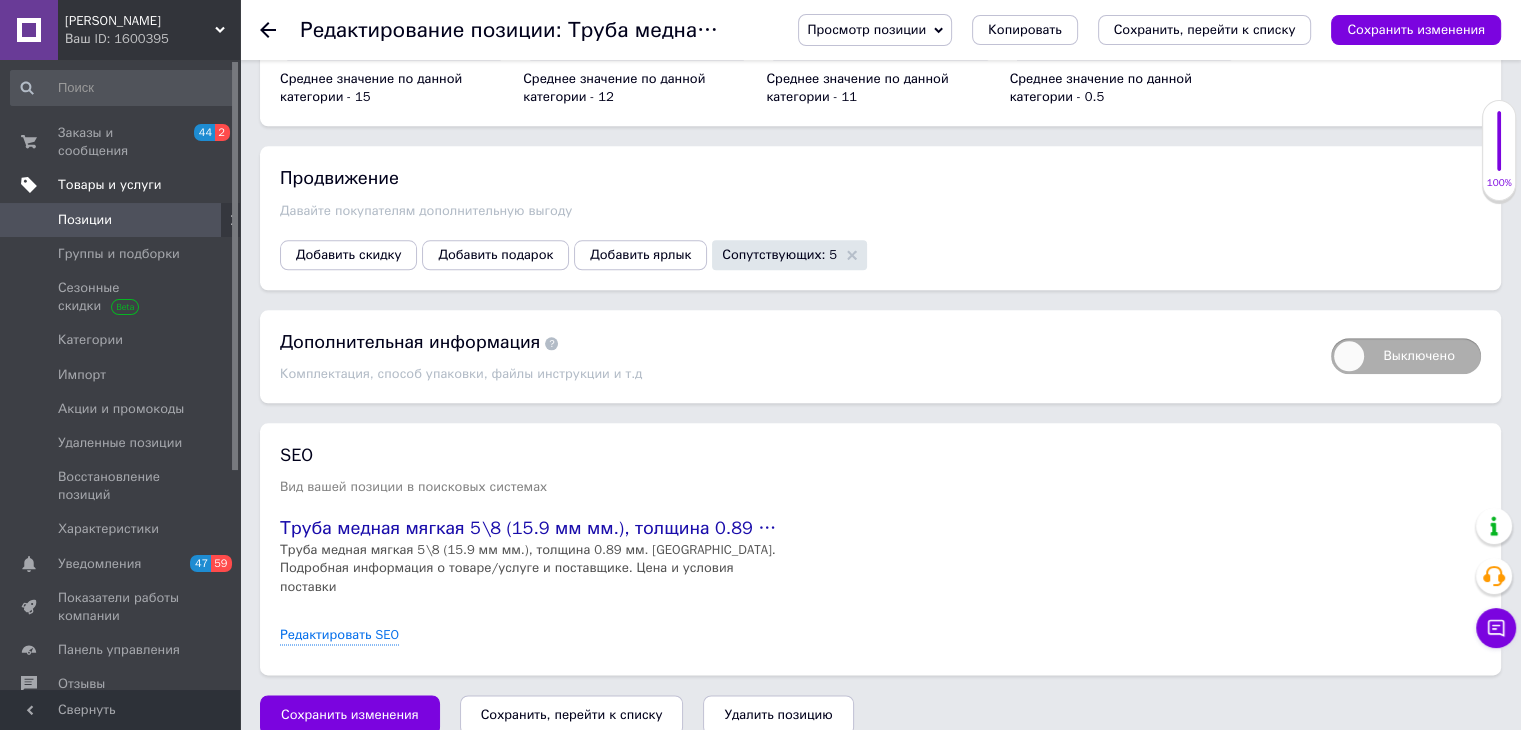 click on "Товары и услуги" at bounding box center (110, 185) 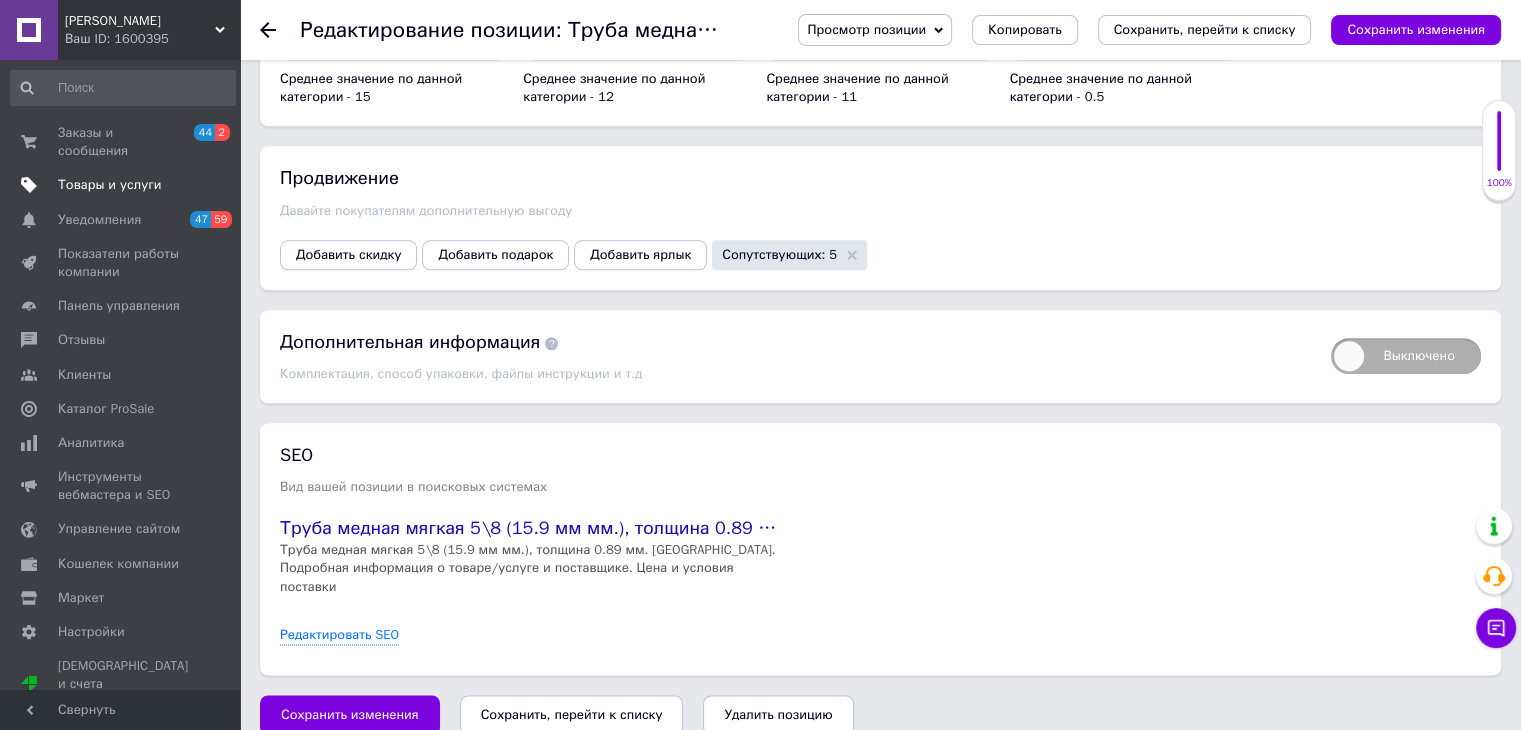 click on "Товары и услуги" at bounding box center [110, 185] 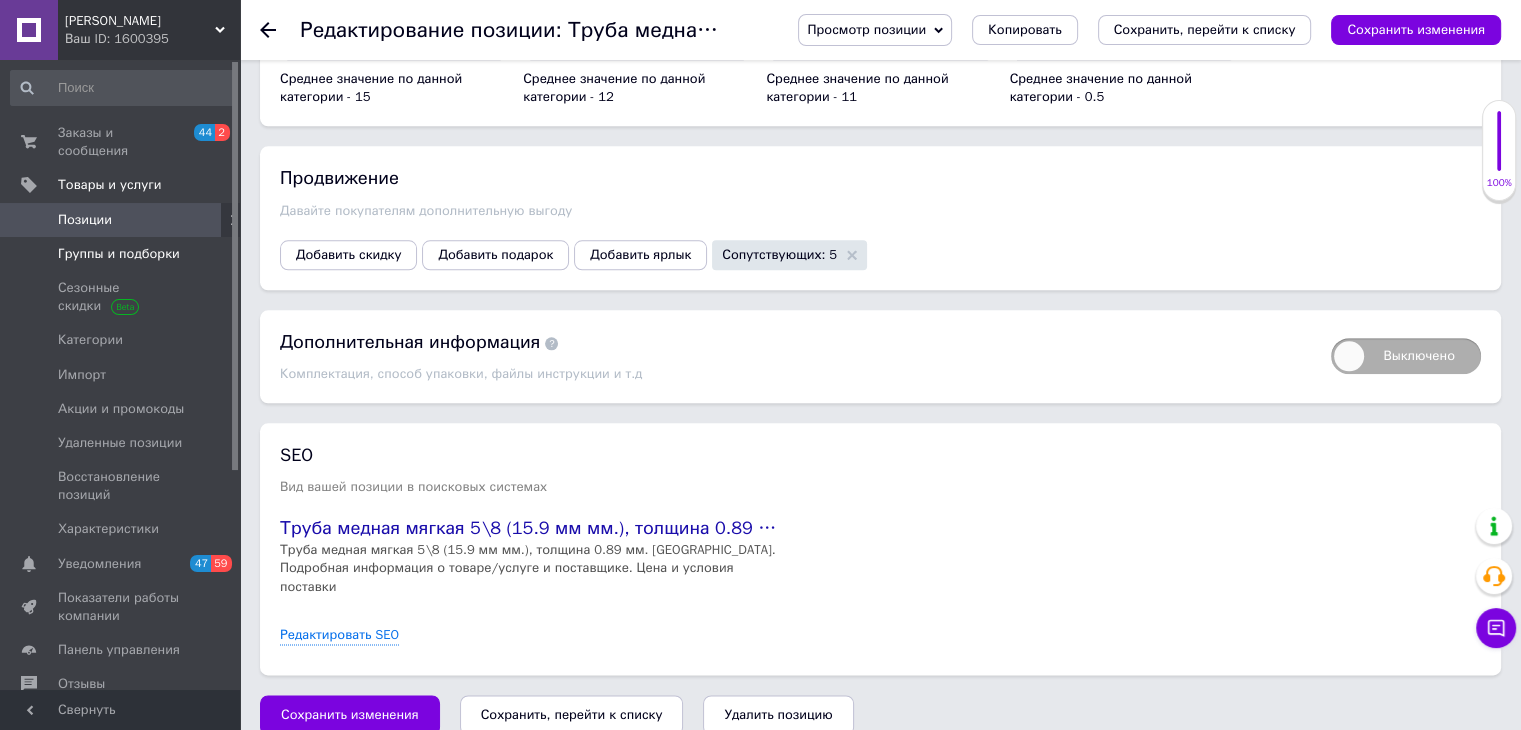 click on "Группы и подборки" at bounding box center (119, 254) 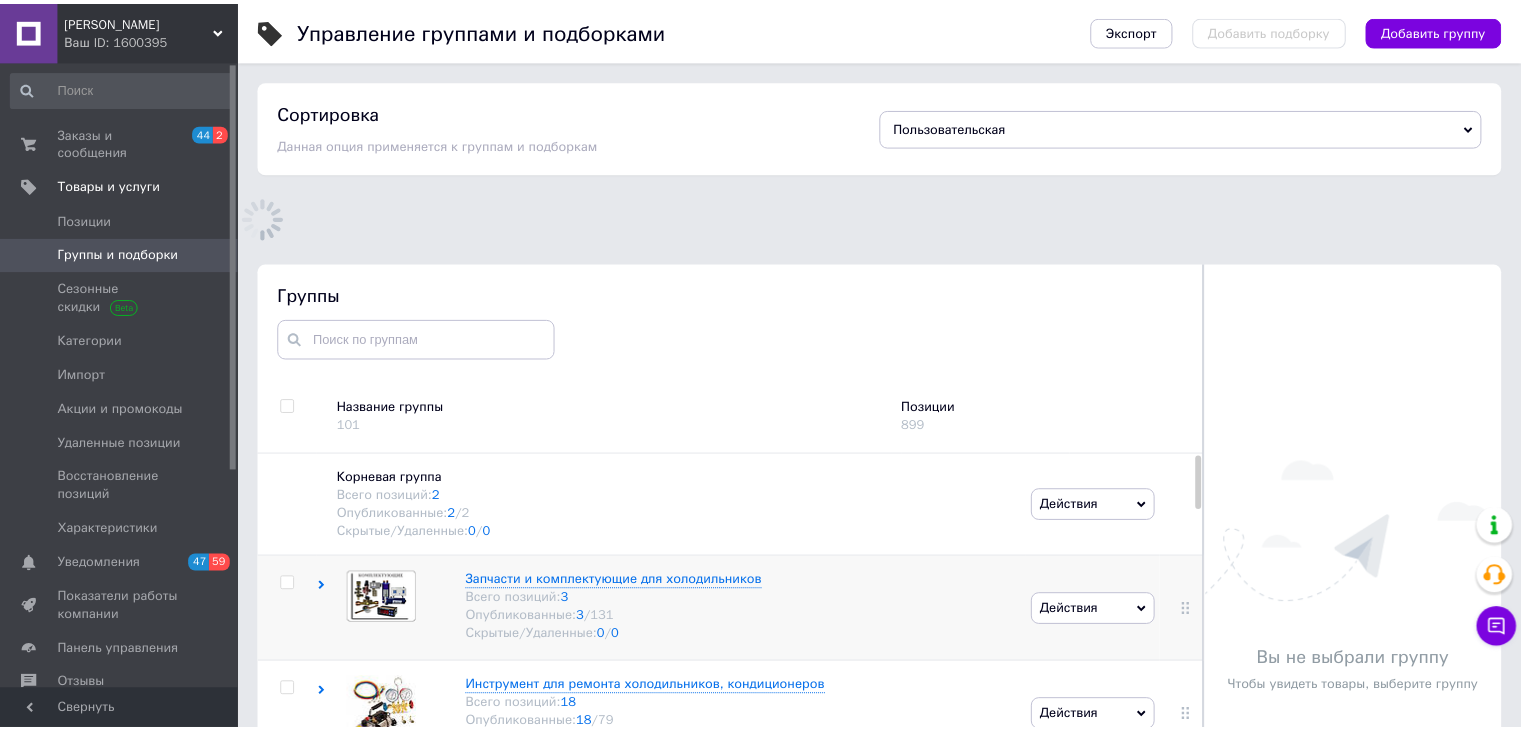 scroll, scrollTop: 154, scrollLeft: 0, axis: vertical 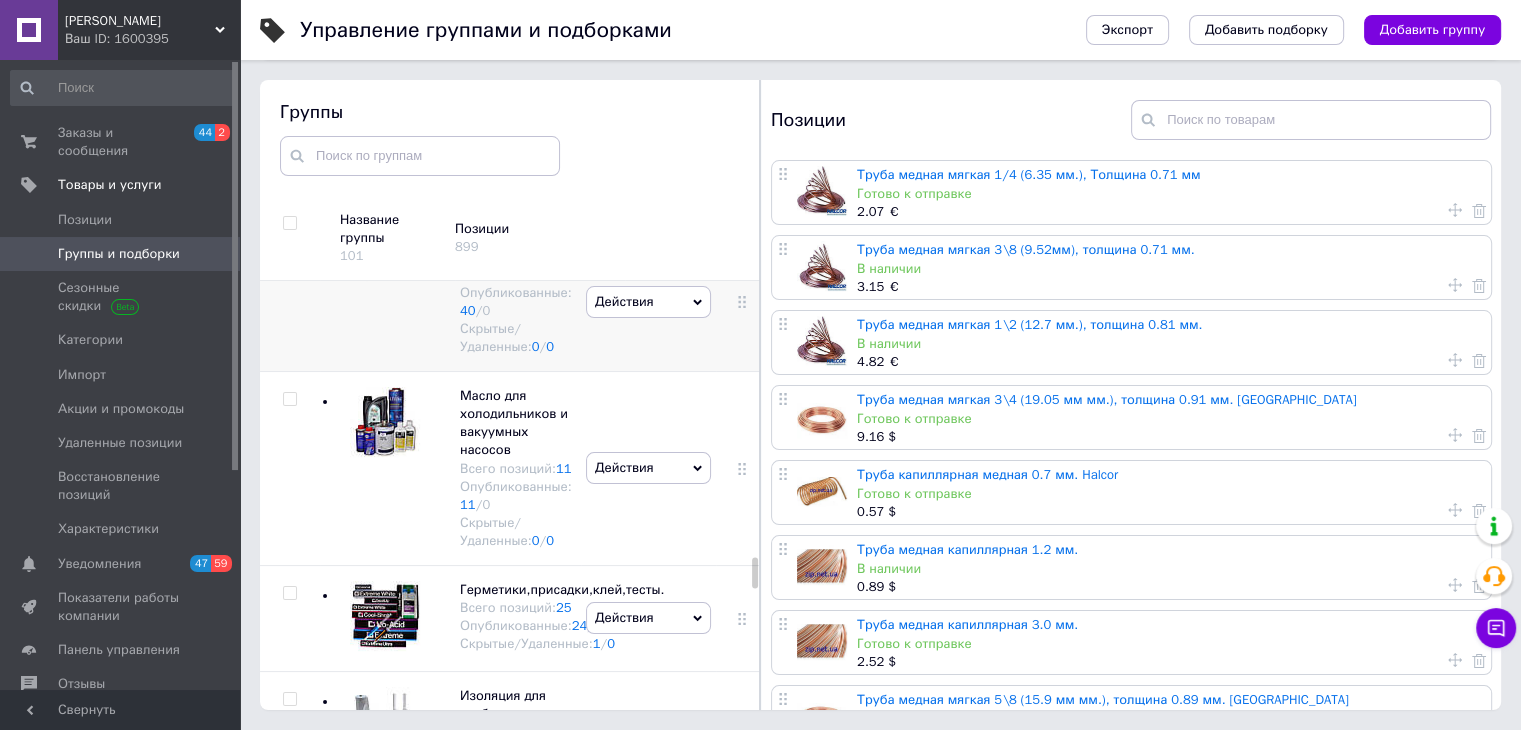 click at bounding box center [385, 264] 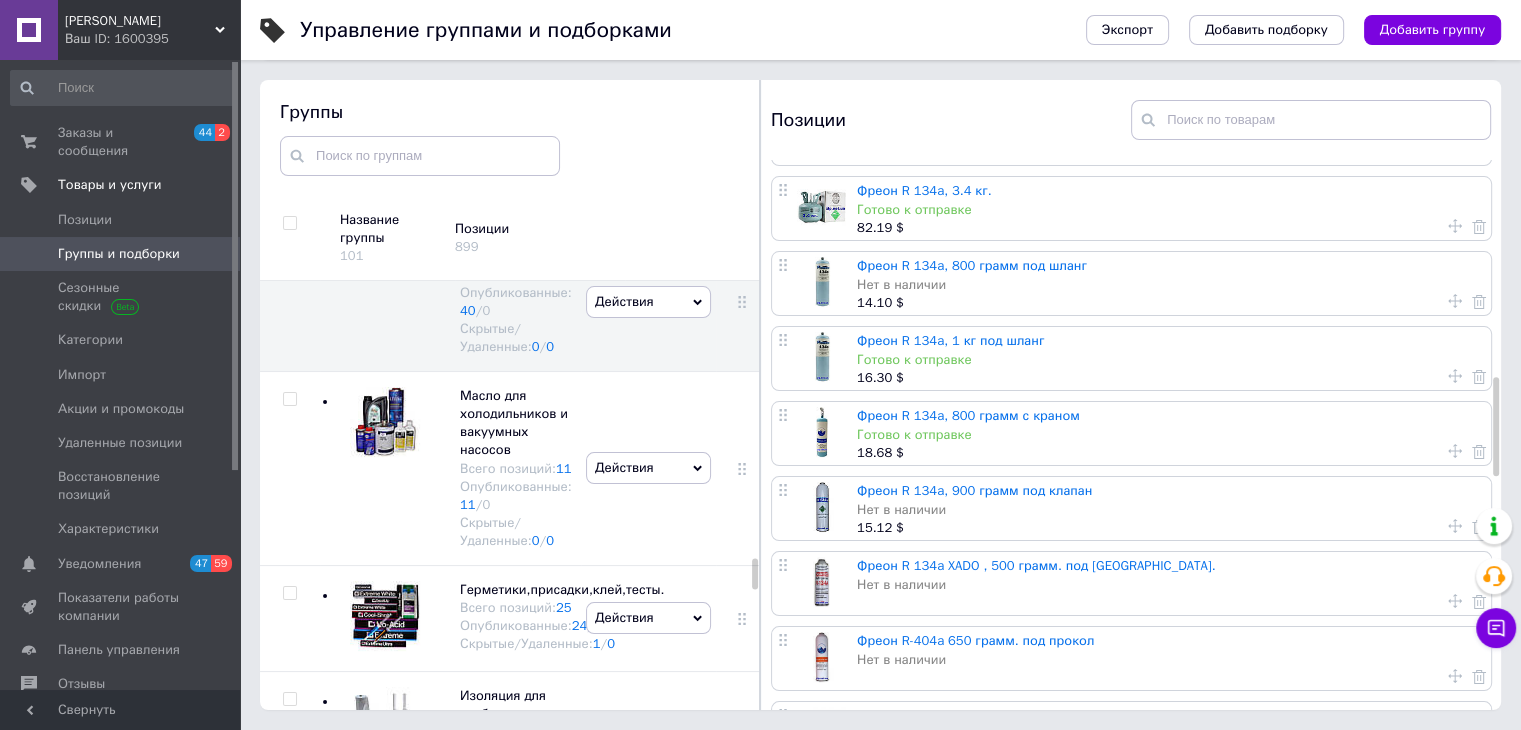 scroll, scrollTop: 1109, scrollLeft: 0, axis: vertical 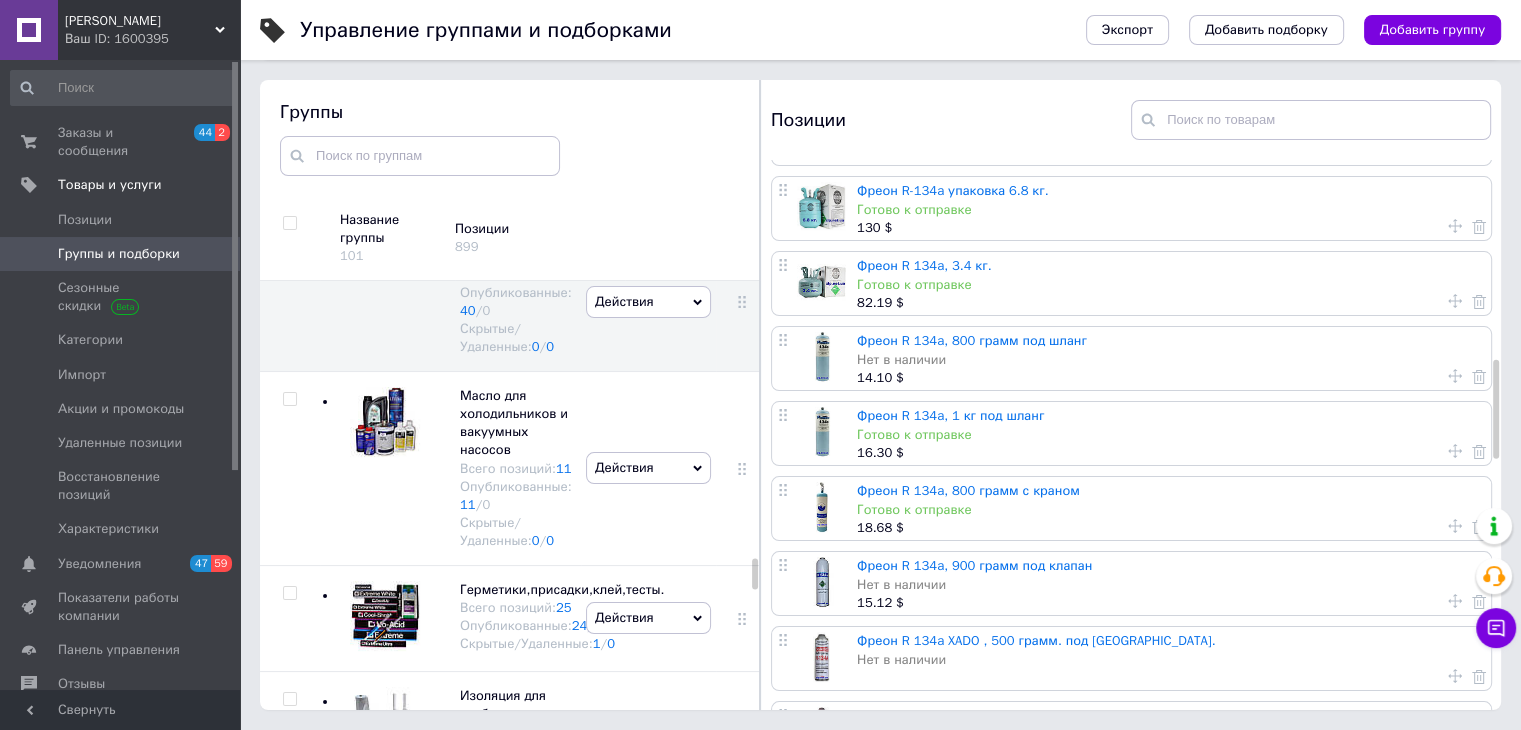 click on "Фреон R 134a, 3.4 кг." at bounding box center (924, 265) 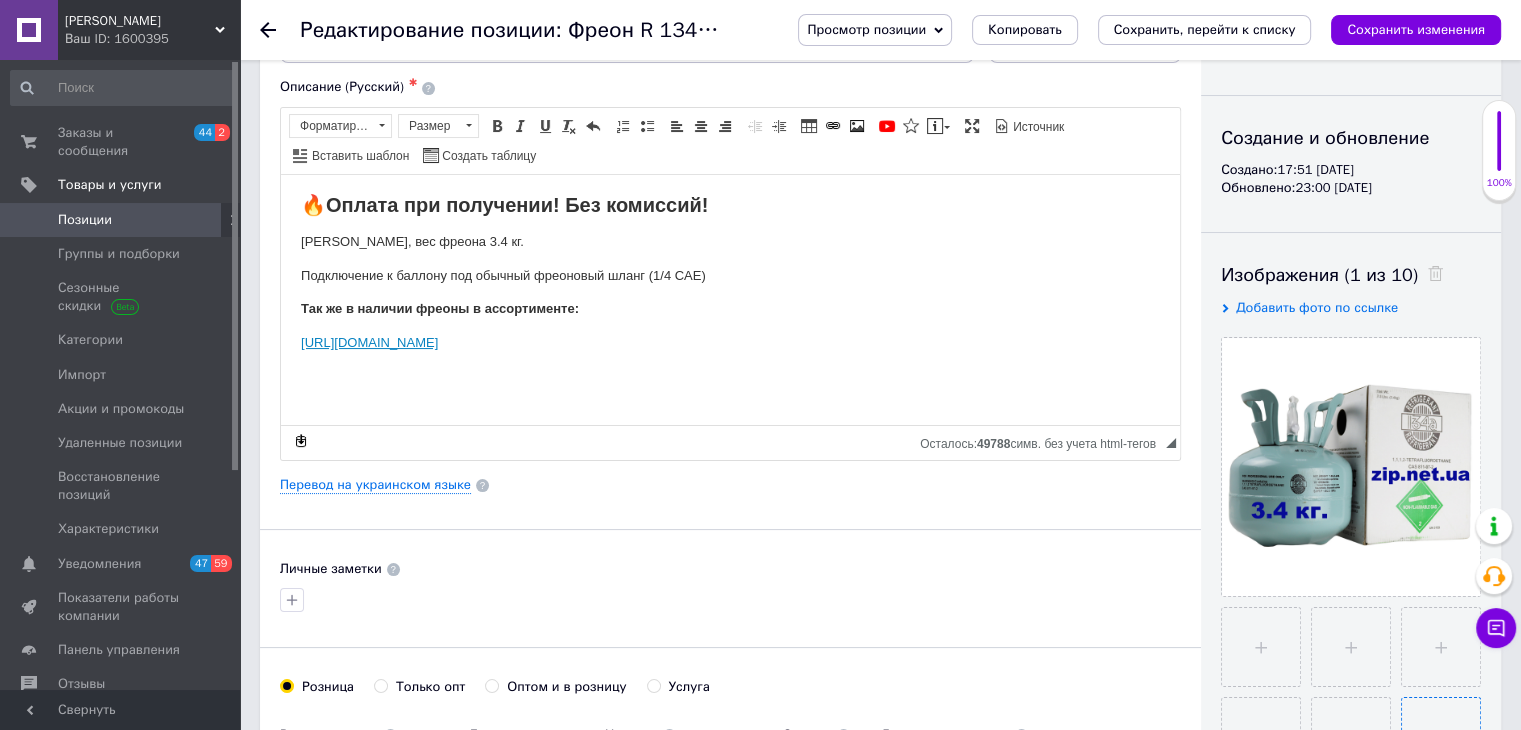 scroll, scrollTop: 400, scrollLeft: 0, axis: vertical 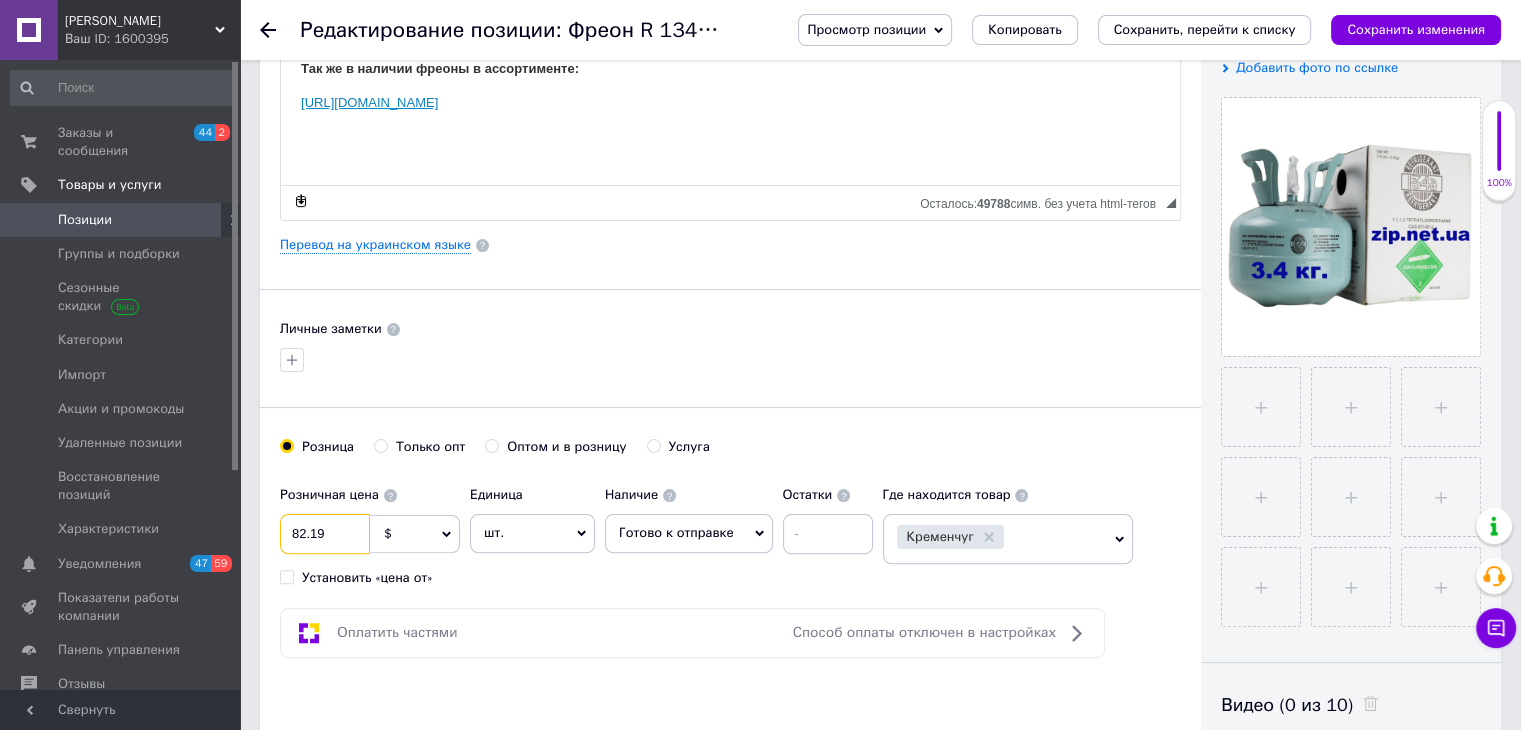 drag, startPoint x: 328, startPoint y: 527, endPoint x: 338, endPoint y: 544, distance: 19.723083 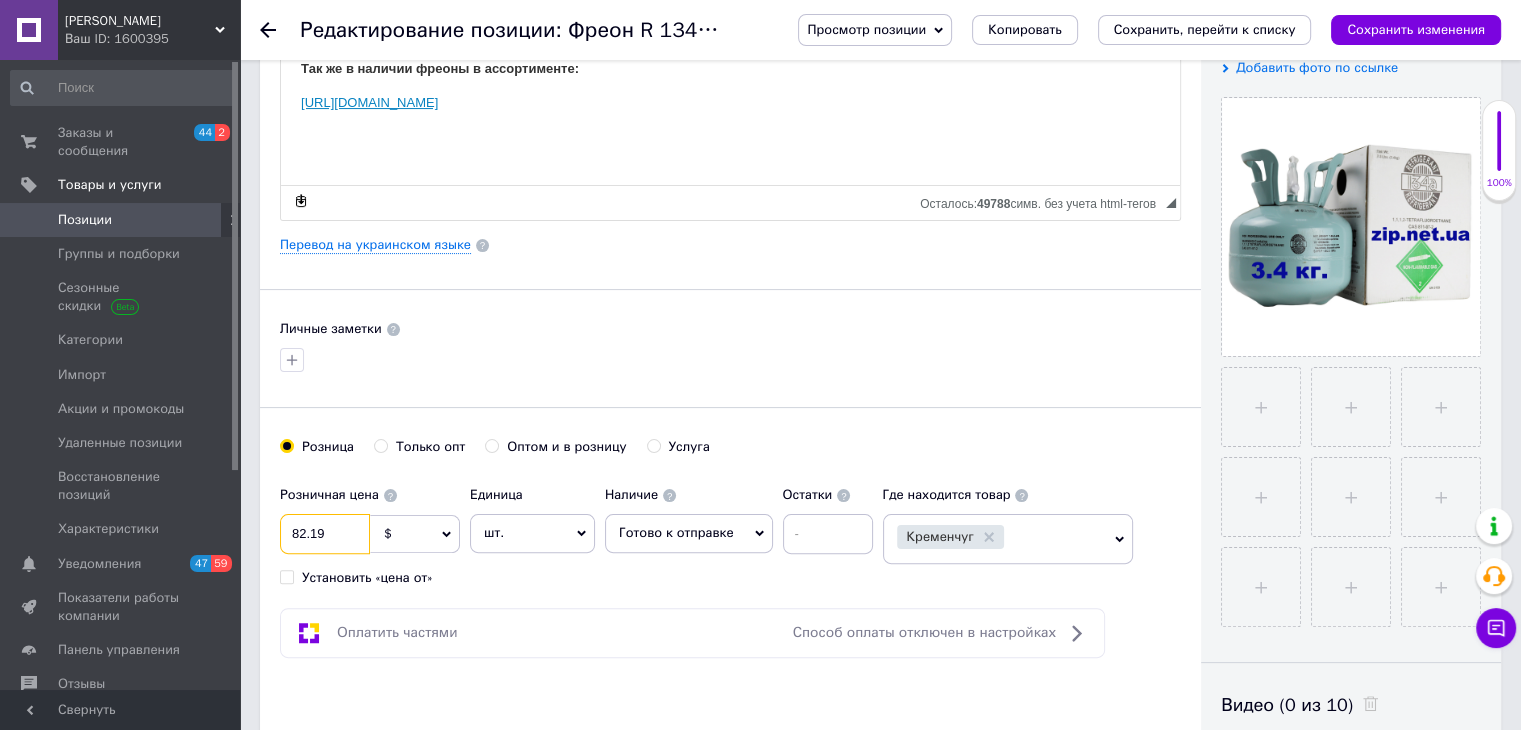 click on "82.19" at bounding box center (325, 534) 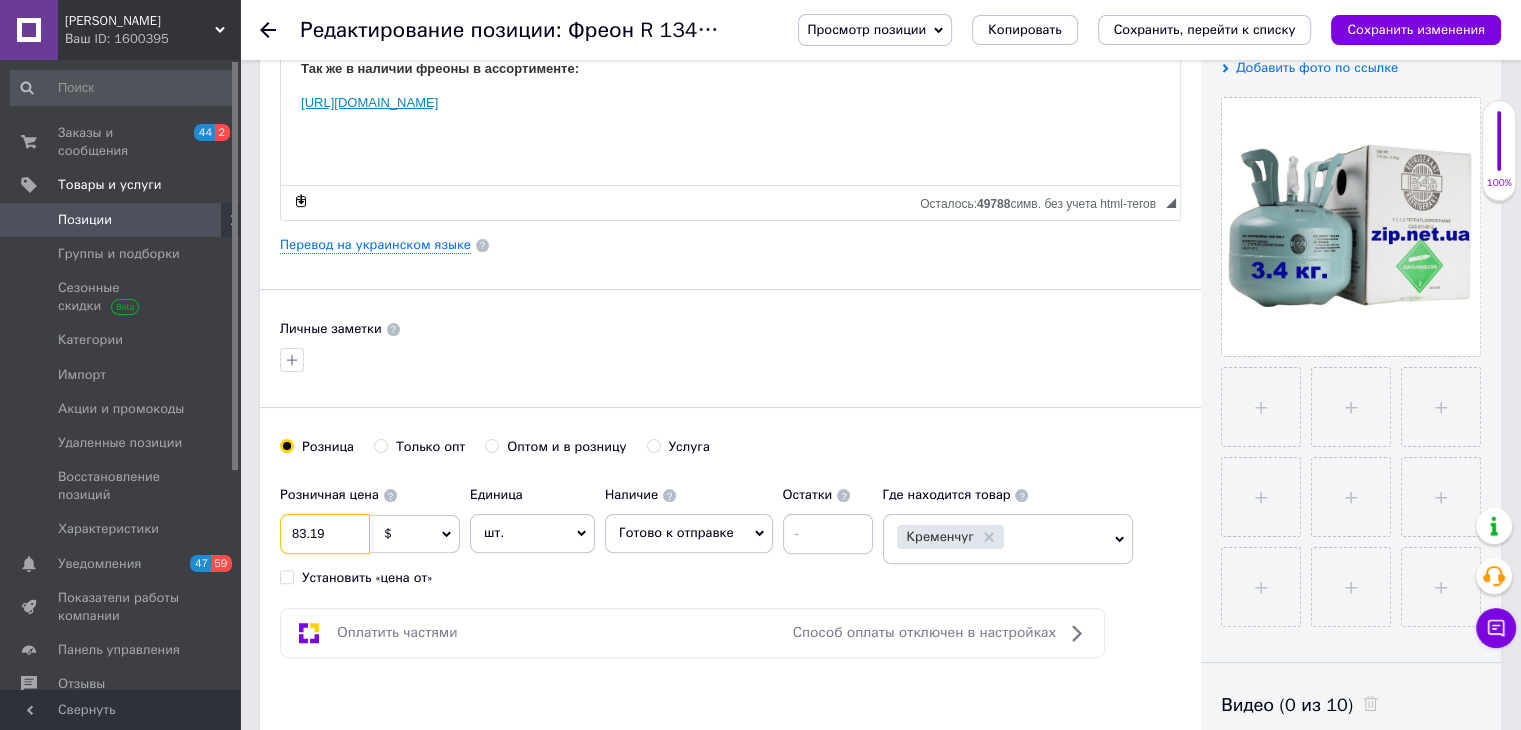 click on "83.19" at bounding box center (325, 534) 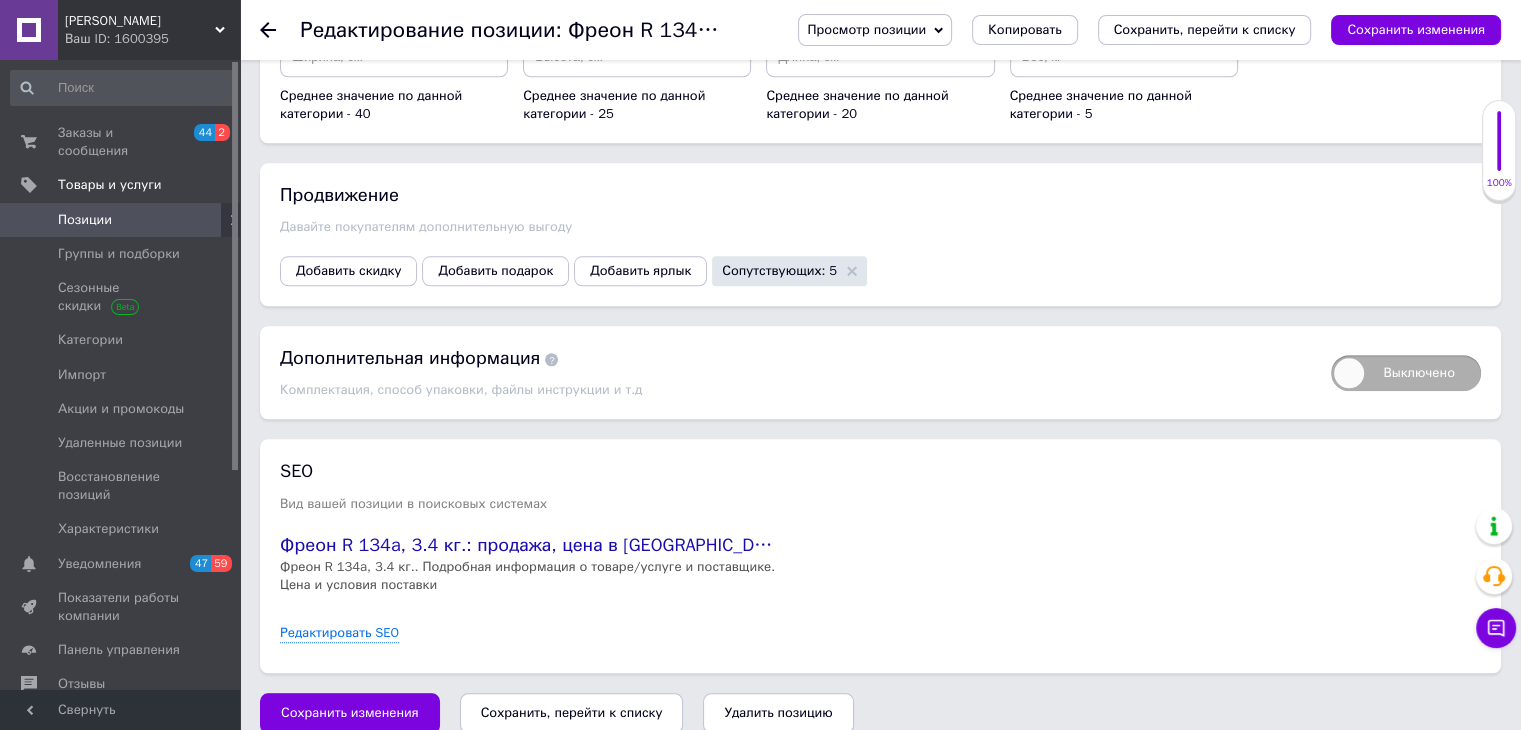 scroll, scrollTop: 2171, scrollLeft: 0, axis: vertical 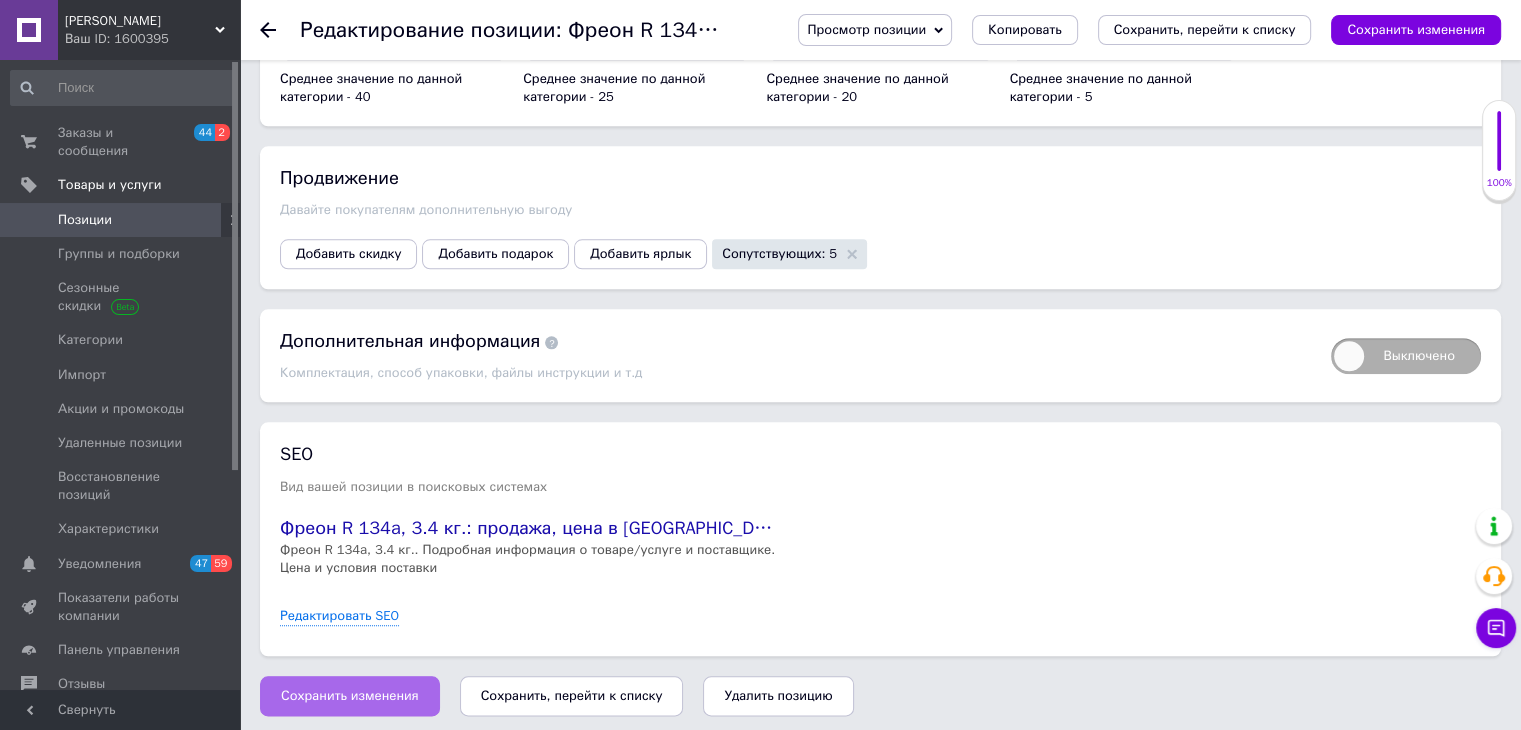 type on "83.37" 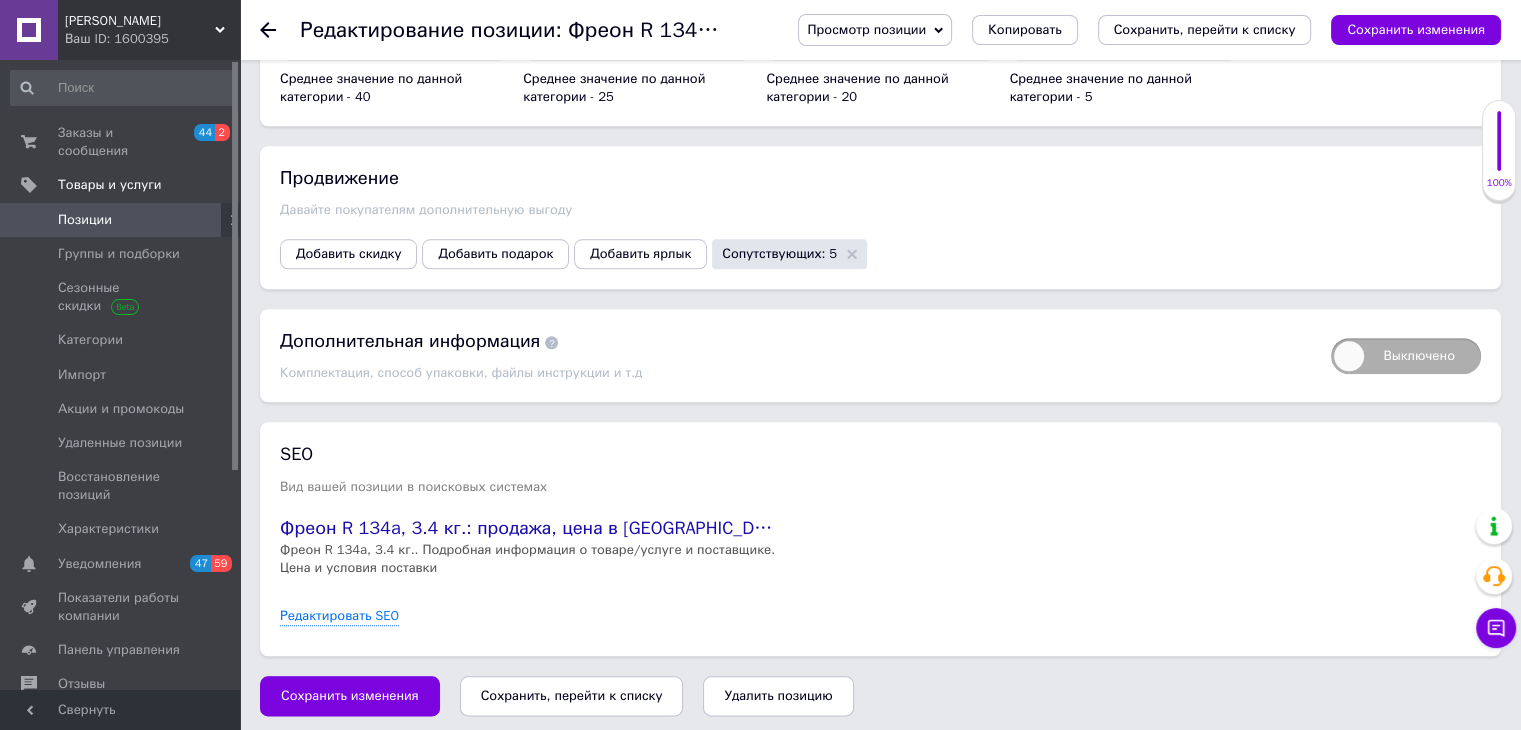 drag, startPoint x: 345, startPoint y: 691, endPoint x: 355, endPoint y: 684, distance: 12.206555 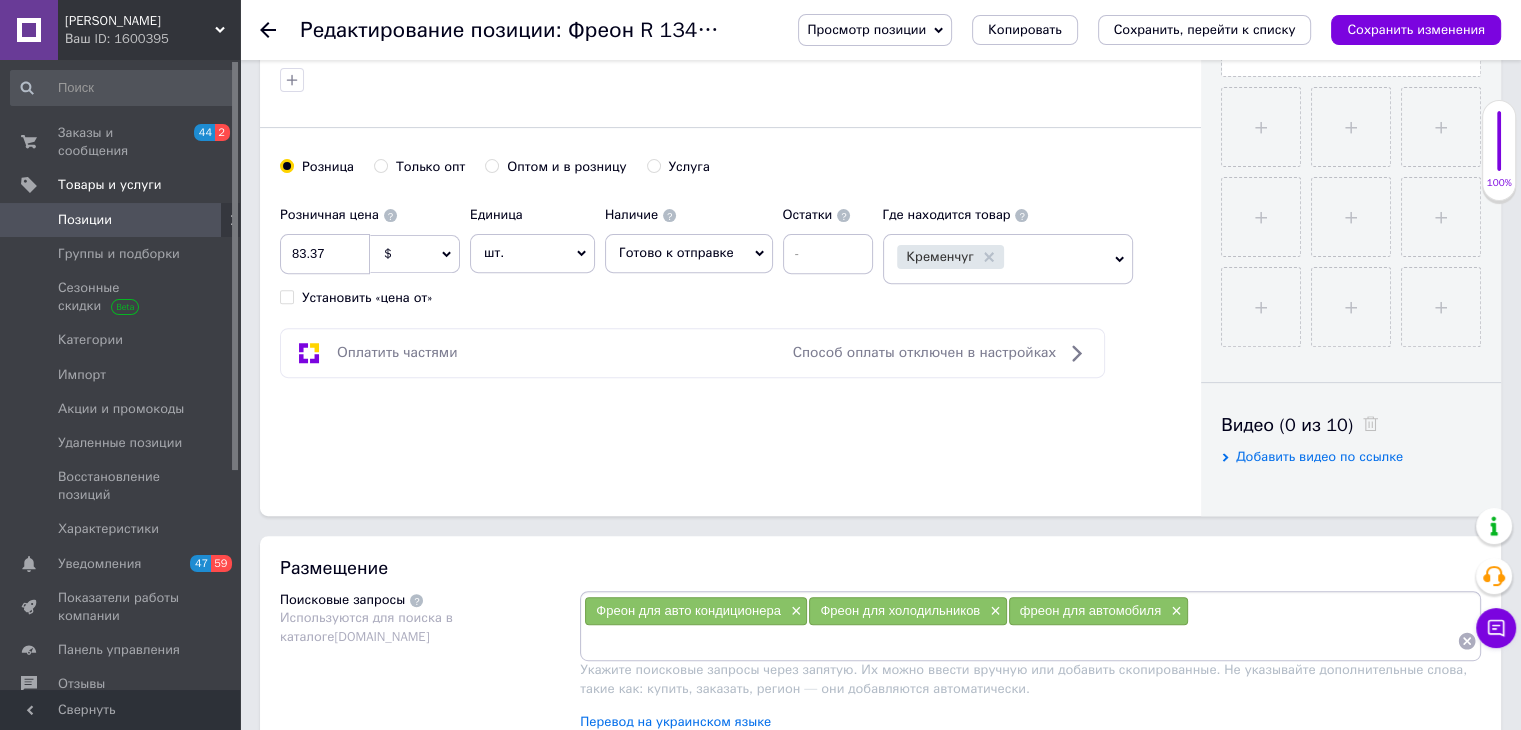 scroll, scrollTop: 571, scrollLeft: 0, axis: vertical 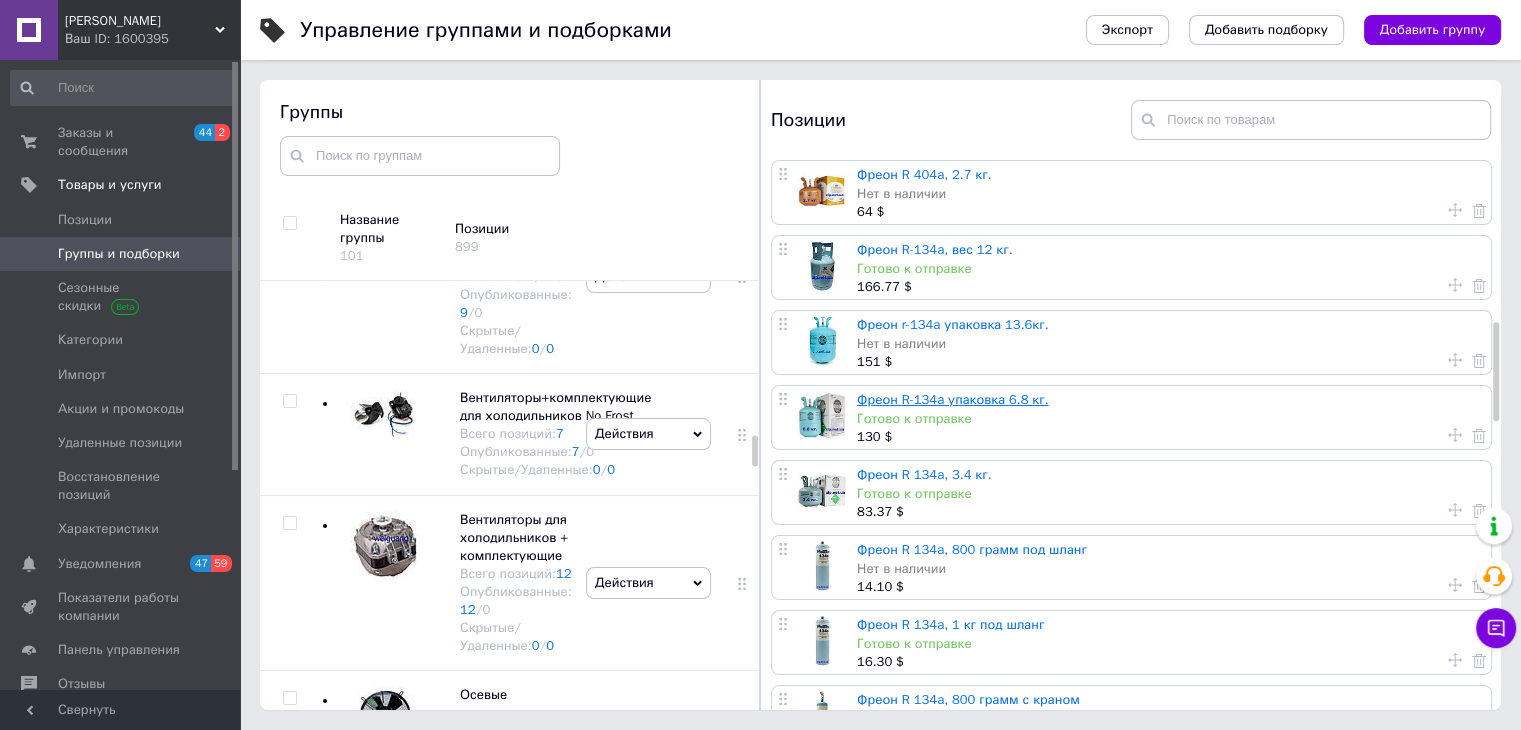 click on "Фреон R-134a упаковка 6.8 кг." at bounding box center (953, 399) 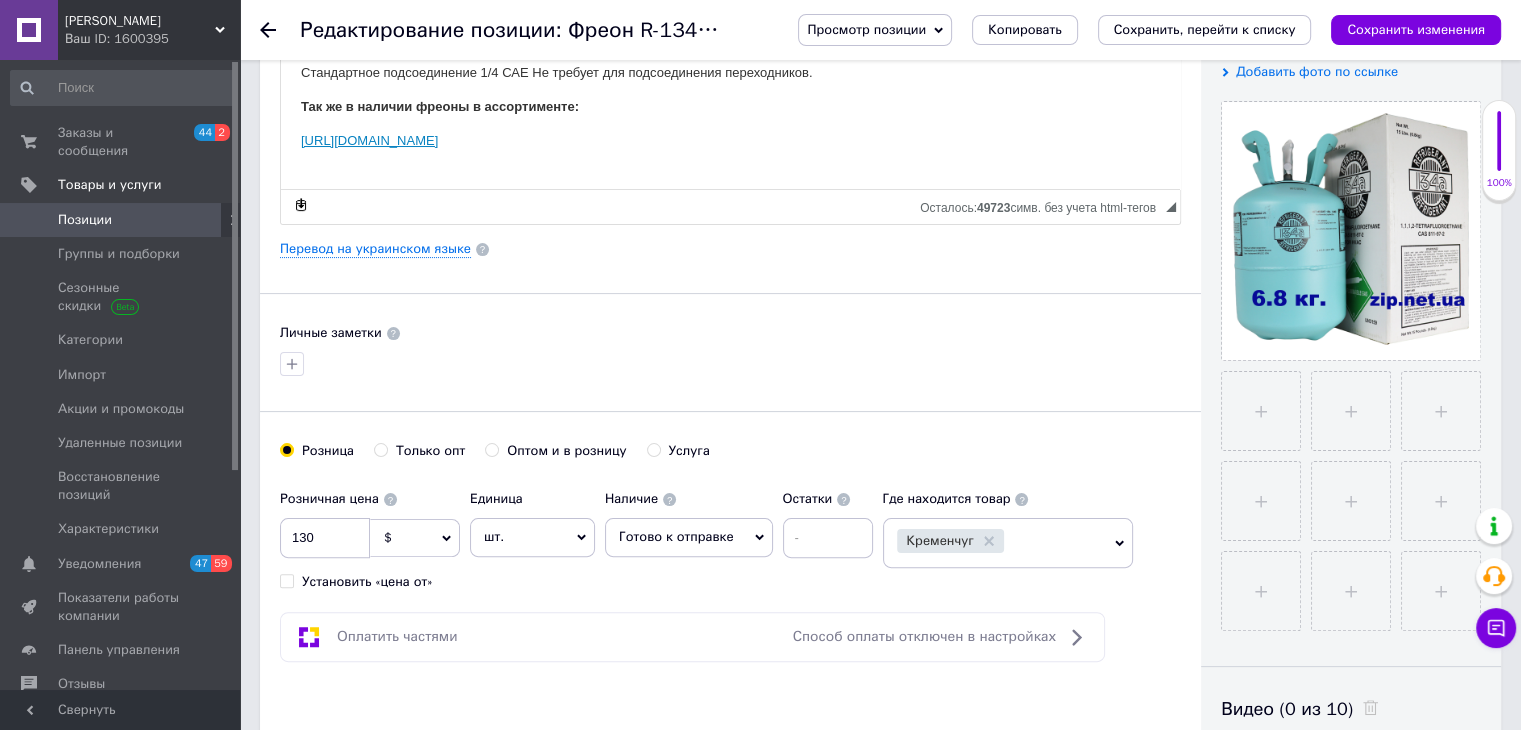 scroll, scrollTop: 400, scrollLeft: 0, axis: vertical 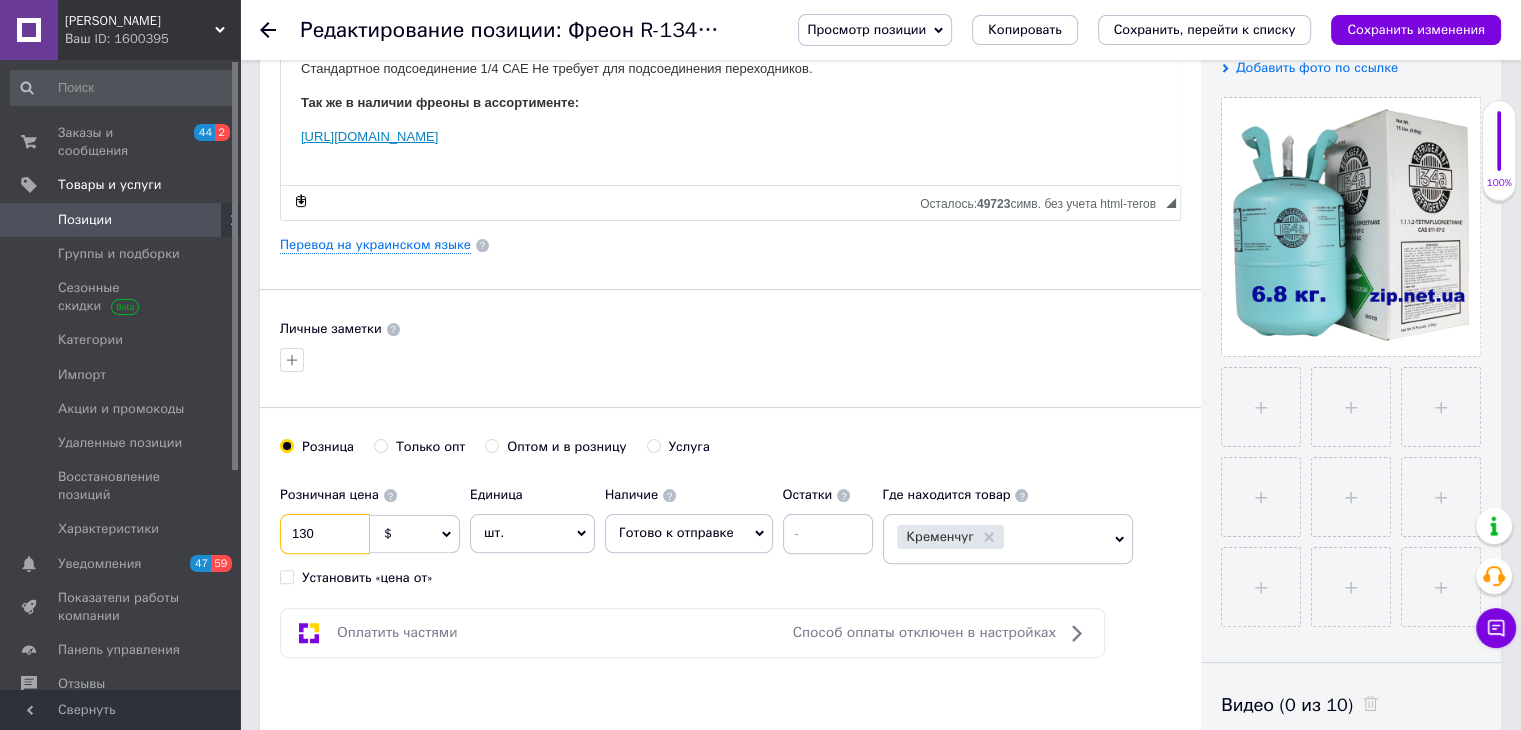 click on "130" at bounding box center (325, 534) 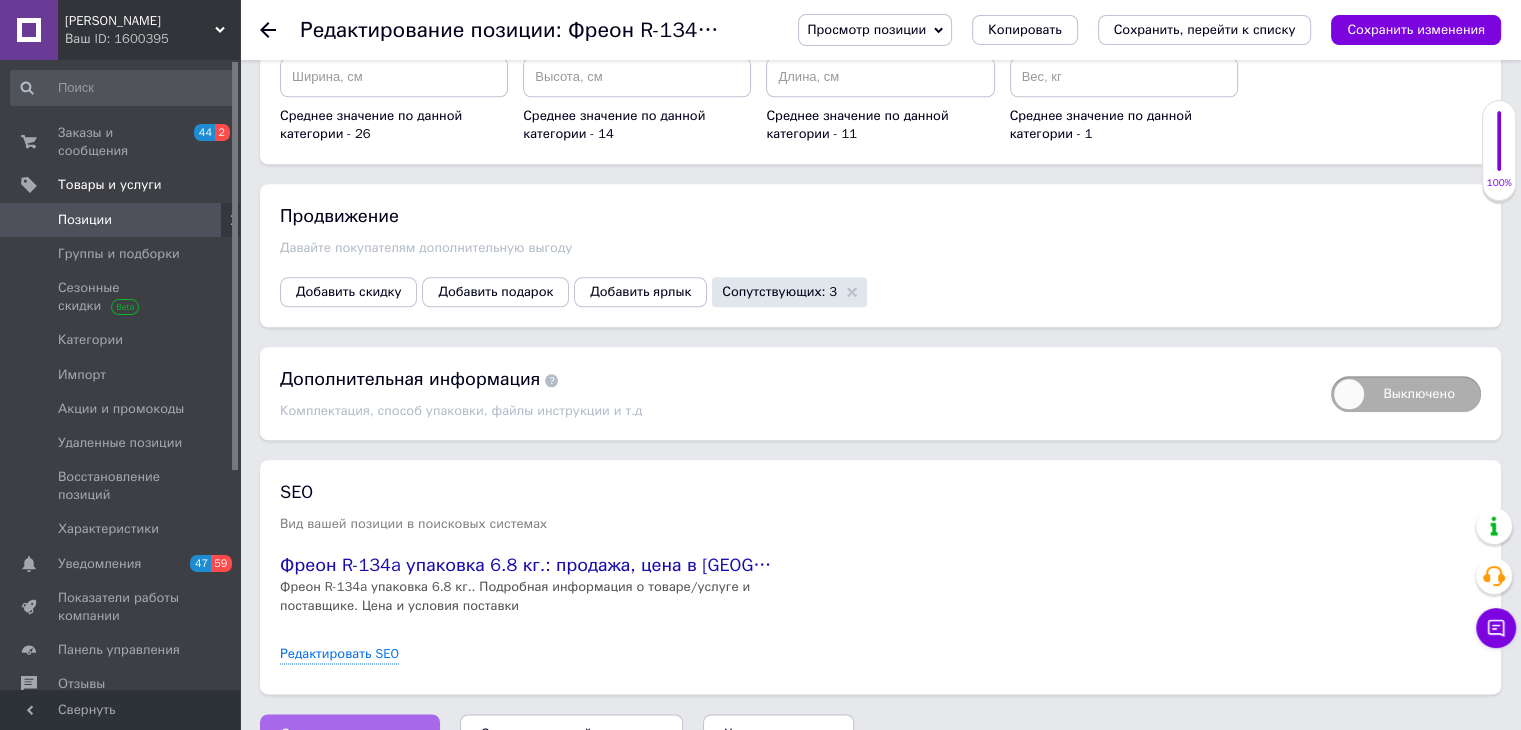 scroll, scrollTop: 2374, scrollLeft: 0, axis: vertical 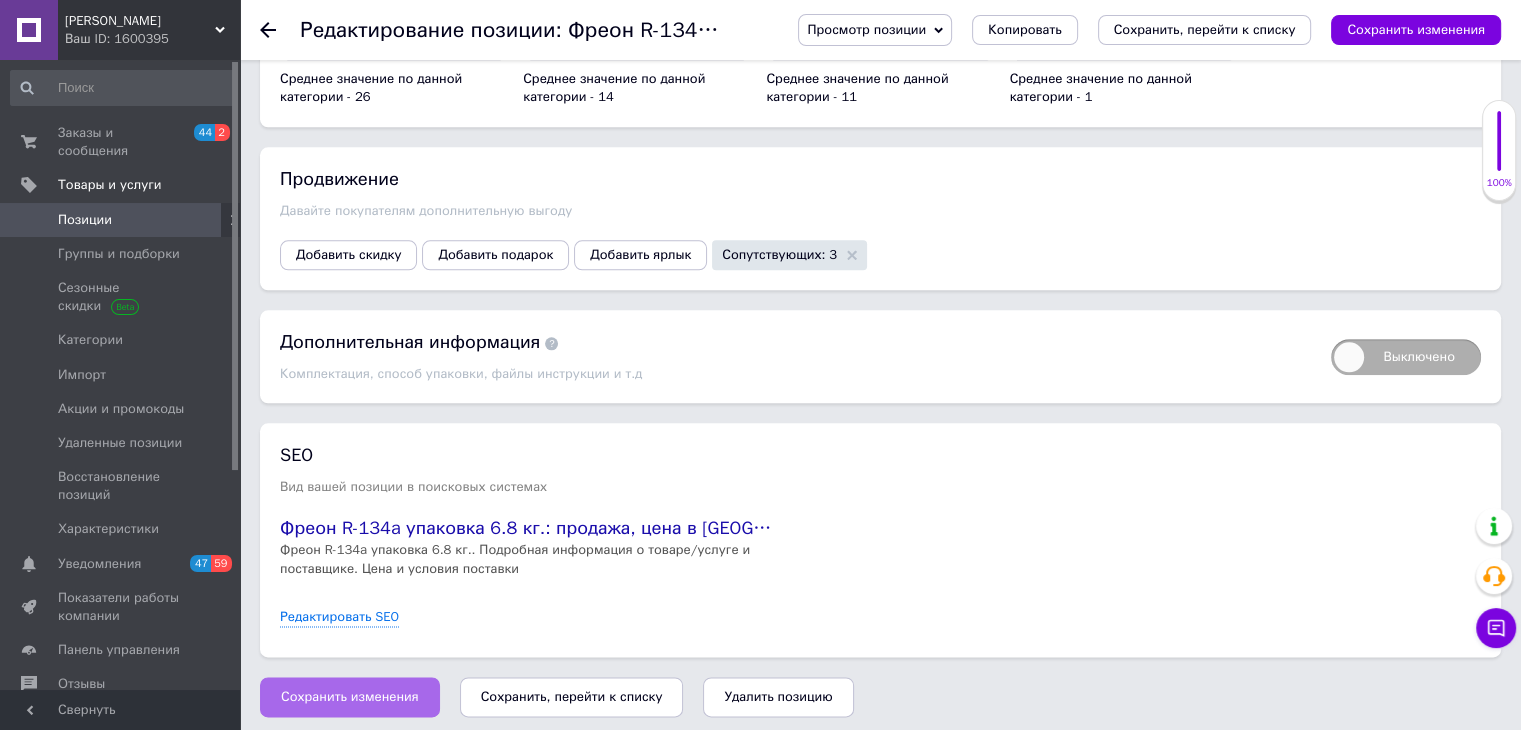 type on "131.5" 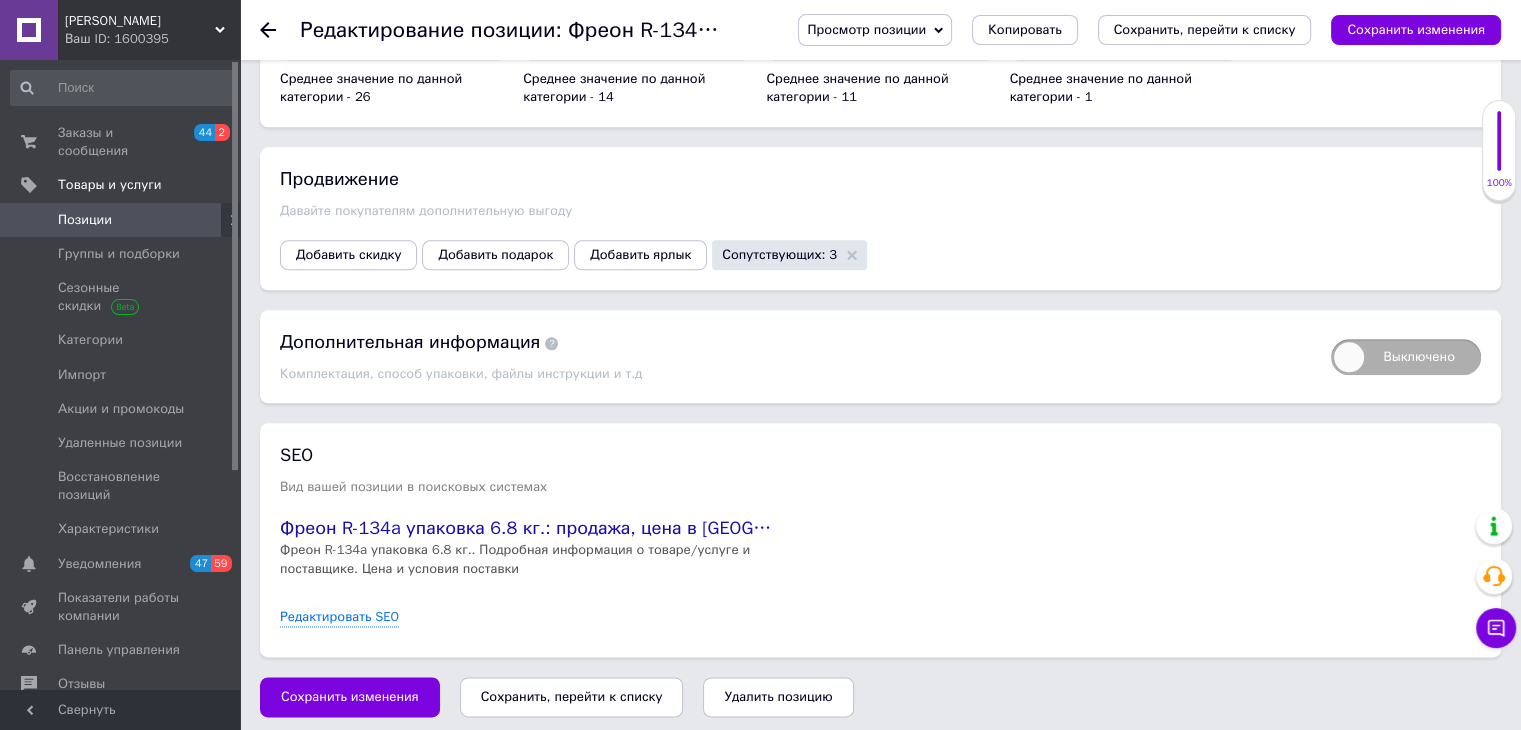 click on "Сохранить изменения" at bounding box center [350, 697] 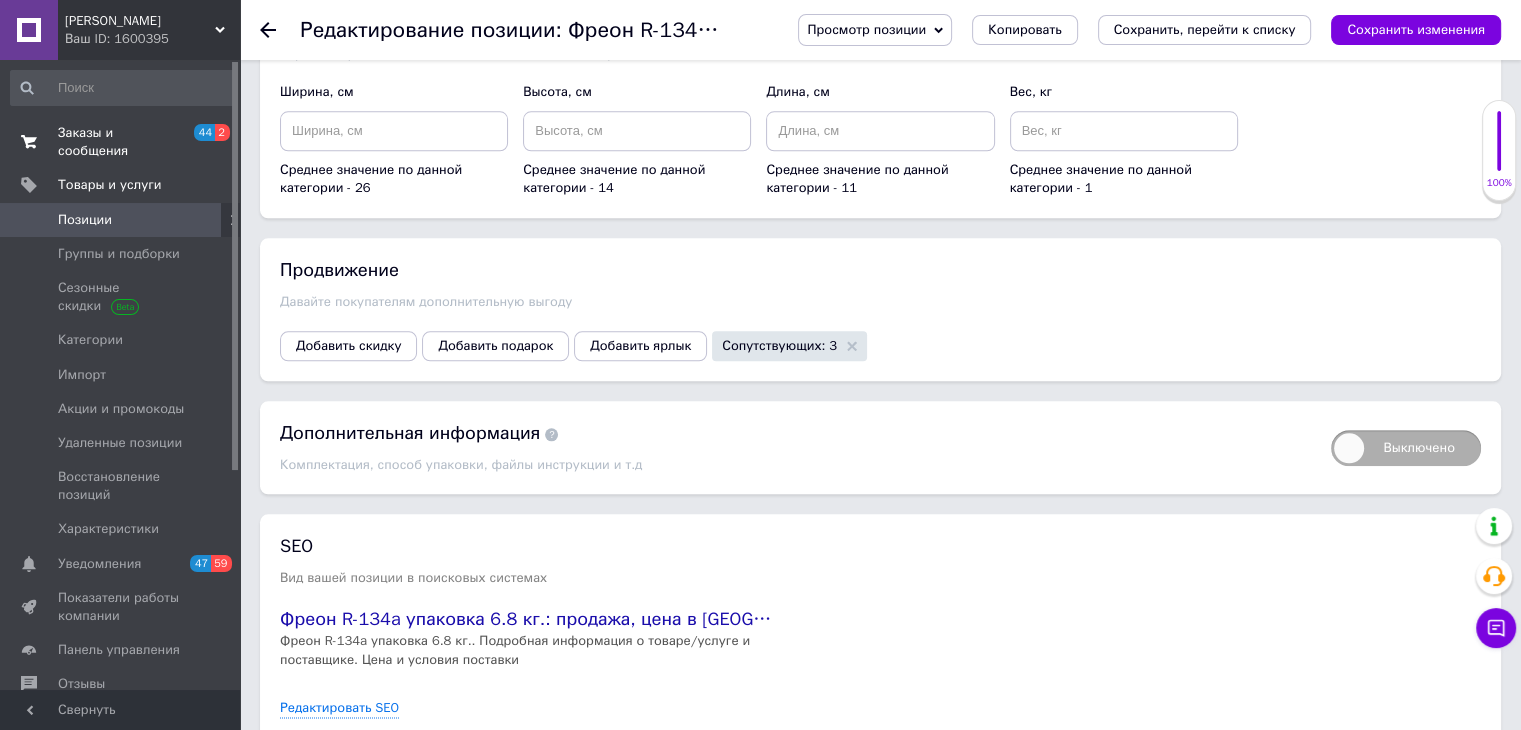 scroll, scrollTop: 2174, scrollLeft: 0, axis: vertical 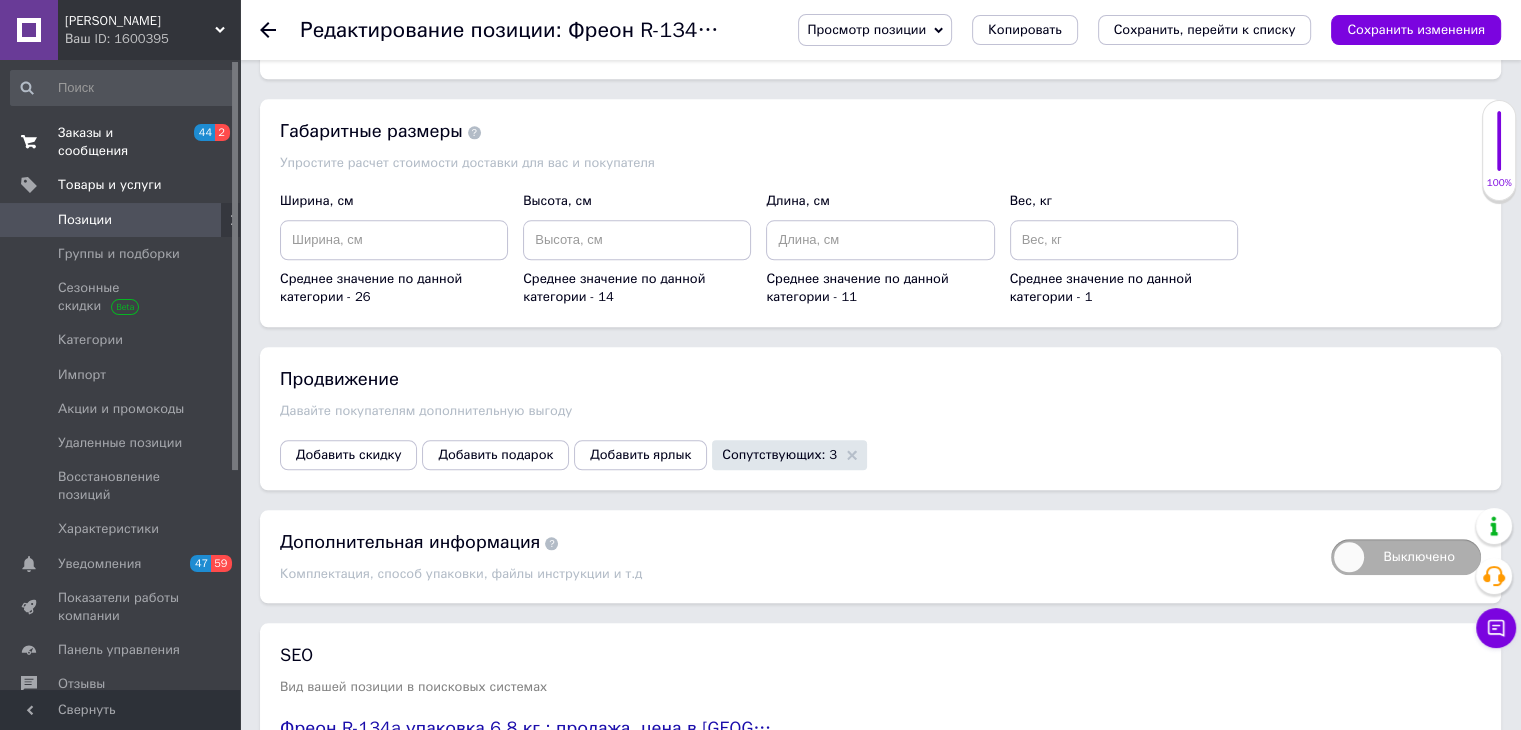 click on "Заказы и сообщения" at bounding box center [121, 142] 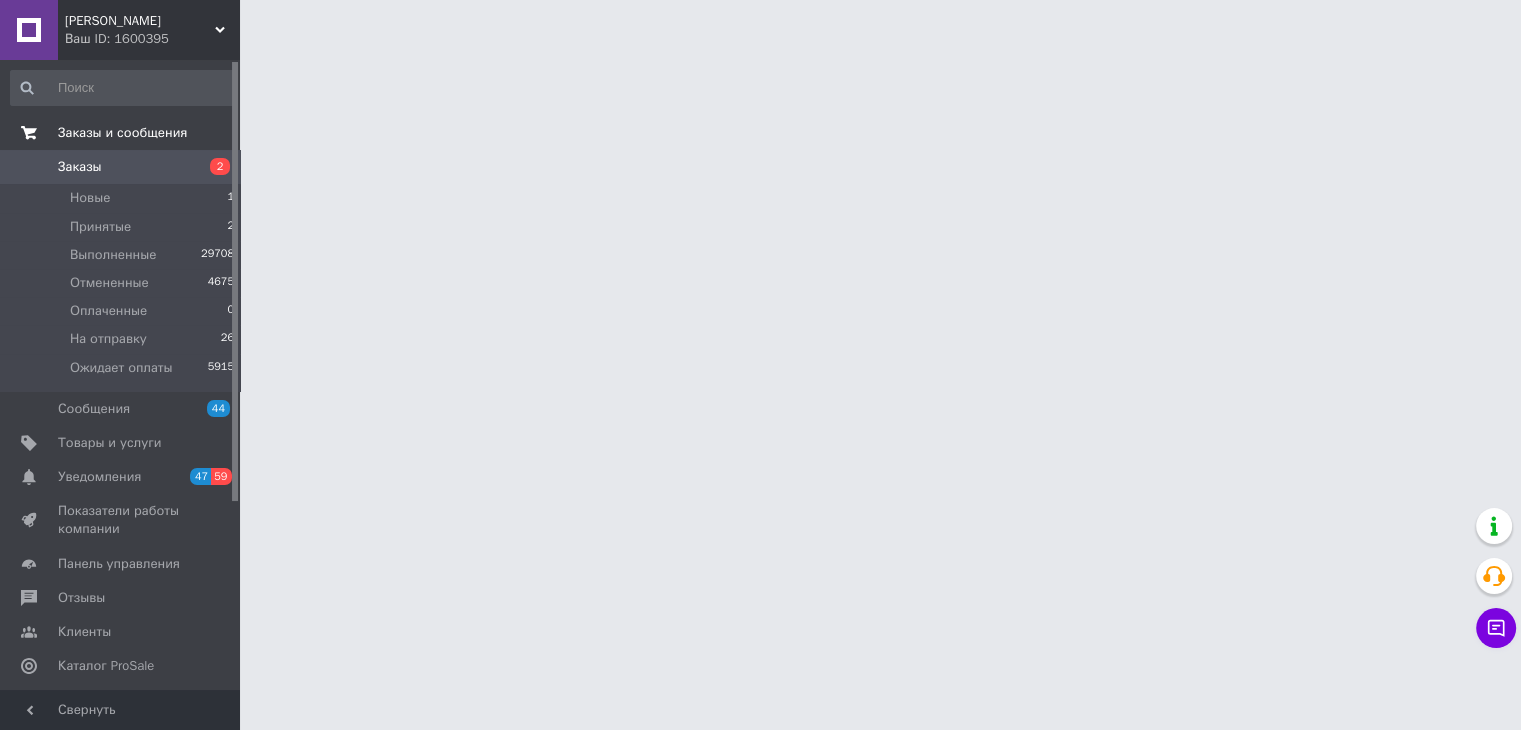 scroll, scrollTop: 0, scrollLeft: 0, axis: both 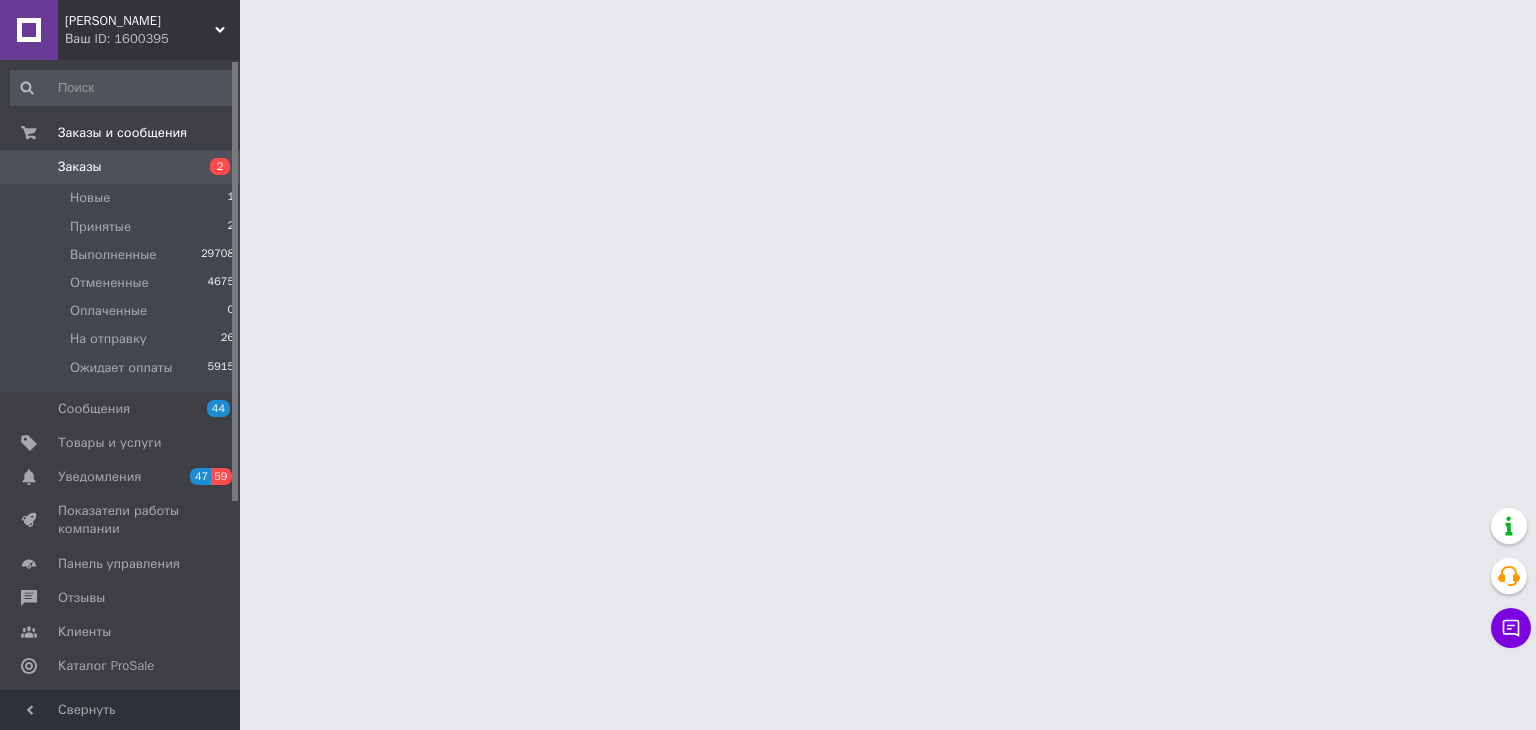 click on "Заказы" at bounding box center [80, 167] 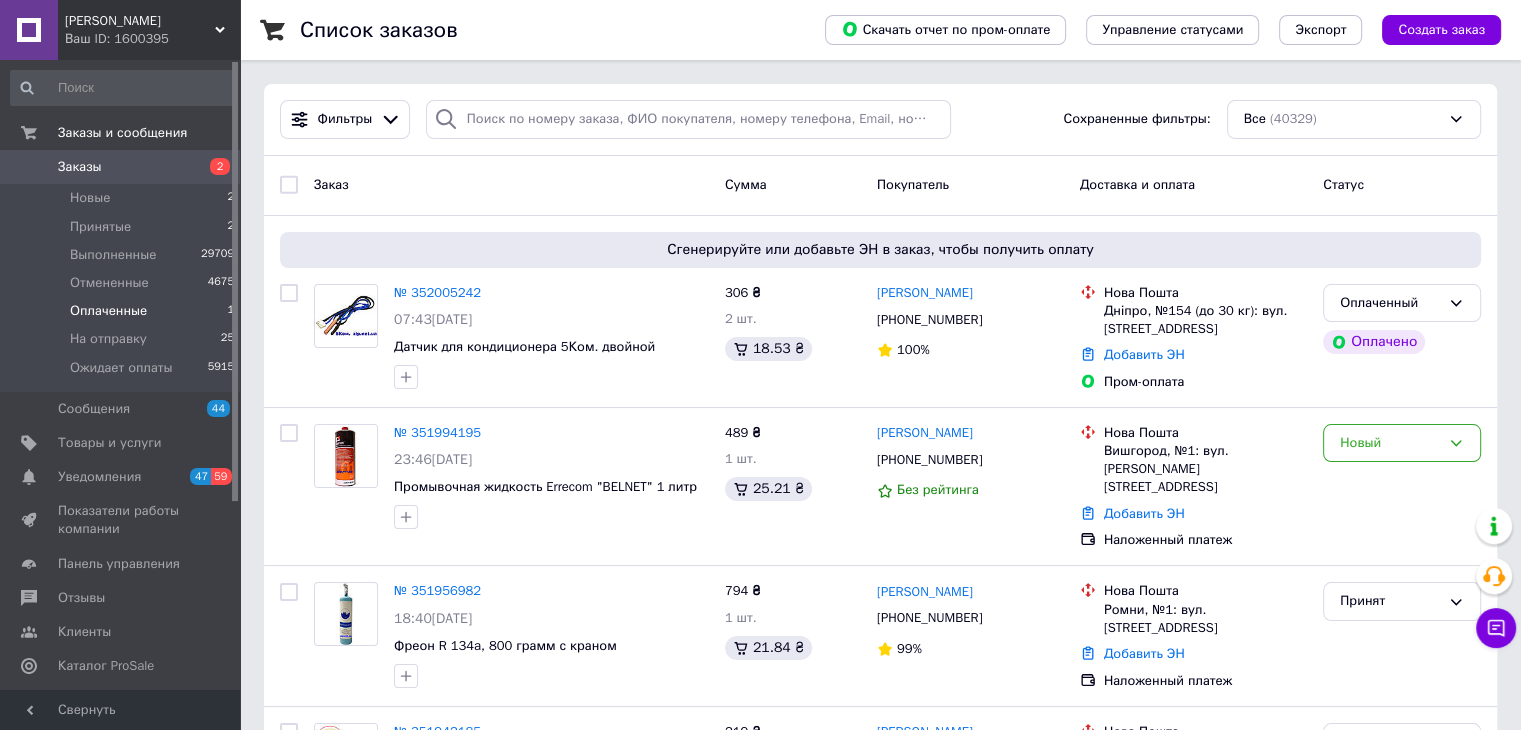 click on "Оплаченные" at bounding box center [108, 311] 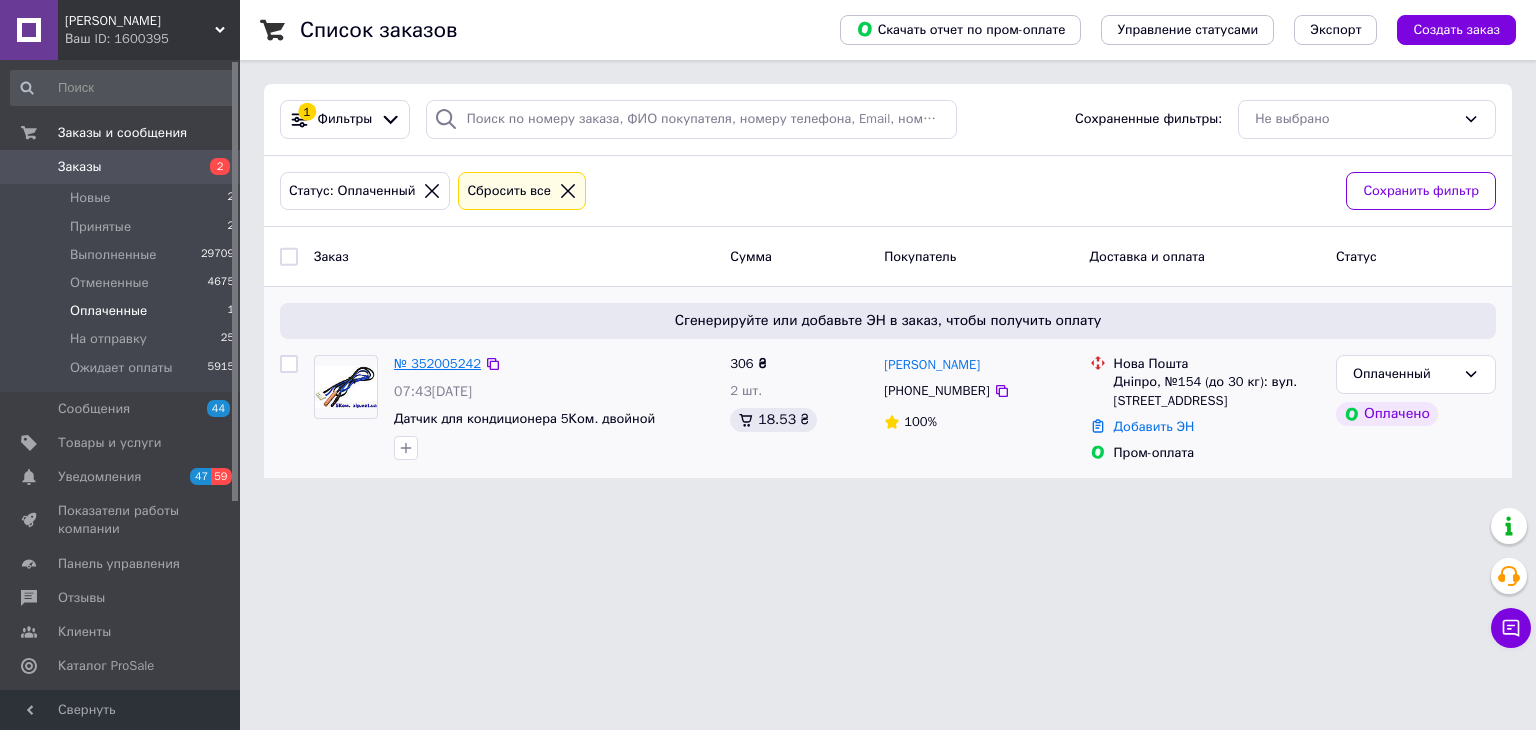 click on "№ 352005242" at bounding box center (437, 363) 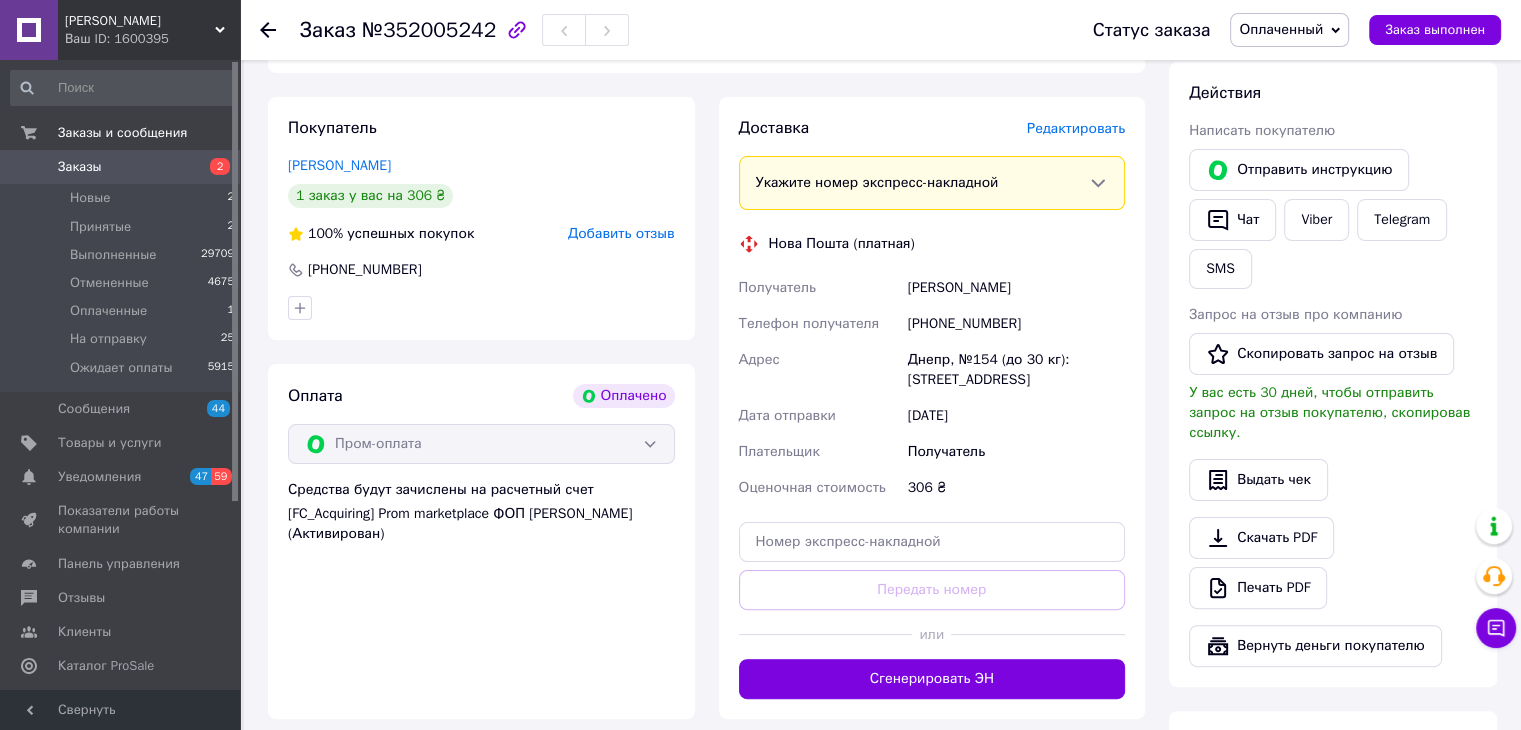 scroll, scrollTop: 400, scrollLeft: 0, axis: vertical 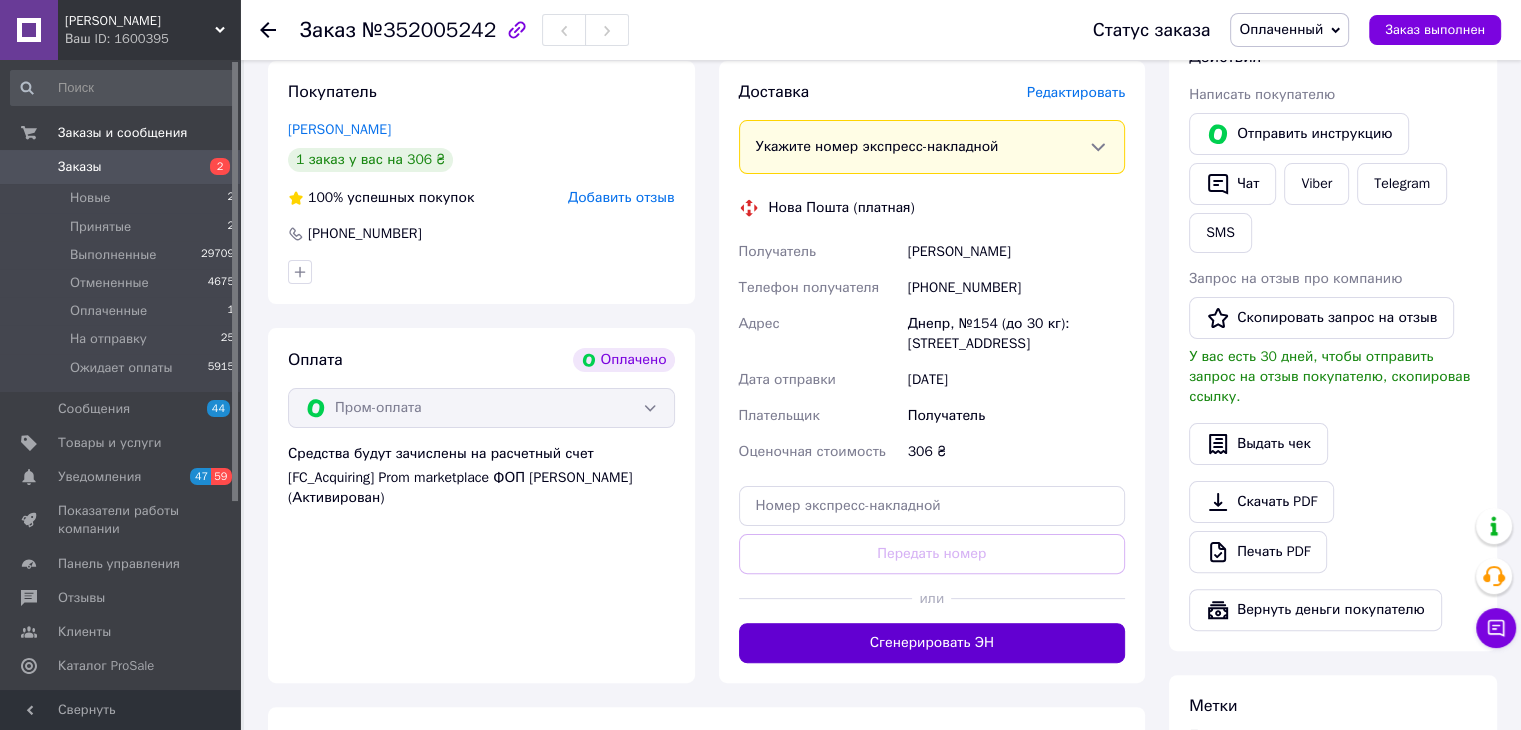 click on "Сгенерировать ЭН" at bounding box center [932, 643] 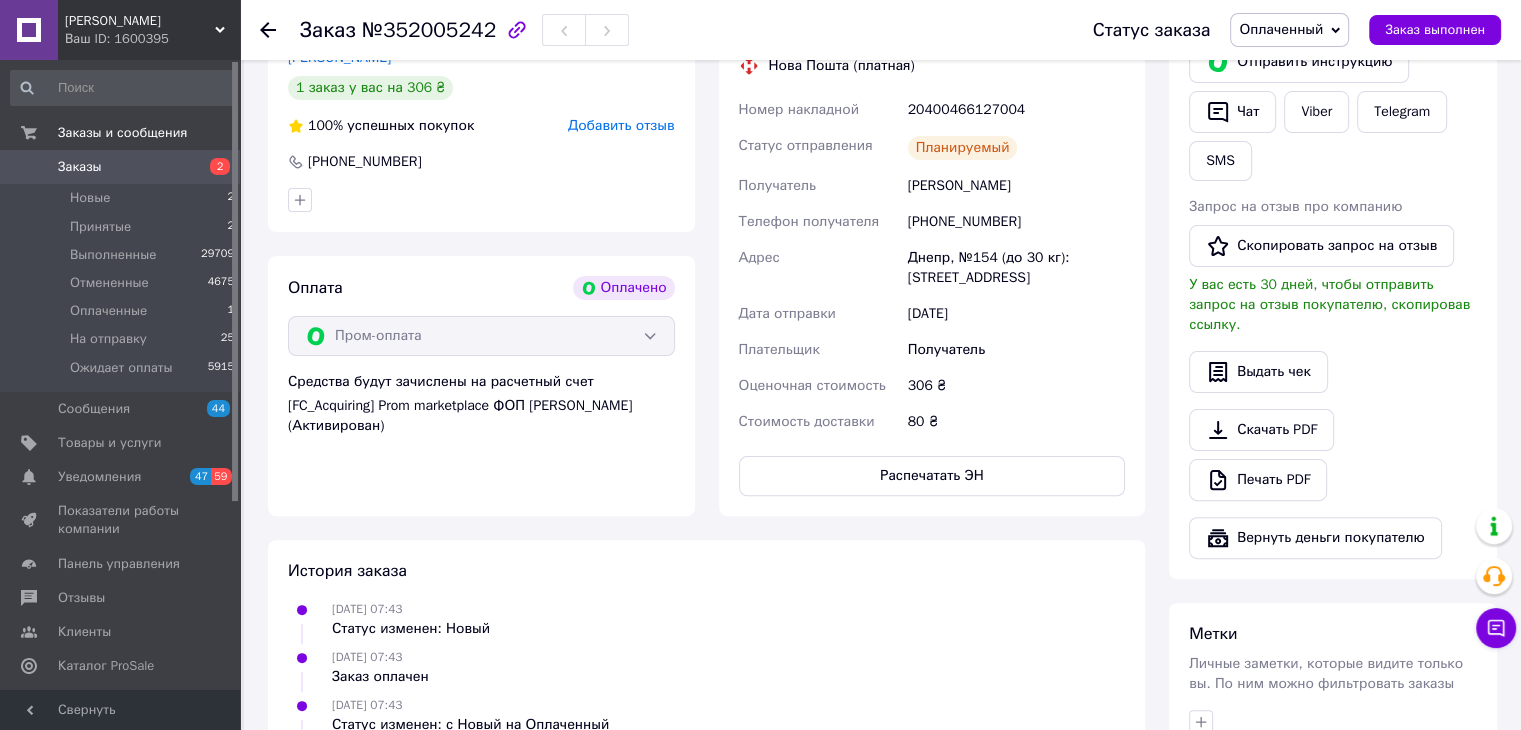 scroll, scrollTop: 500, scrollLeft: 0, axis: vertical 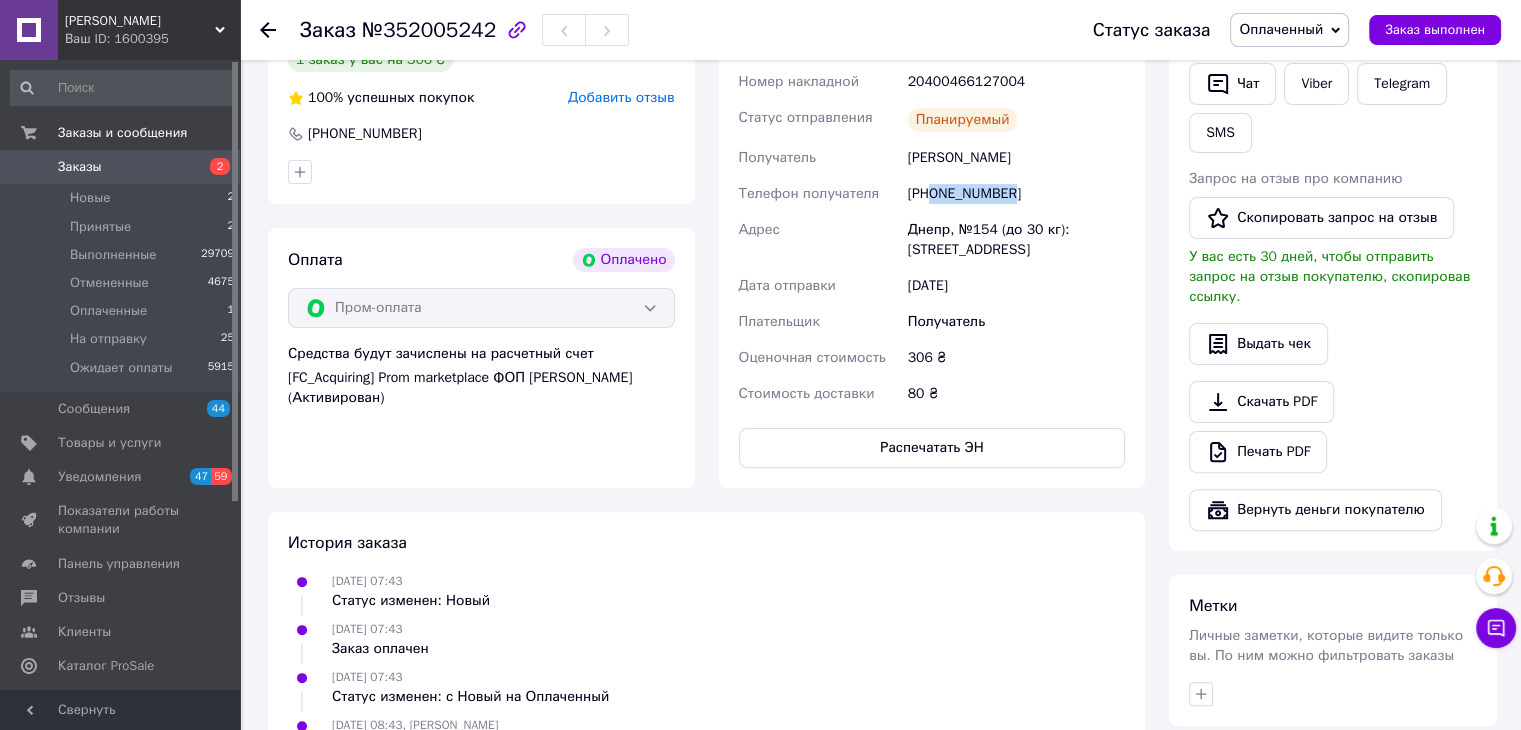 drag, startPoint x: 1012, startPoint y: 201, endPoint x: 948, endPoint y: 201, distance: 64 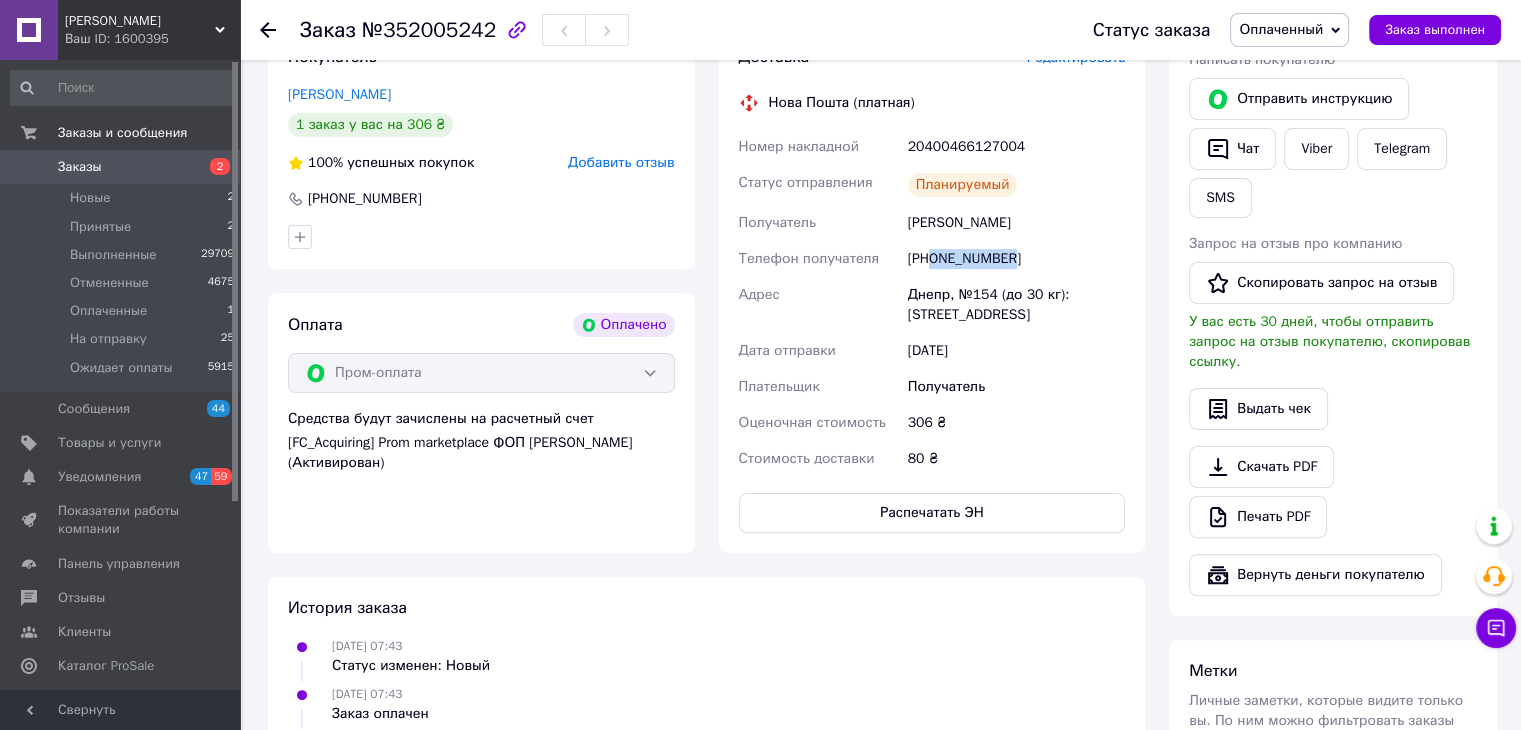 scroll, scrollTop: 400, scrollLeft: 0, axis: vertical 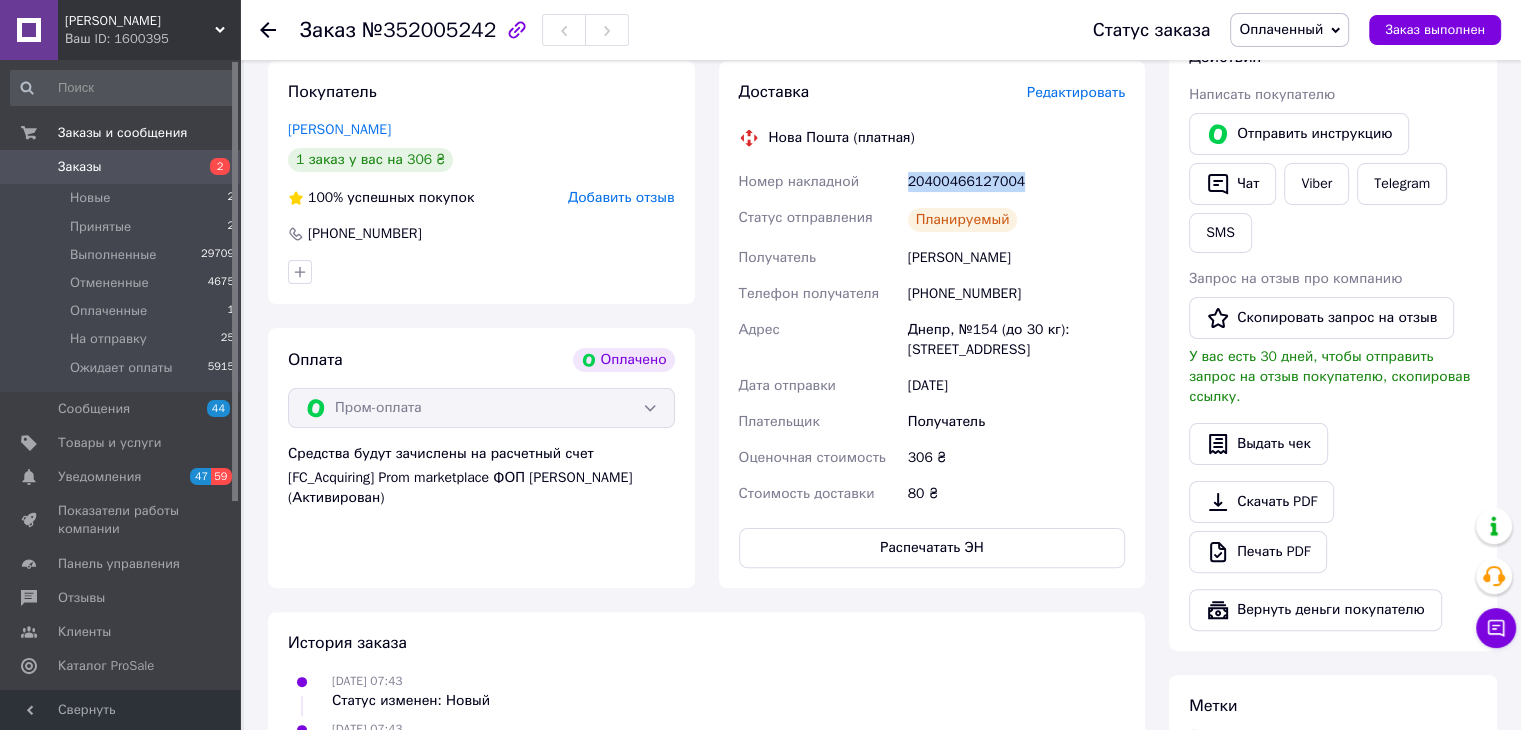 drag, startPoint x: 1021, startPoint y: 181, endPoint x: 904, endPoint y: 188, distance: 117.20921 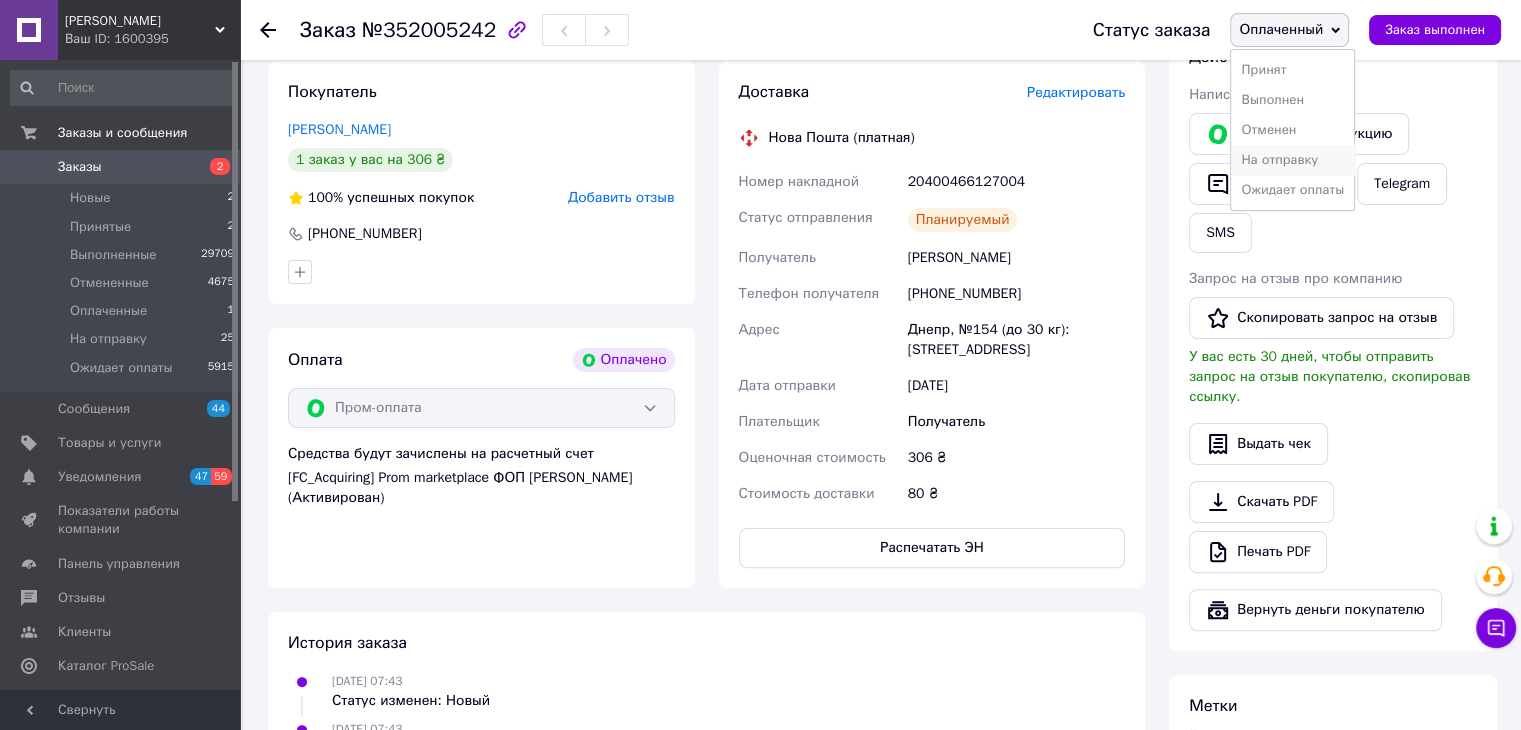 click on "На отправку" at bounding box center [1292, 160] 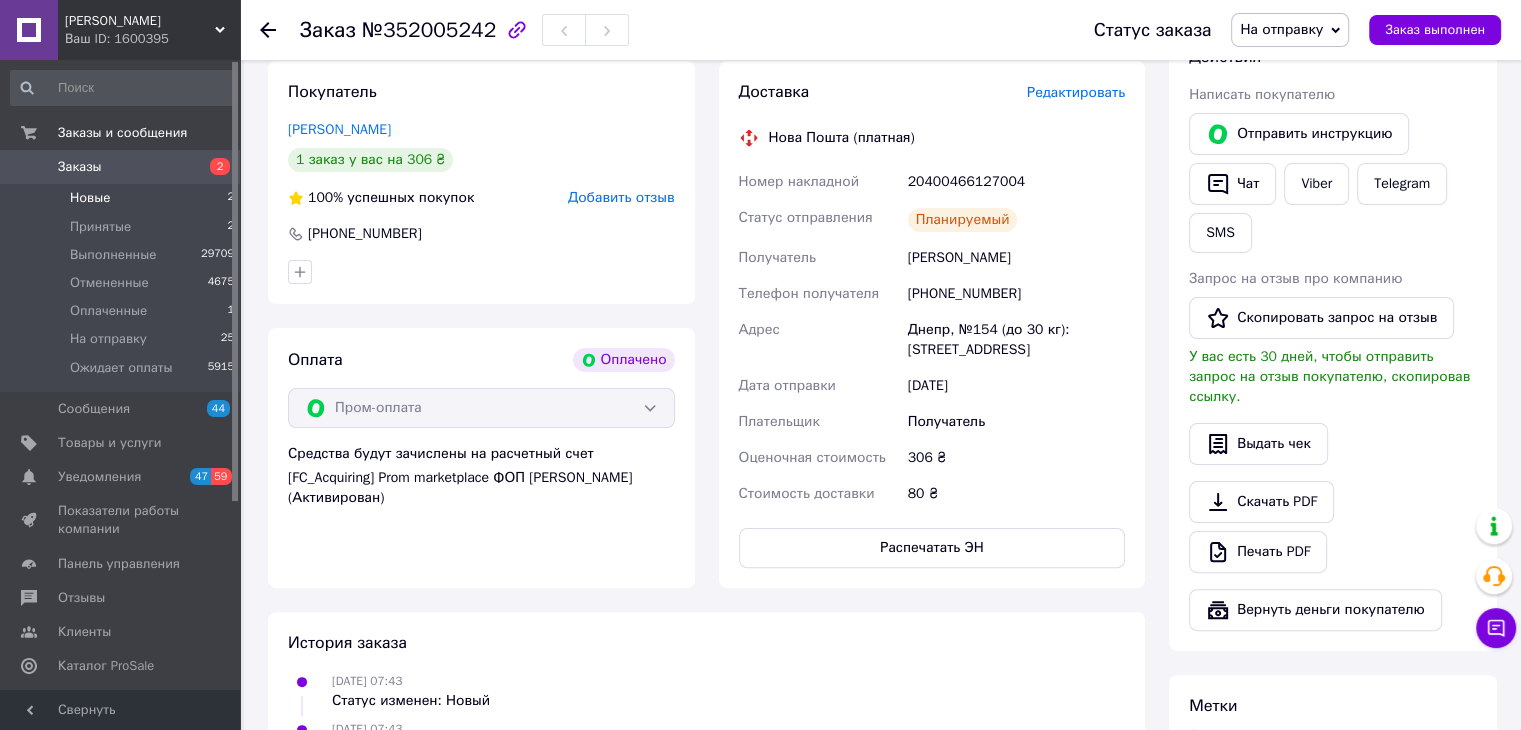 click on "Новые" at bounding box center [90, 198] 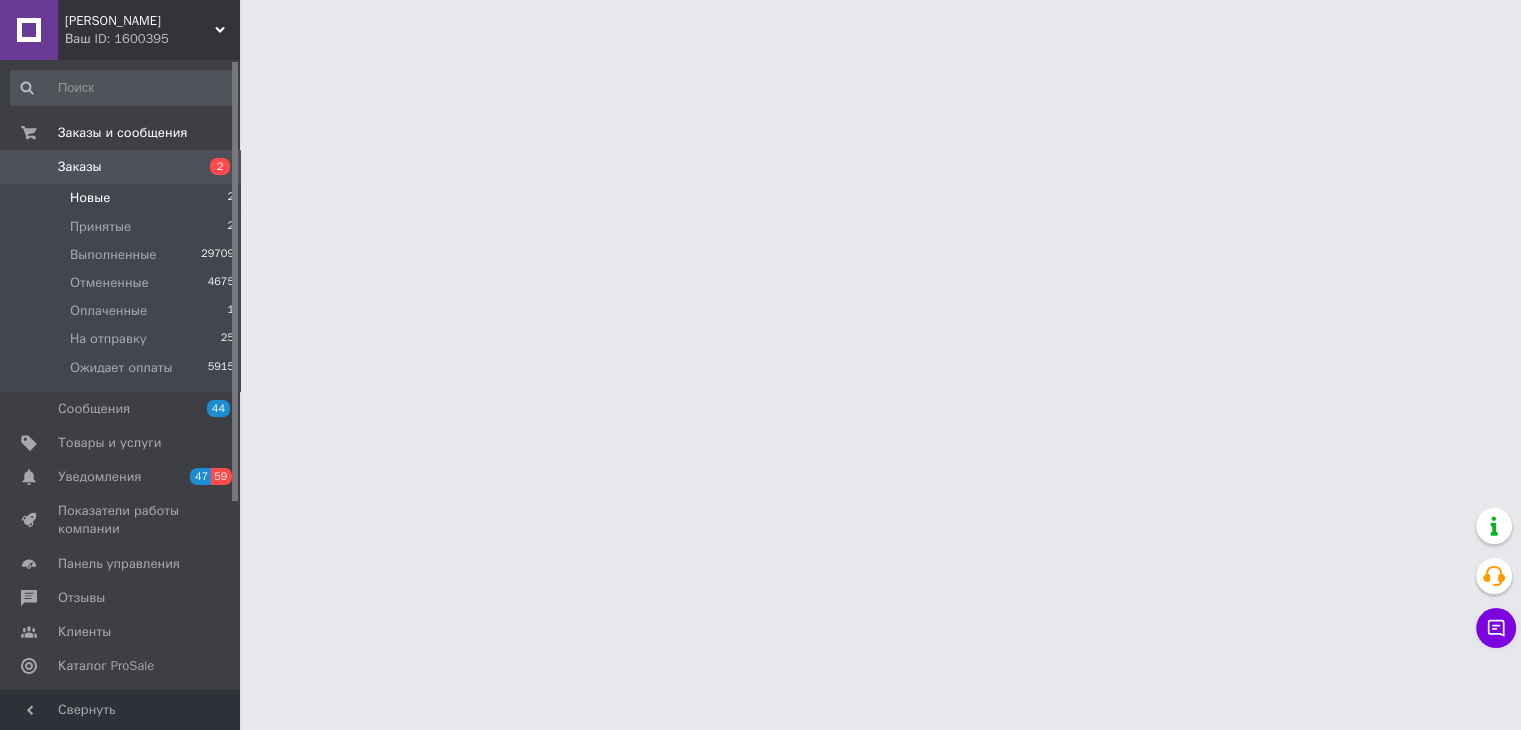 scroll, scrollTop: 0, scrollLeft: 0, axis: both 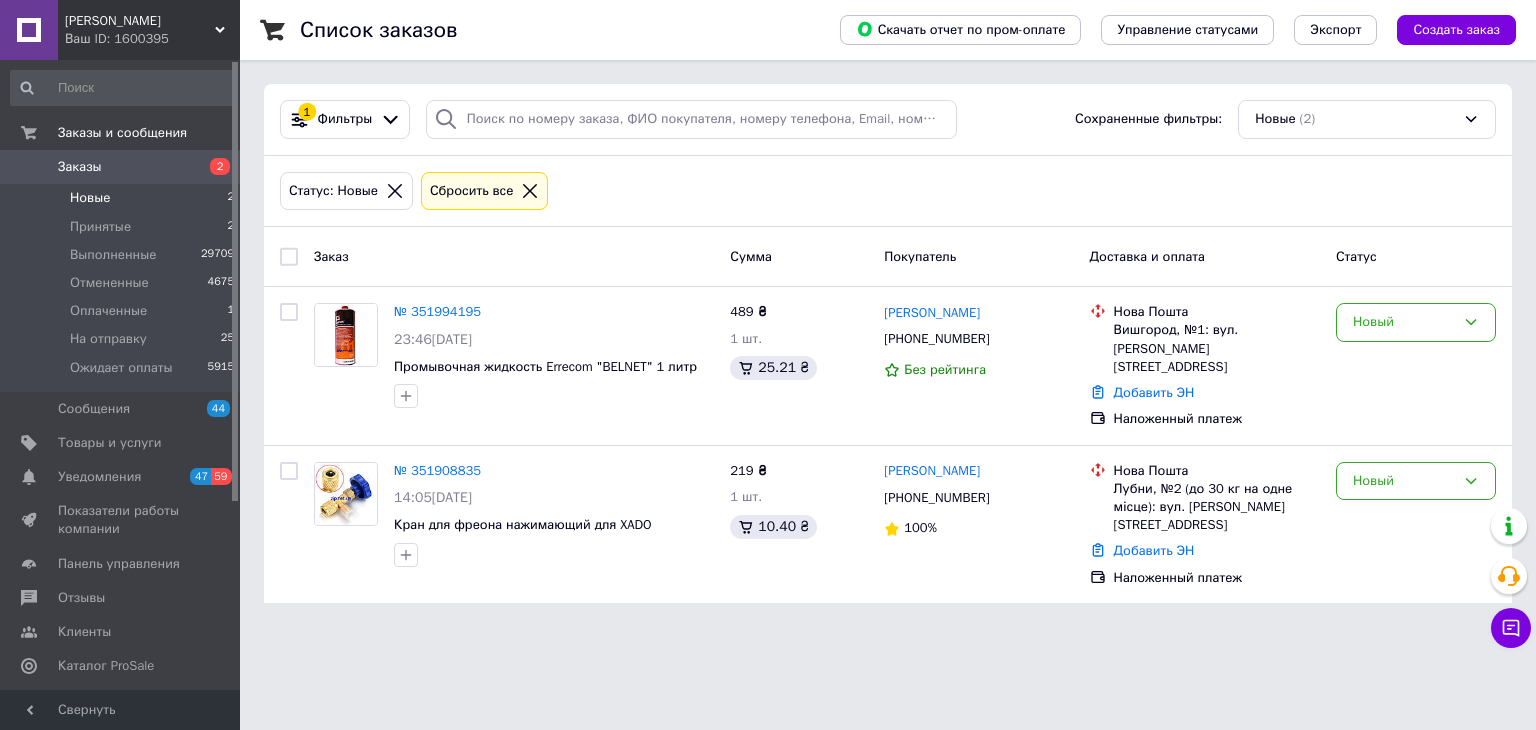click on "Новые" at bounding box center [90, 198] 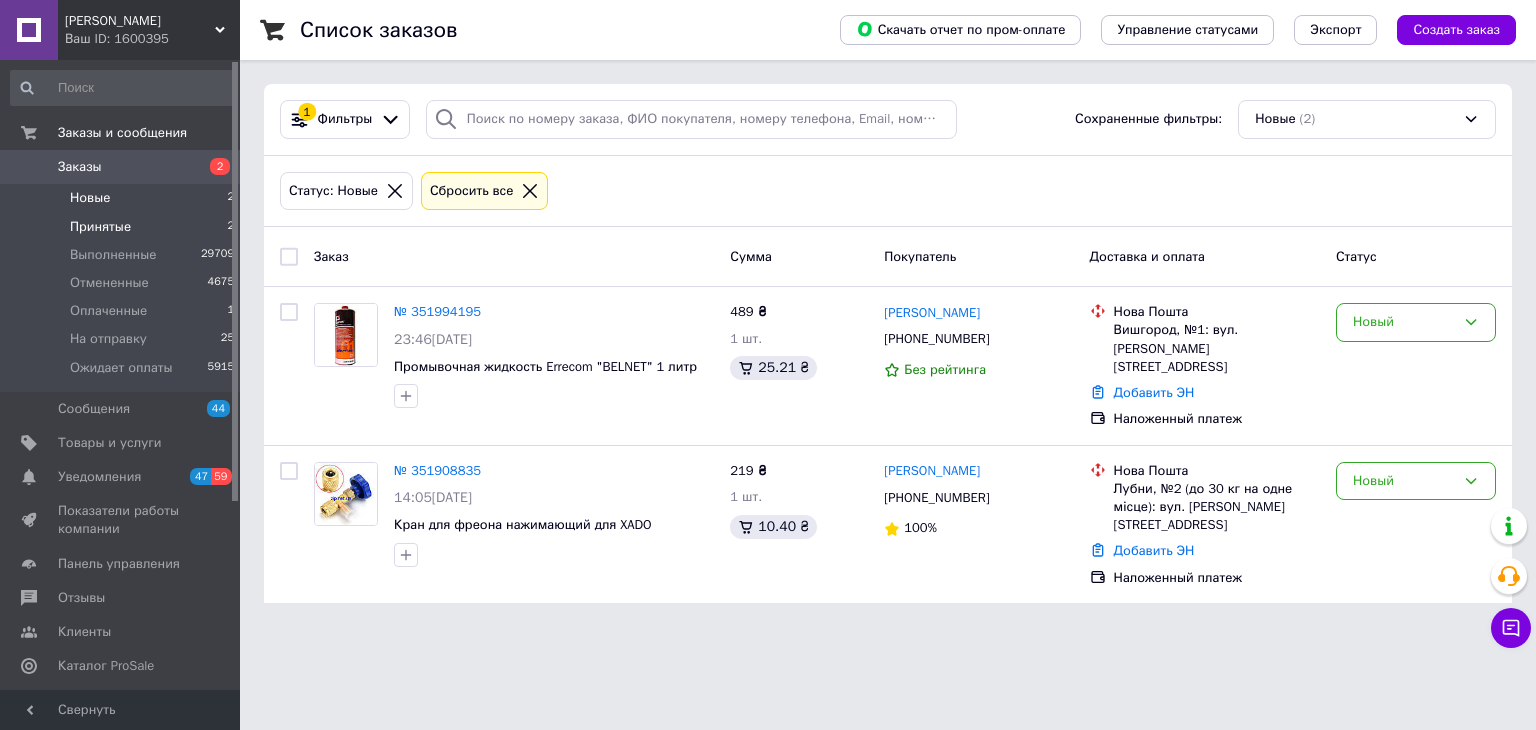 click on "Принятые" at bounding box center (100, 227) 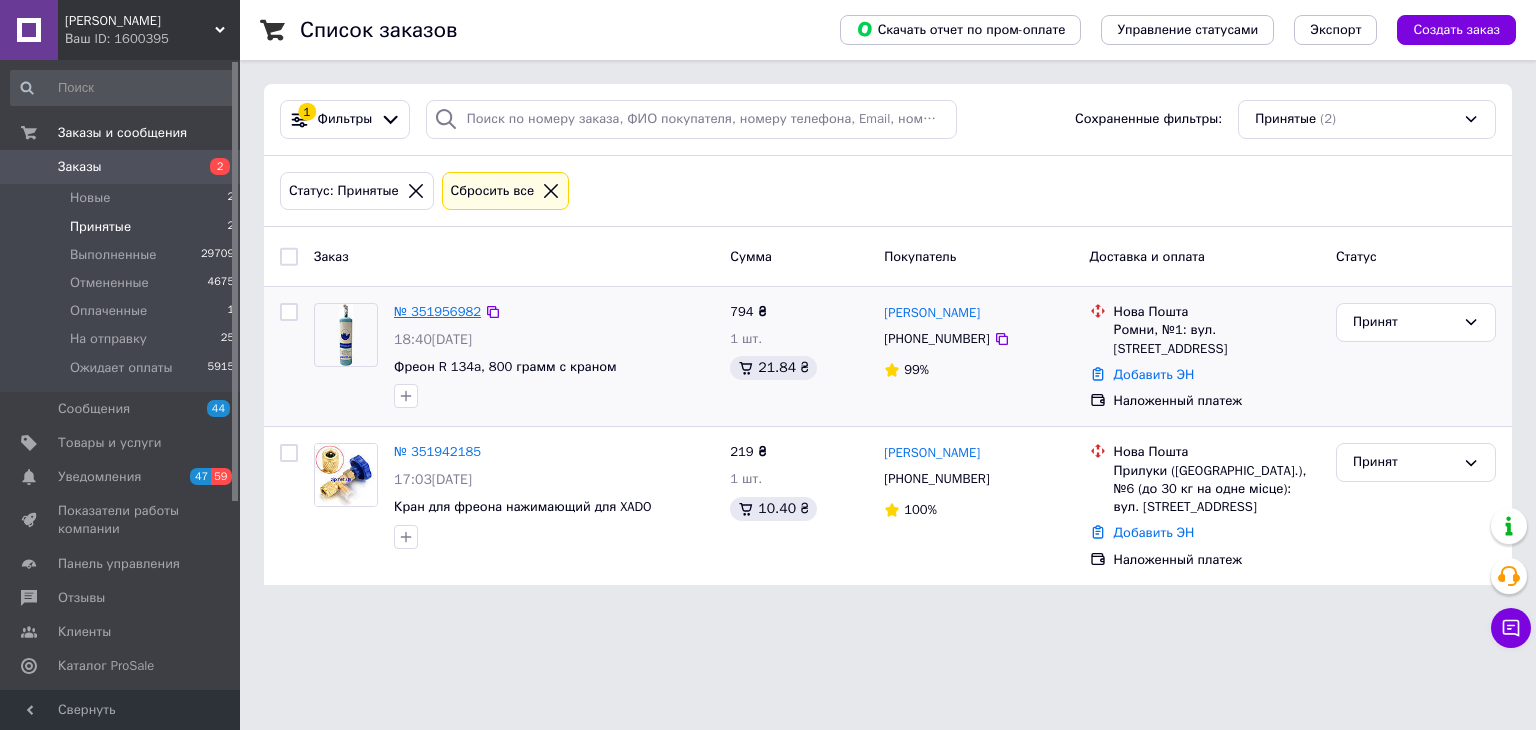 click on "№ 351956982" at bounding box center [437, 311] 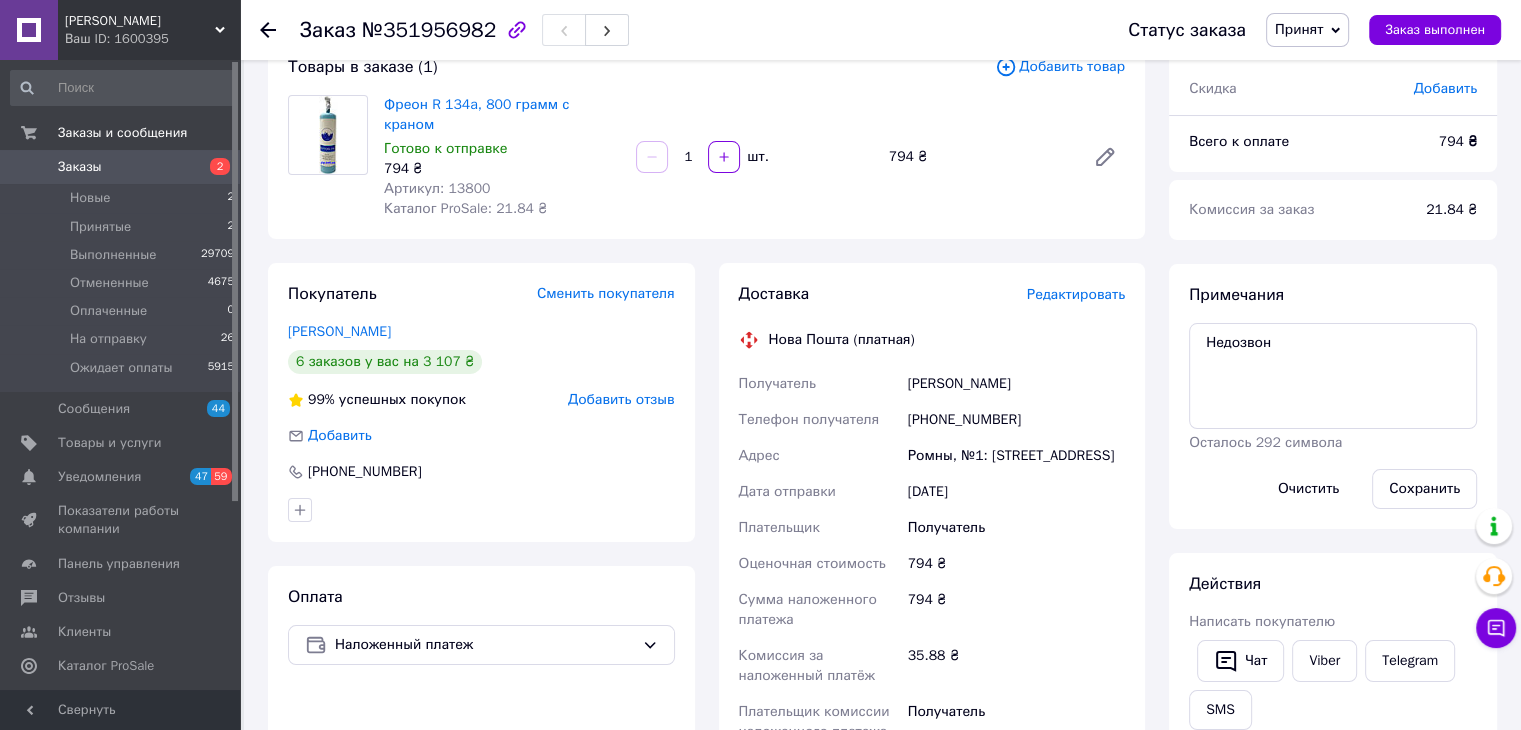 scroll, scrollTop: 200, scrollLeft: 0, axis: vertical 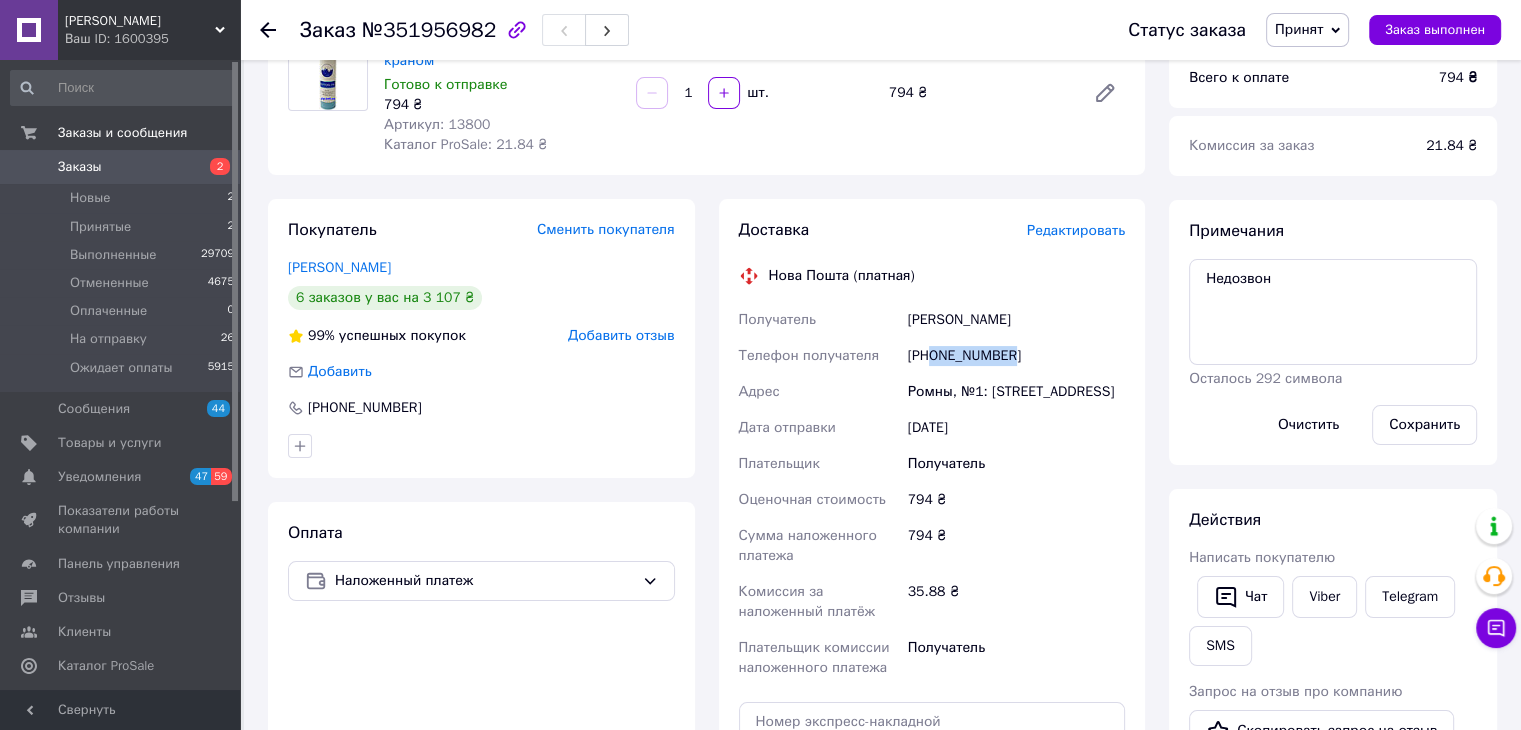 drag, startPoint x: 1009, startPoint y: 339, endPoint x: 939, endPoint y: 338, distance: 70.00714 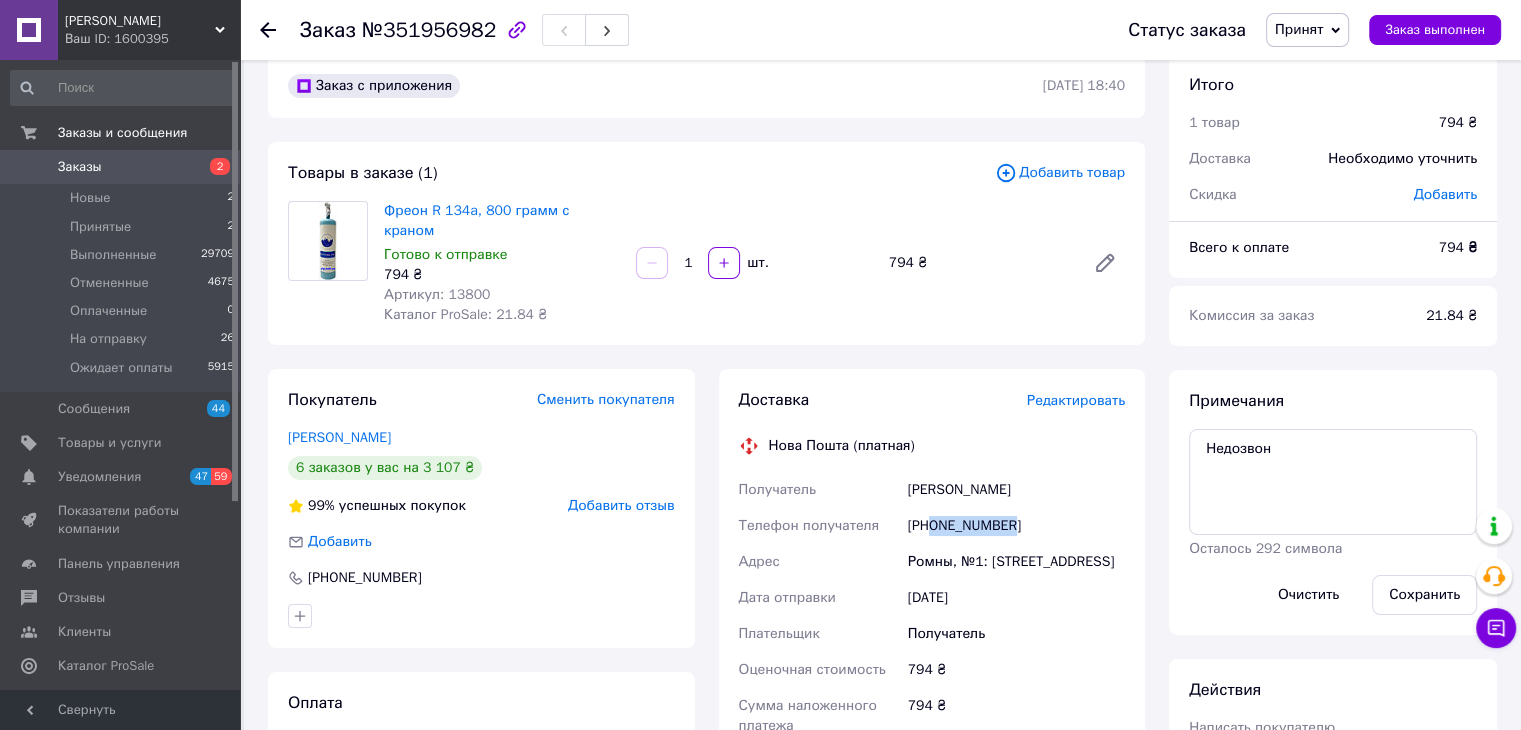 scroll, scrollTop: 0, scrollLeft: 0, axis: both 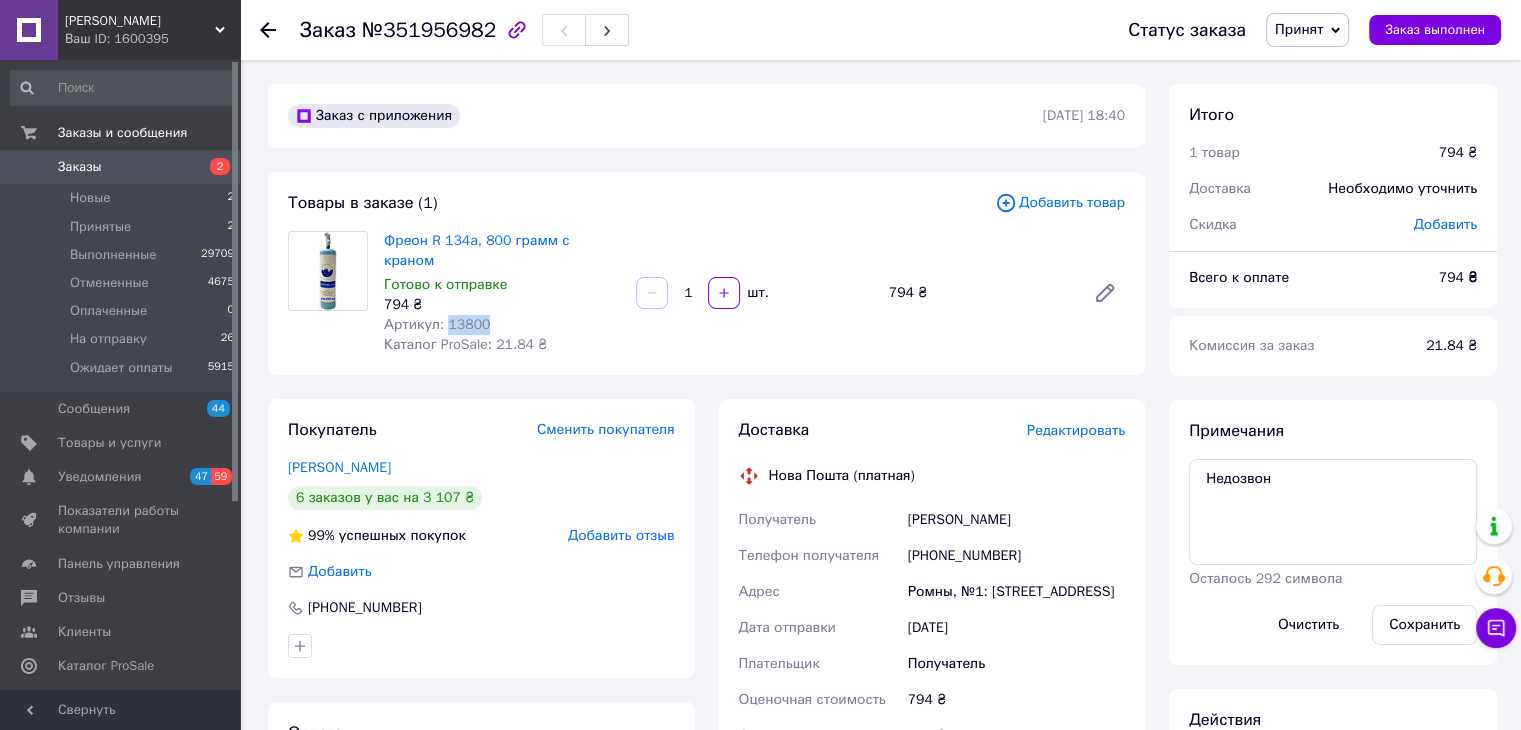 drag, startPoint x: 462, startPoint y: 310, endPoint x: 443, endPoint y: 311, distance: 19.026299 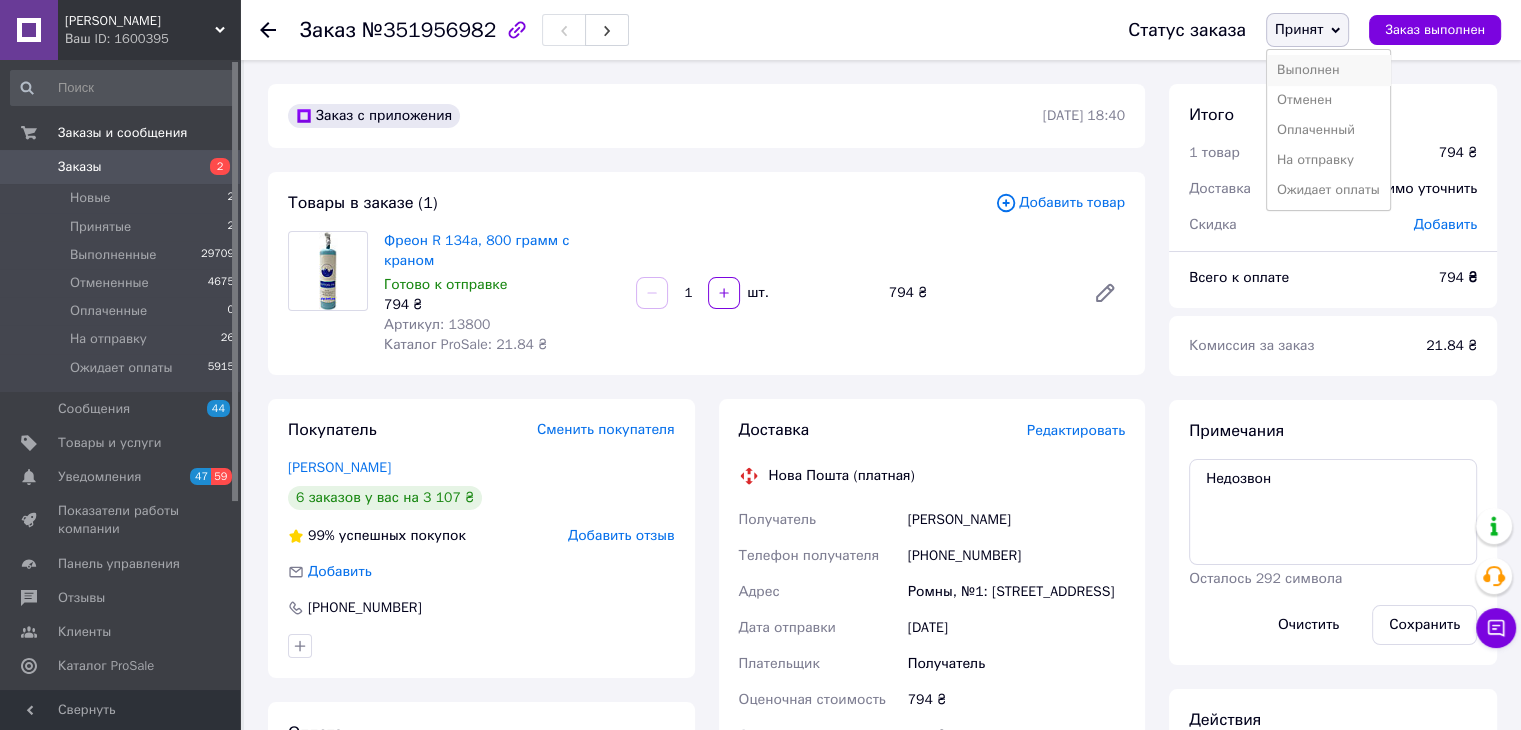 click on "Выполнен" at bounding box center (1328, 70) 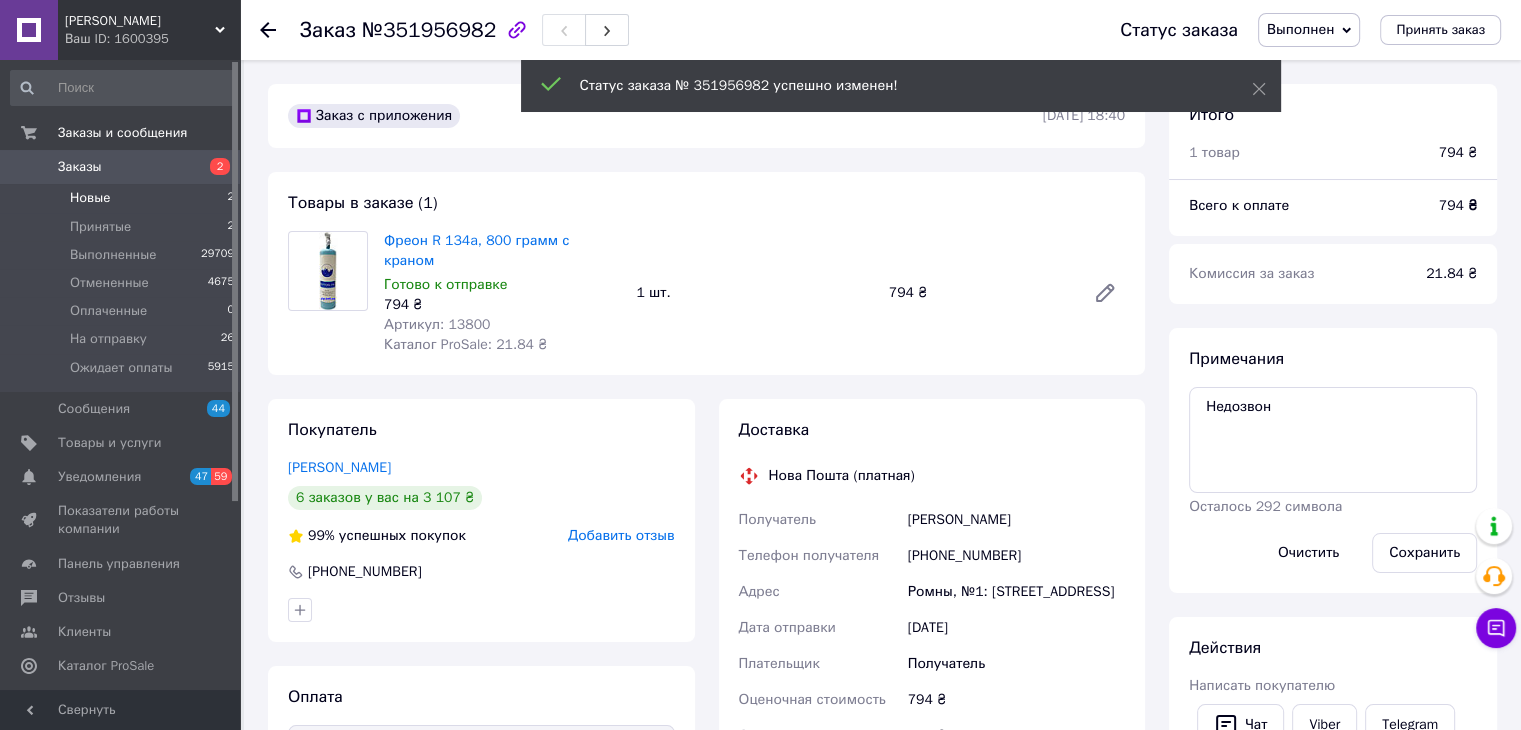 click on "Новые" at bounding box center (90, 198) 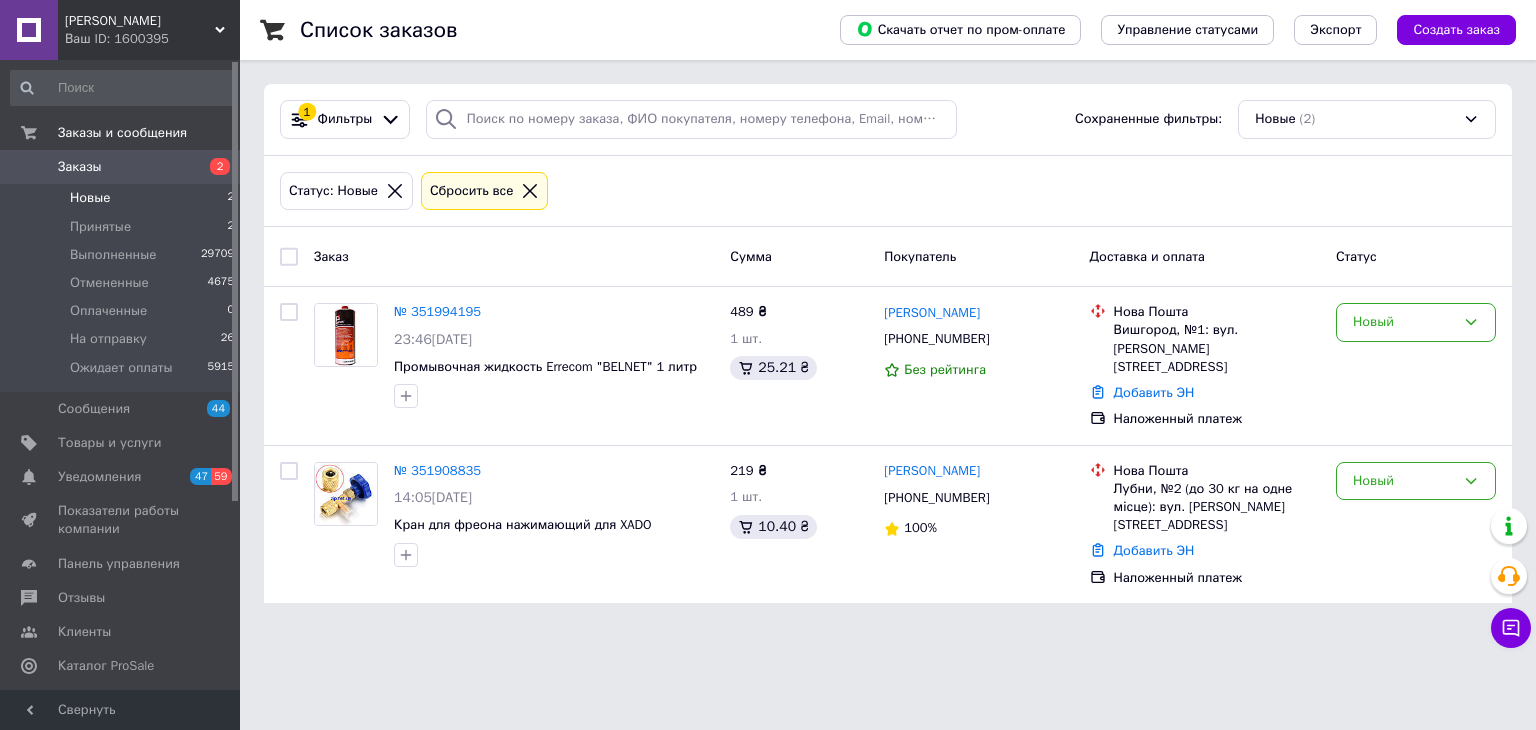 drag, startPoint x: 104, startPoint y: 171, endPoint x: 364, endPoint y: 153, distance: 260.62234 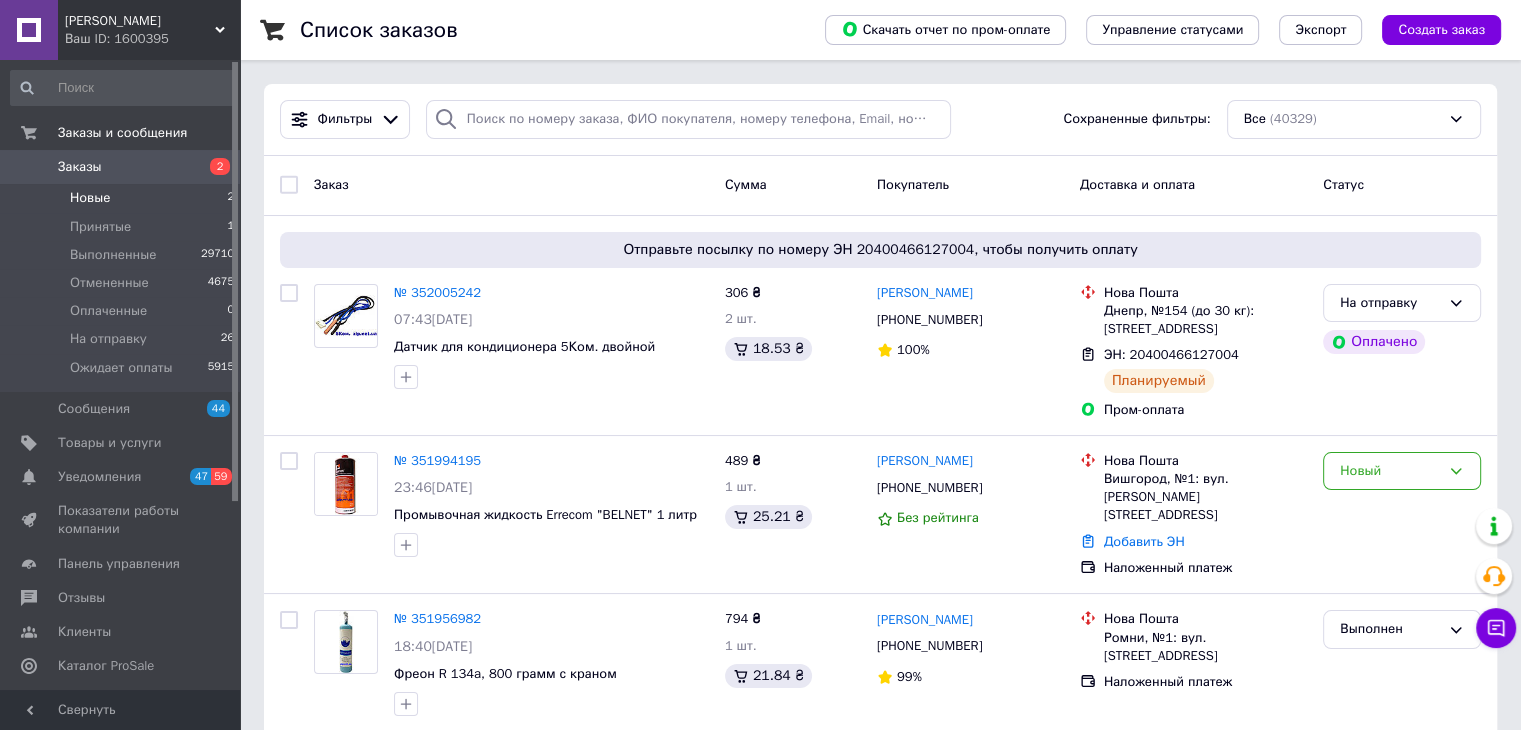 click on "Новые" at bounding box center [90, 198] 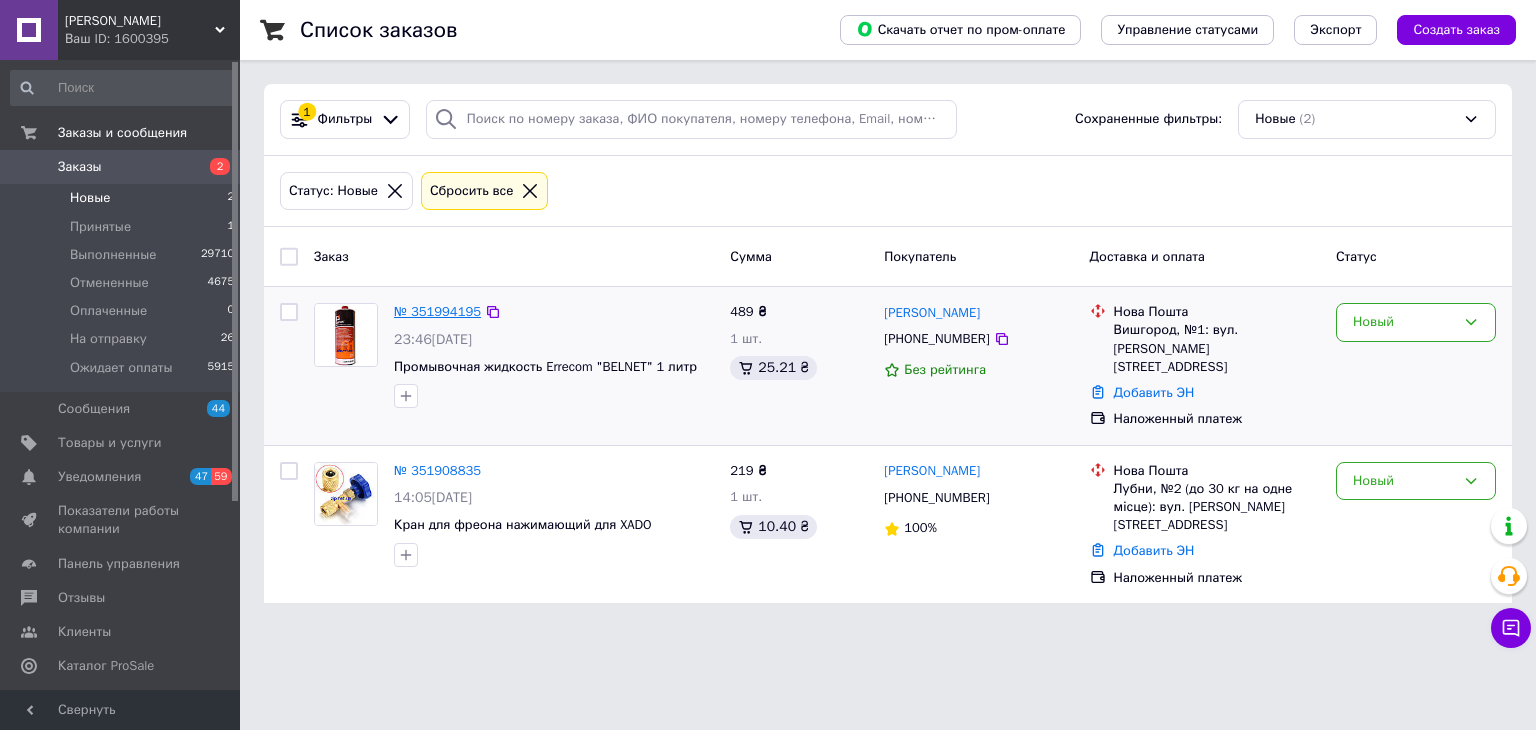 click on "№ 351994195" at bounding box center (437, 311) 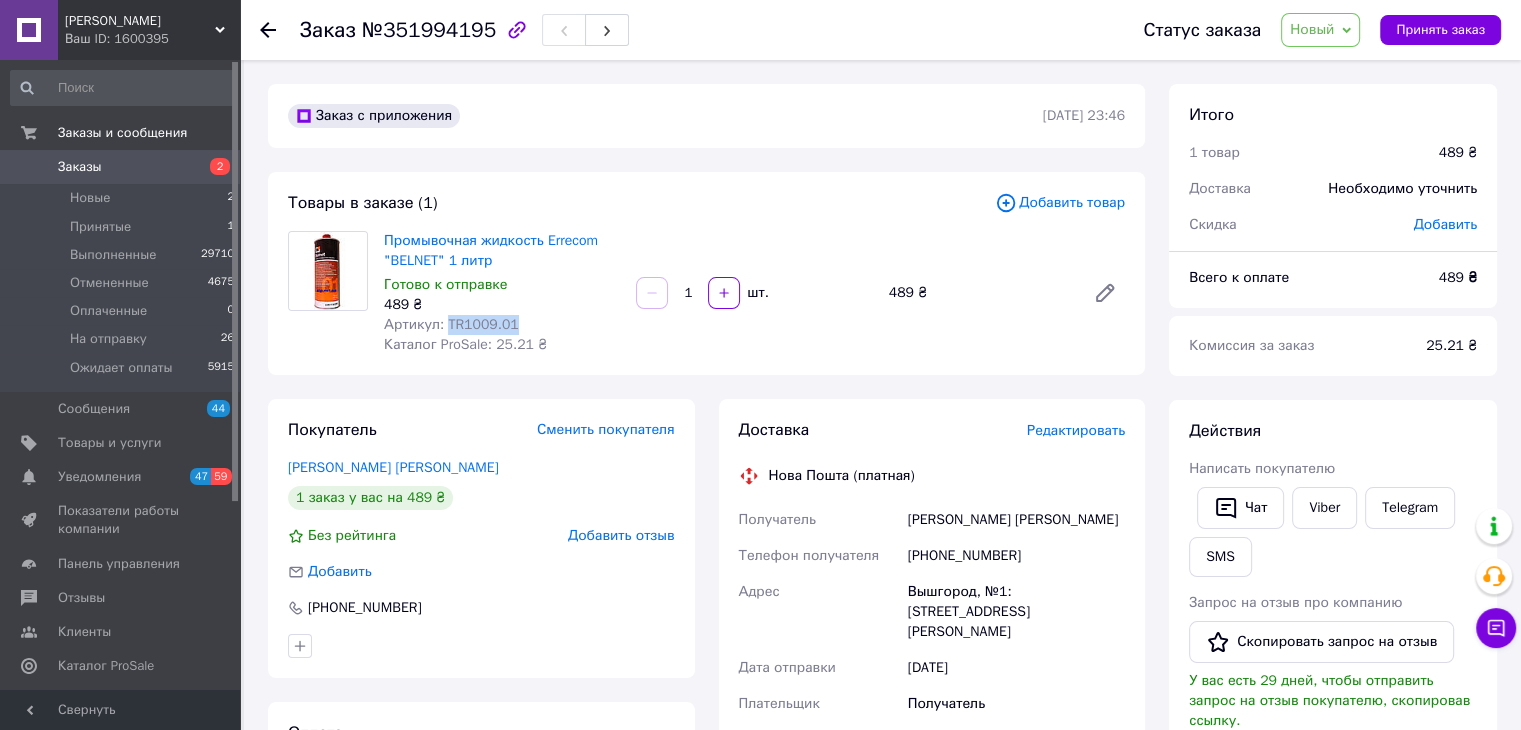 drag, startPoint x: 508, startPoint y: 321, endPoint x: 452, endPoint y: 325, distance: 56.142673 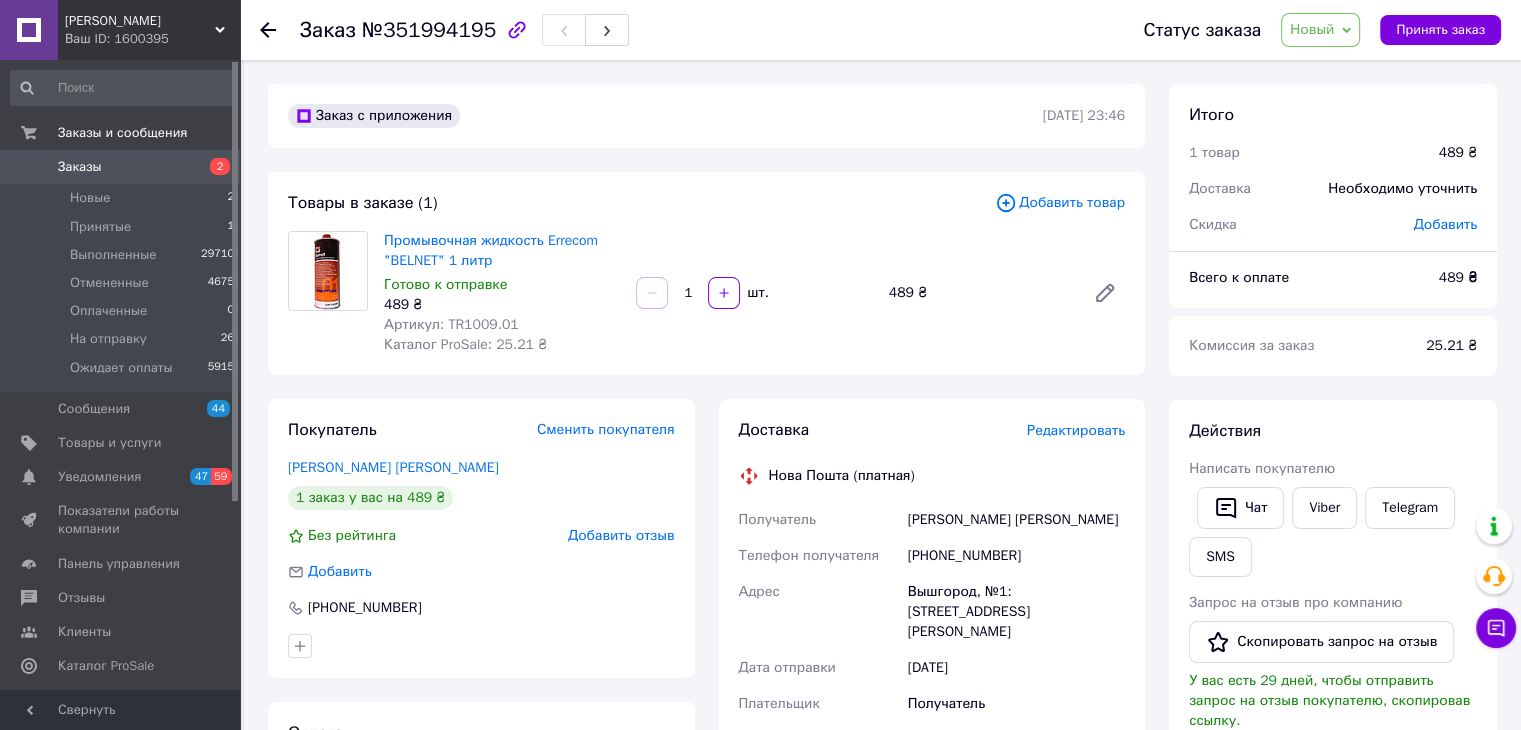 drag, startPoint x: 452, startPoint y: 325, endPoint x: 625, endPoint y: 226, distance: 199.32385 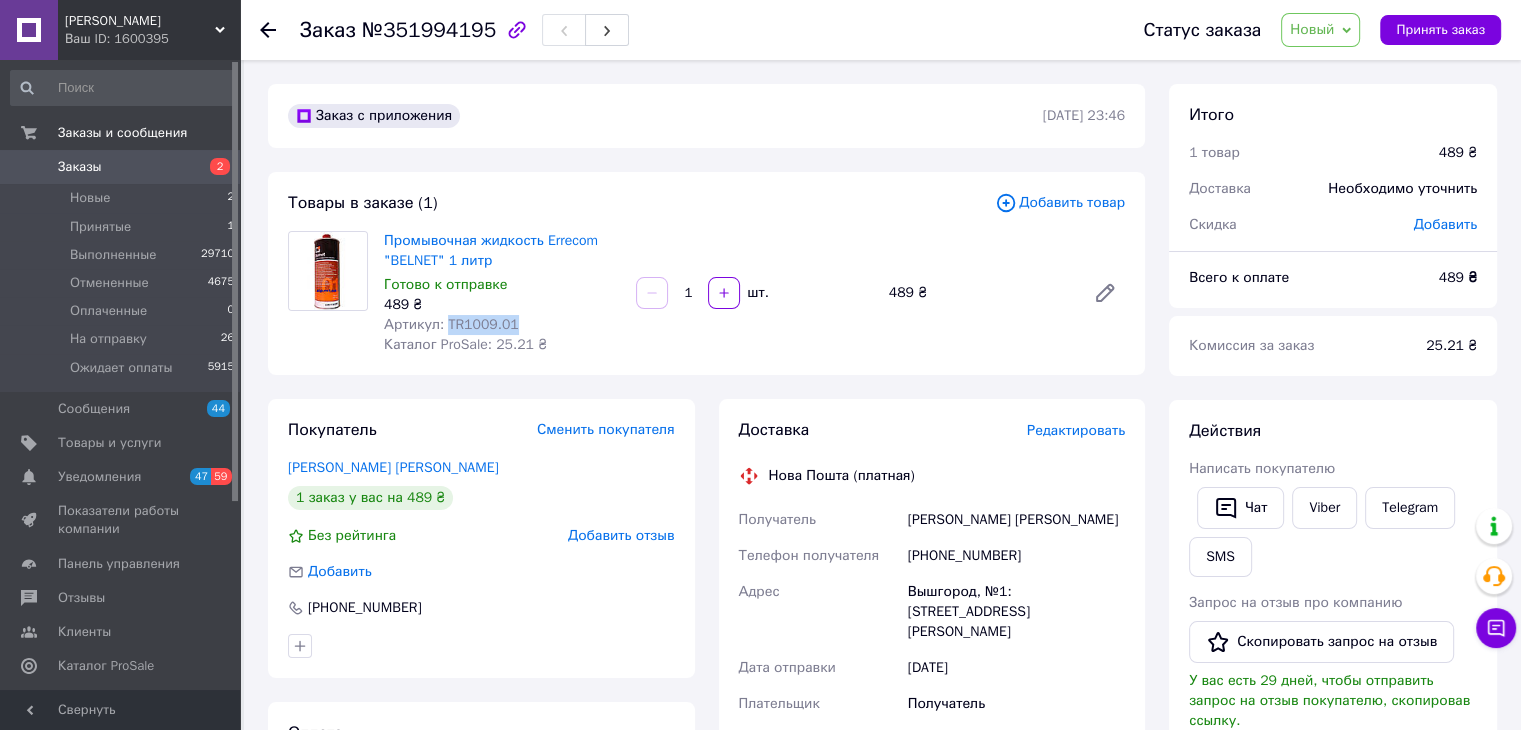 drag, startPoint x: 516, startPoint y: 326, endPoint x: 448, endPoint y: 329, distance: 68.06615 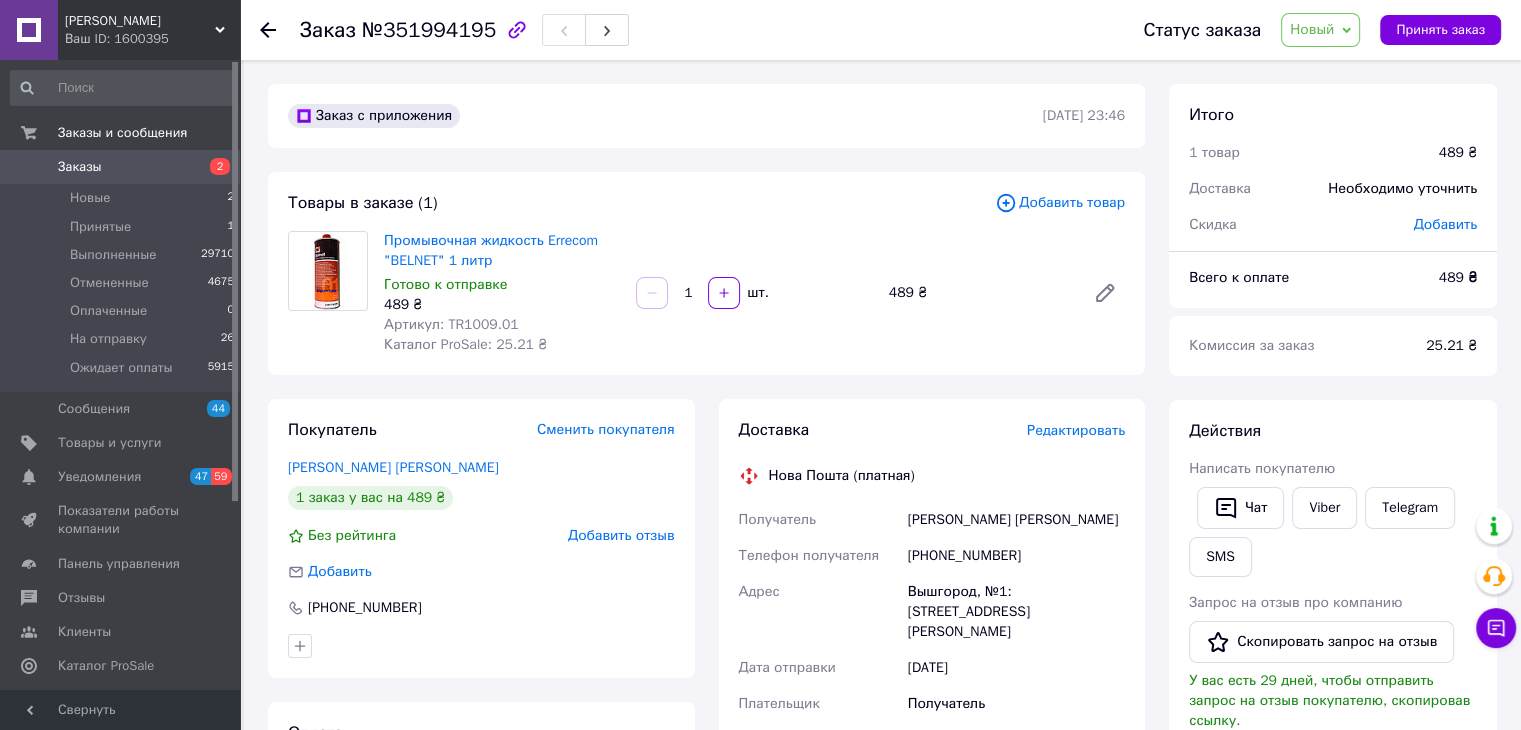 click on "Заказ с приложения [DATE] 23:46 Товары в заказе (1) Добавить товар Промывочная жидкость Errecom "BELNET" 1 литр Готово к отправке 489 ₴ Артикул: TR1009.01 Каталог ProSale: 25.21 ₴  1   шт. 489 ₴ Покупатель Сменить покупателя [PERSON_NAME] [PERSON_NAME] 1 заказ у вас на 489 ₴ Без рейтинга   Добавить отзыв Добавить [PHONE_NUMBER] Оплата Наложенный платеж Доставка Редактировать Нова Пошта (платная) Получатель [PERSON_NAME] [PERSON_NAME] Телефон получателя [PHONE_NUMBER] Адрес Вышгород, №1: [STREET_ADDRESS][PERSON_NAME] Дата отправки [DATE] Плательщик Получатель Оценочная стоимость 489 ₴ Сумма наложенного платежа 489 ₴ 489" at bounding box center (706, 757) 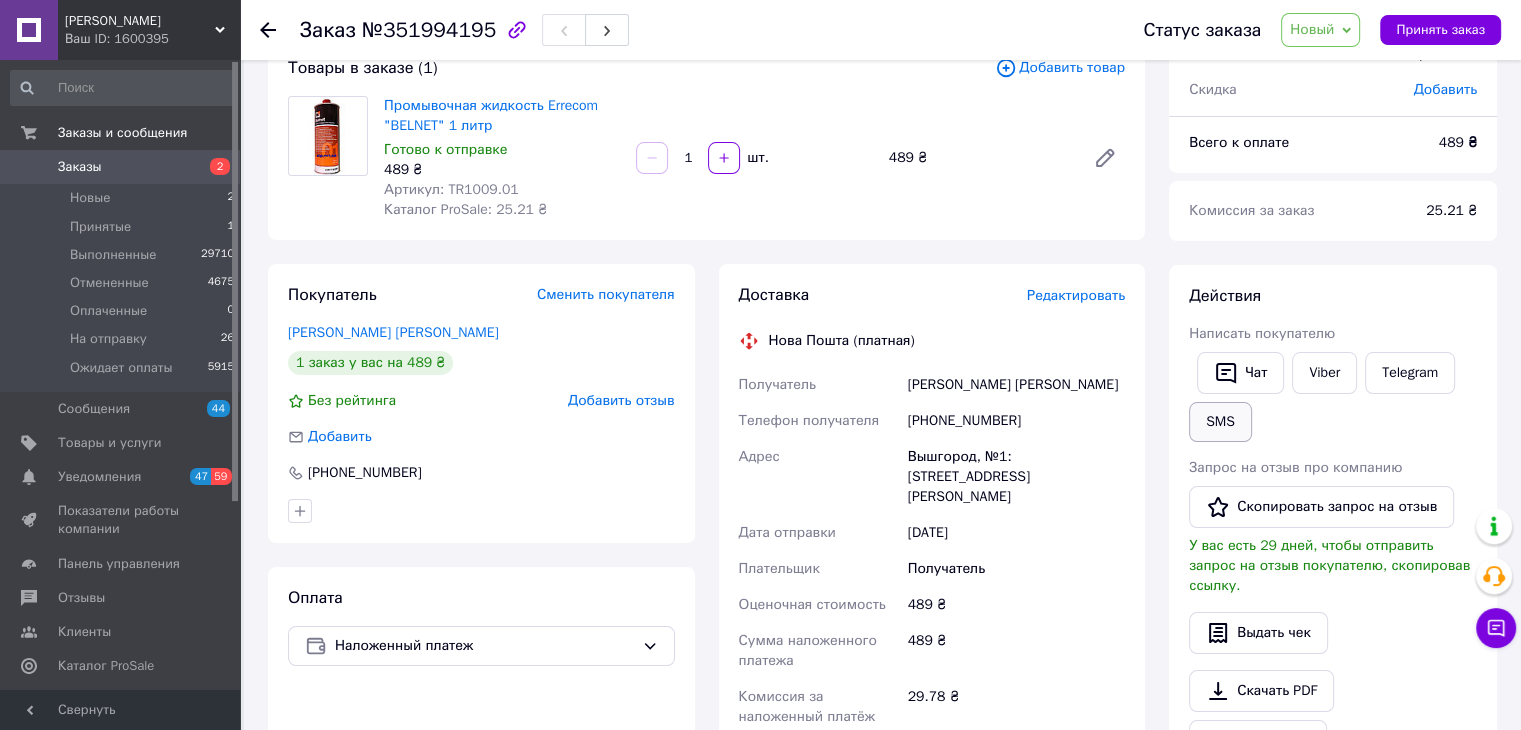 scroll, scrollTop: 300, scrollLeft: 0, axis: vertical 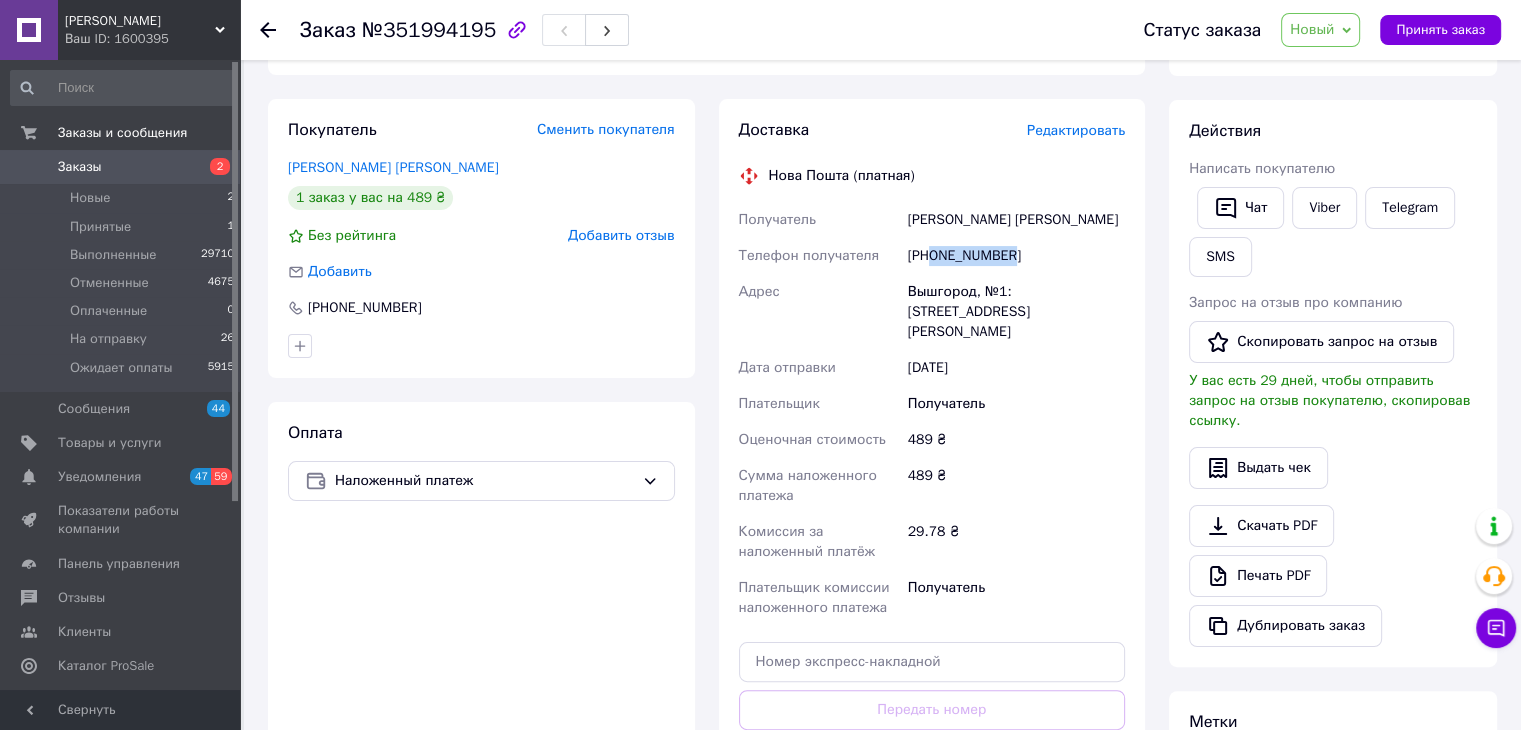 drag, startPoint x: 1012, startPoint y: 258, endPoint x: 938, endPoint y: 262, distance: 74.10803 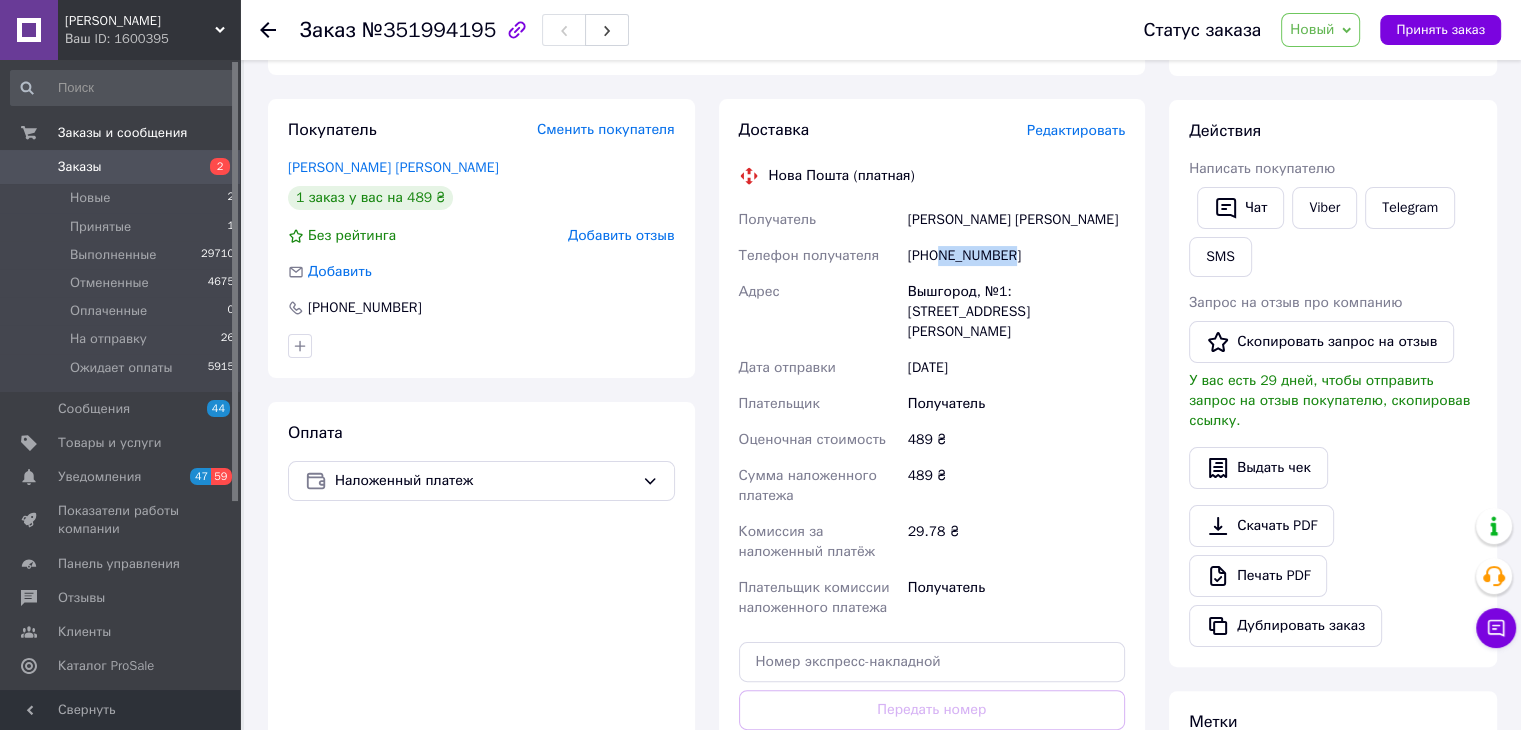 click on "[PHONE_NUMBER]" at bounding box center (1016, 256) 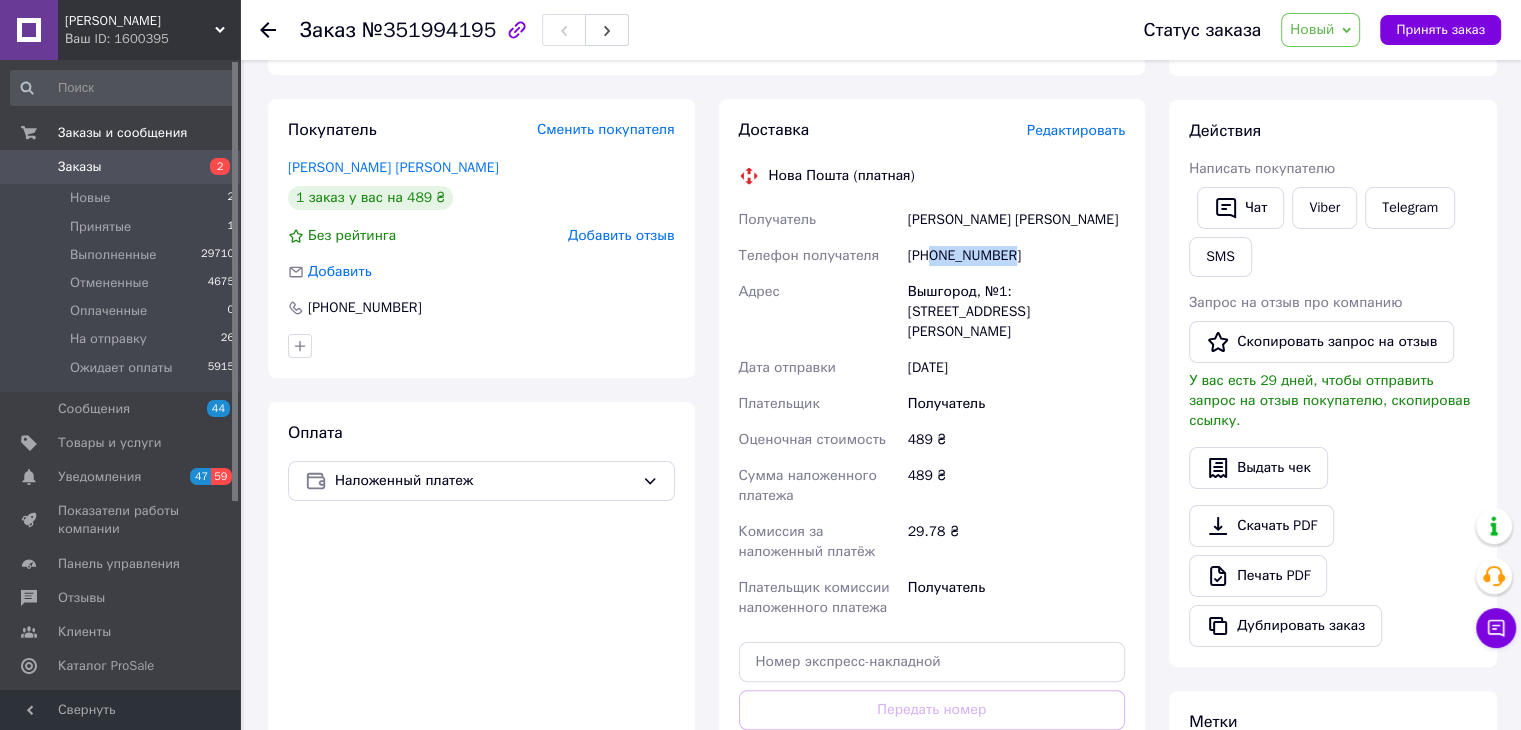 drag, startPoint x: 1009, startPoint y: 257, endPoint x: 936, endPoint y: 261, distance: 73.109505 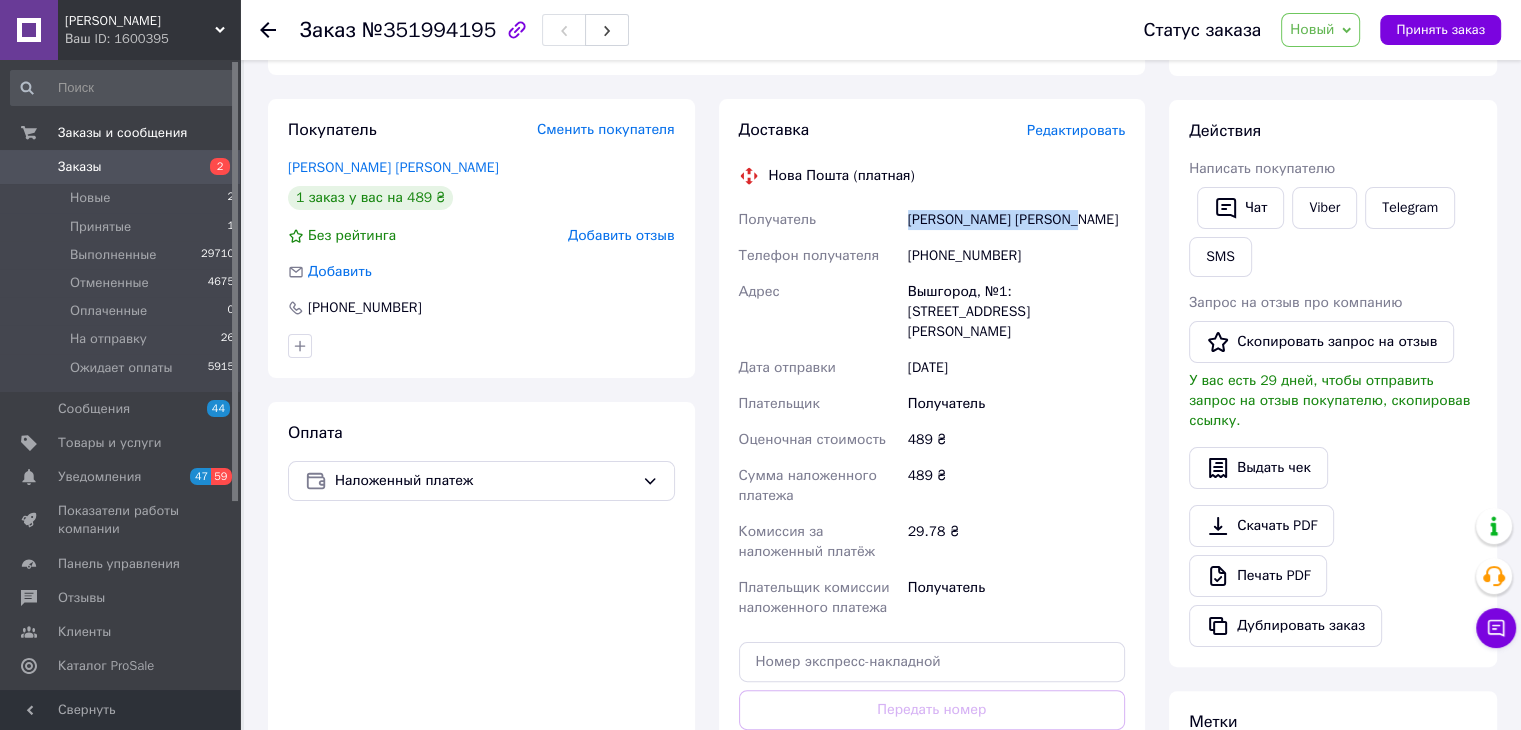 drag, startPoint x: 1082, startPoint y: 223, endPoint x: 934, endPoint y: 219, distance: 148.05405 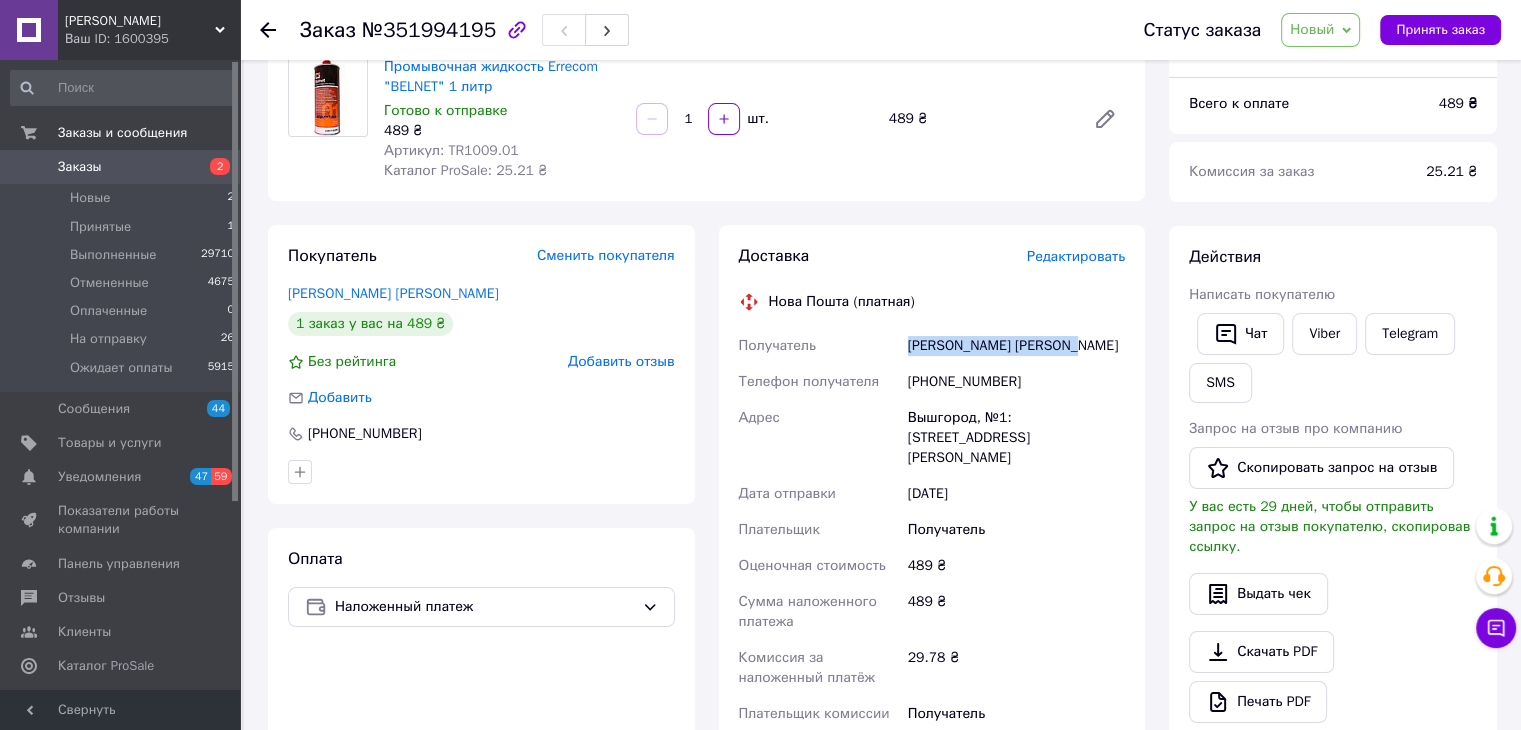 scroll, scrollTop: 0, scrollLeft: 0, axis: both 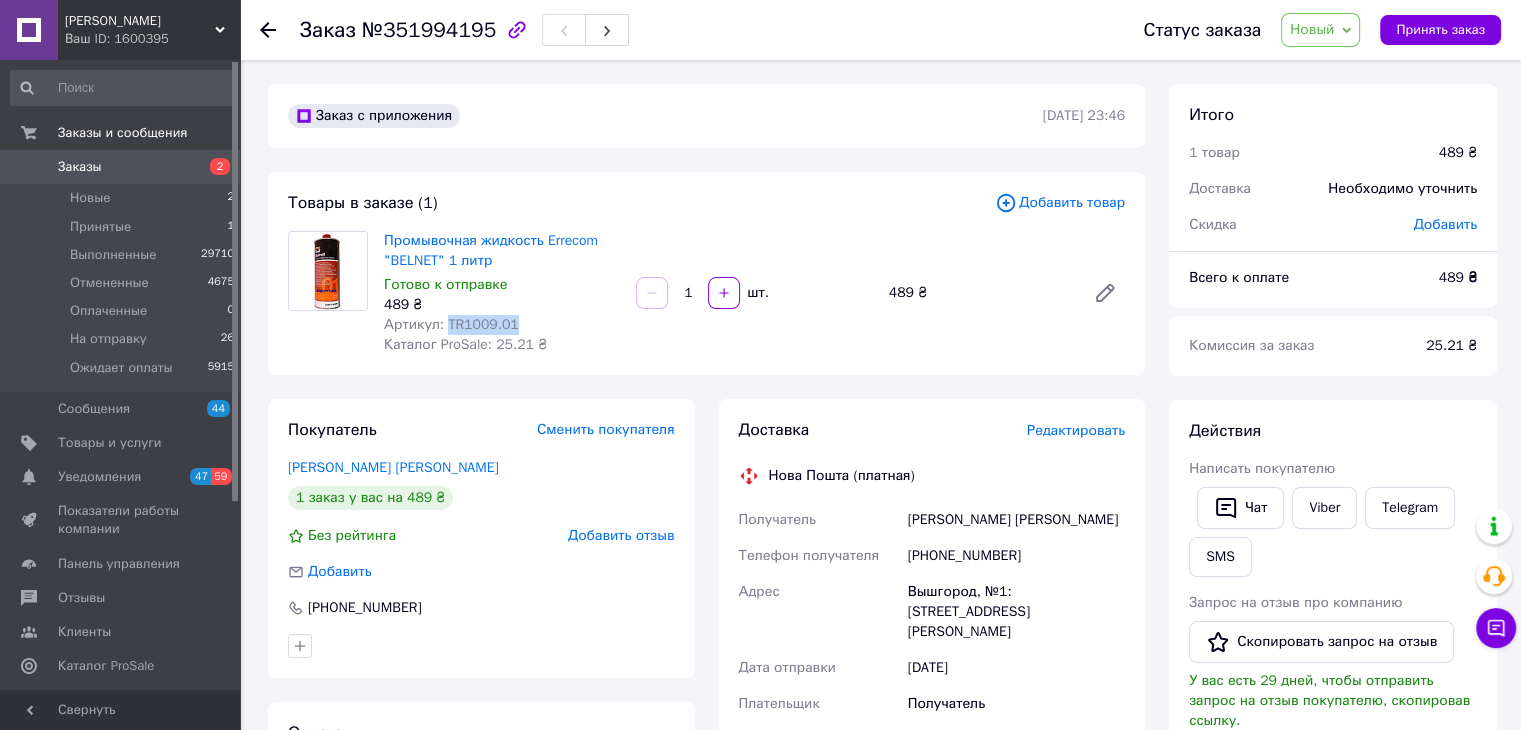 drag, startPoint x: 496, startPoint y: 325, endPoint x: 444, endPoint y: 329, distance: 52.153618 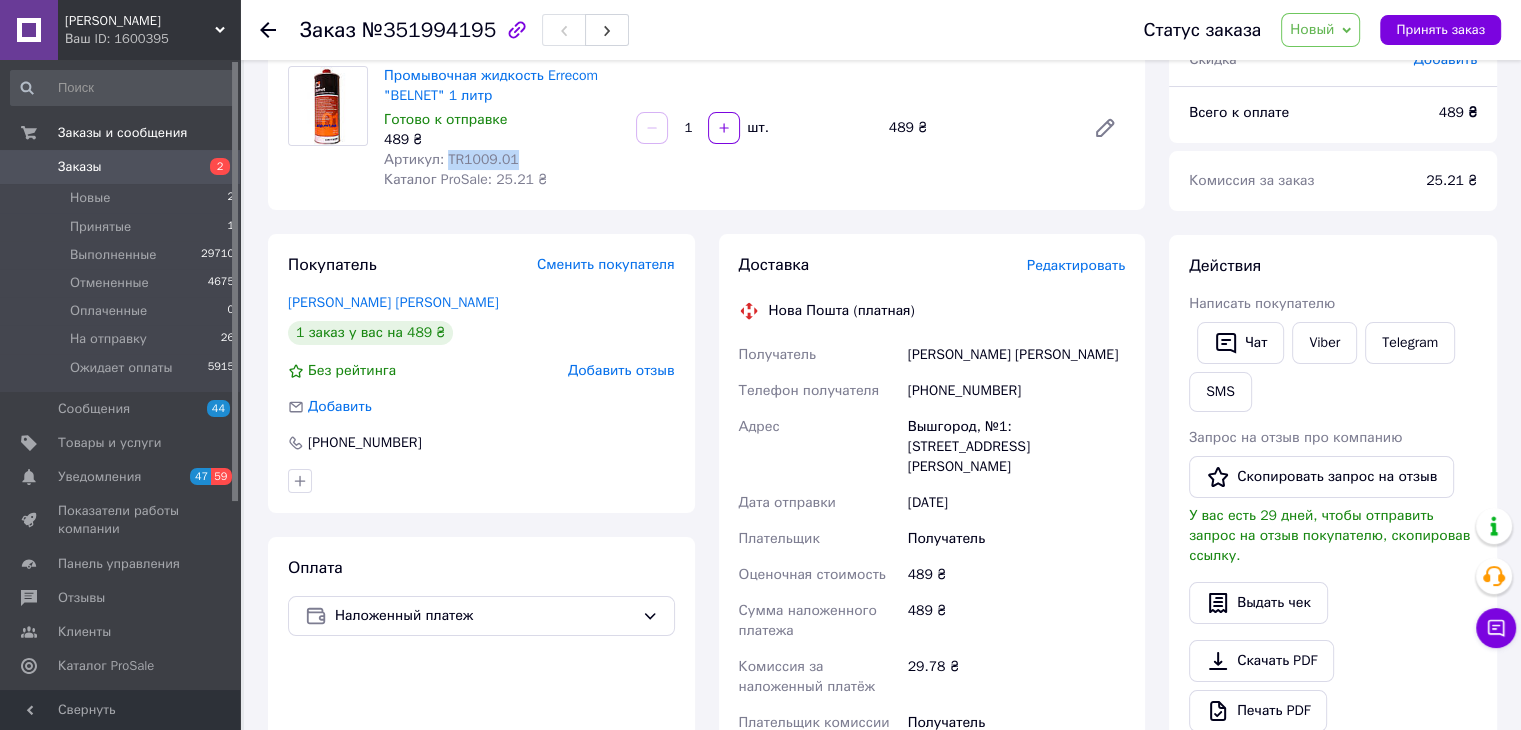 scroll, scrollTop: 200, scrollLeft: 0, axis: vertical 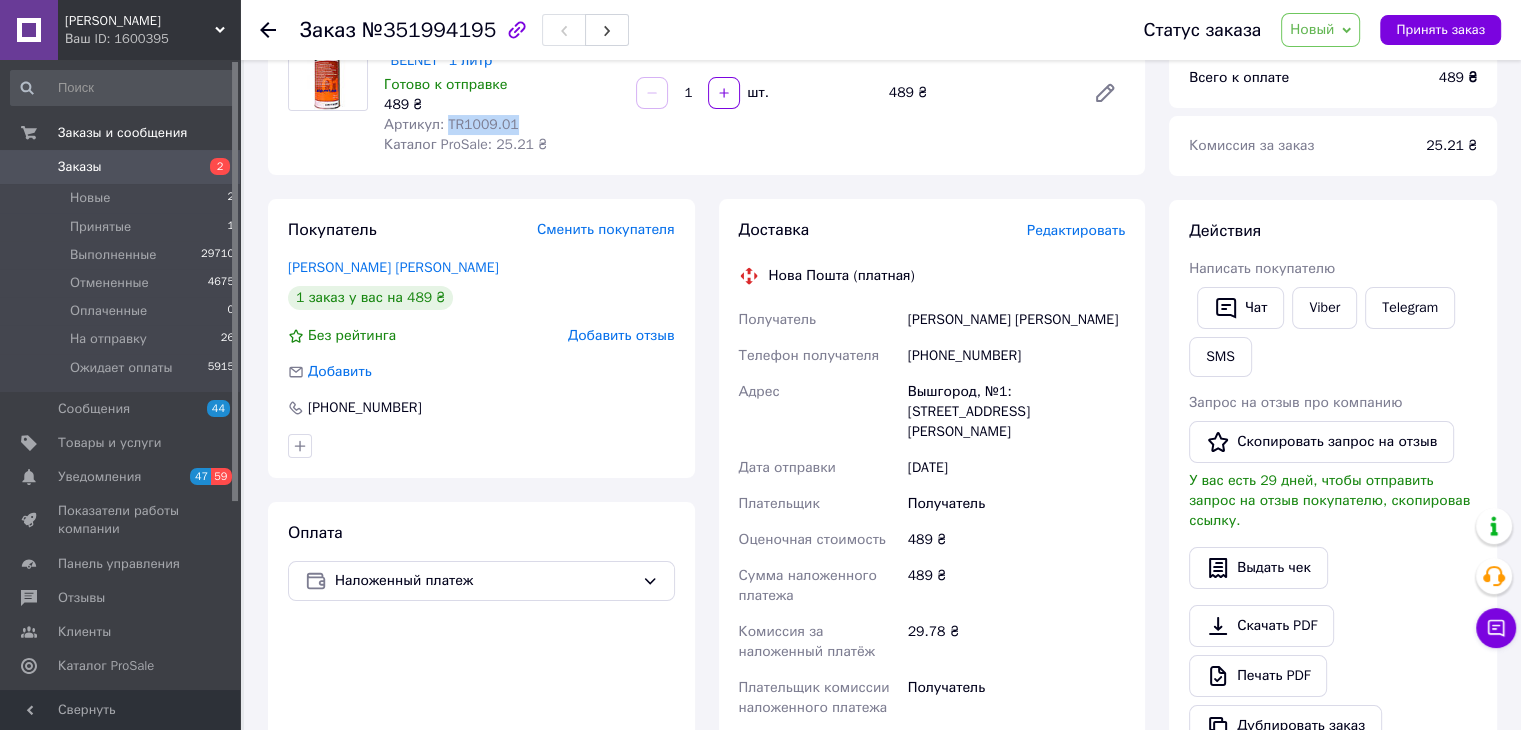 click on "Новый" at bounding box center (1312, 29) 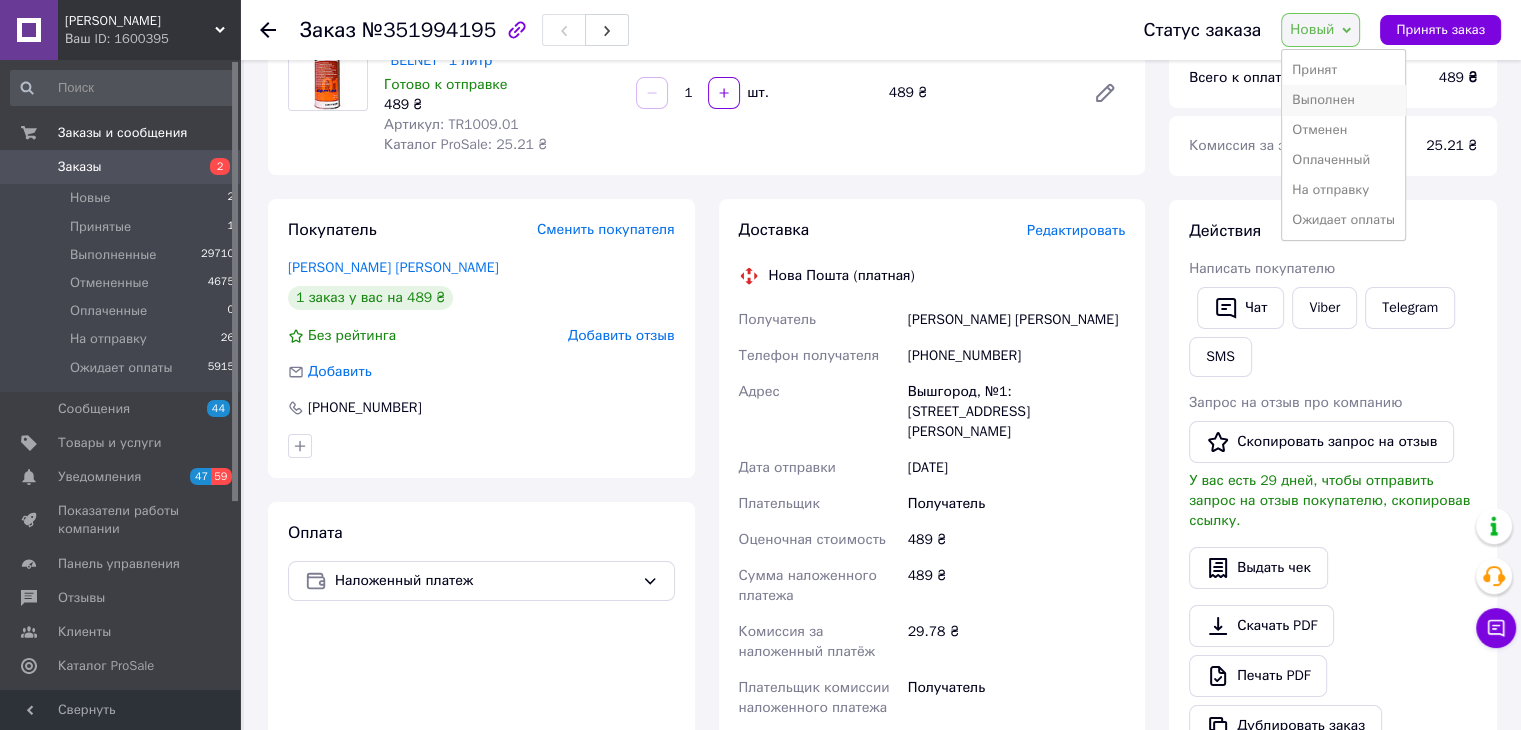click on "Выполнен" at bounding box center (1343, 100) 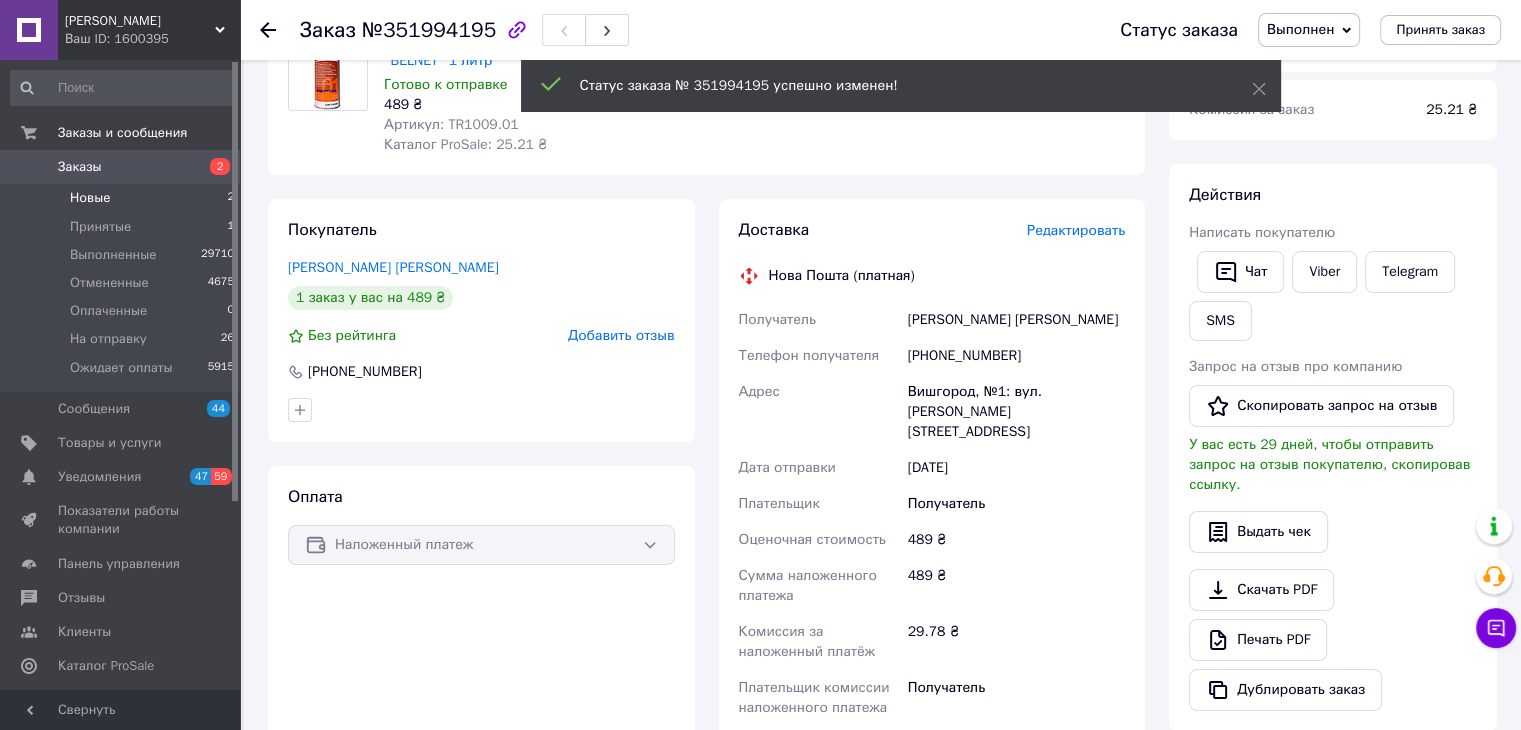 click on "Новые" at bounding box center (90, 198) 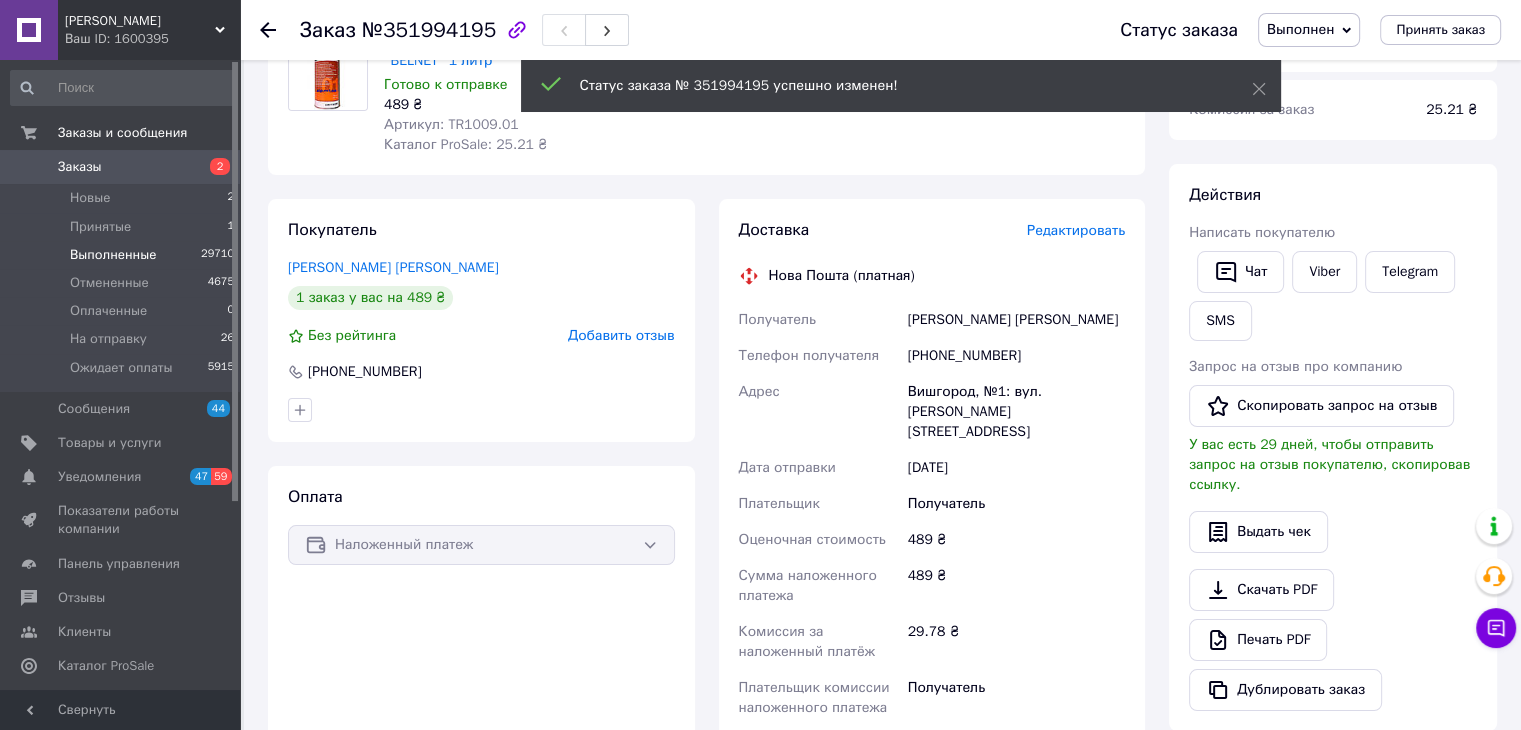 scroll, scrollTop: 0, scrollLeft: 0, axis: both 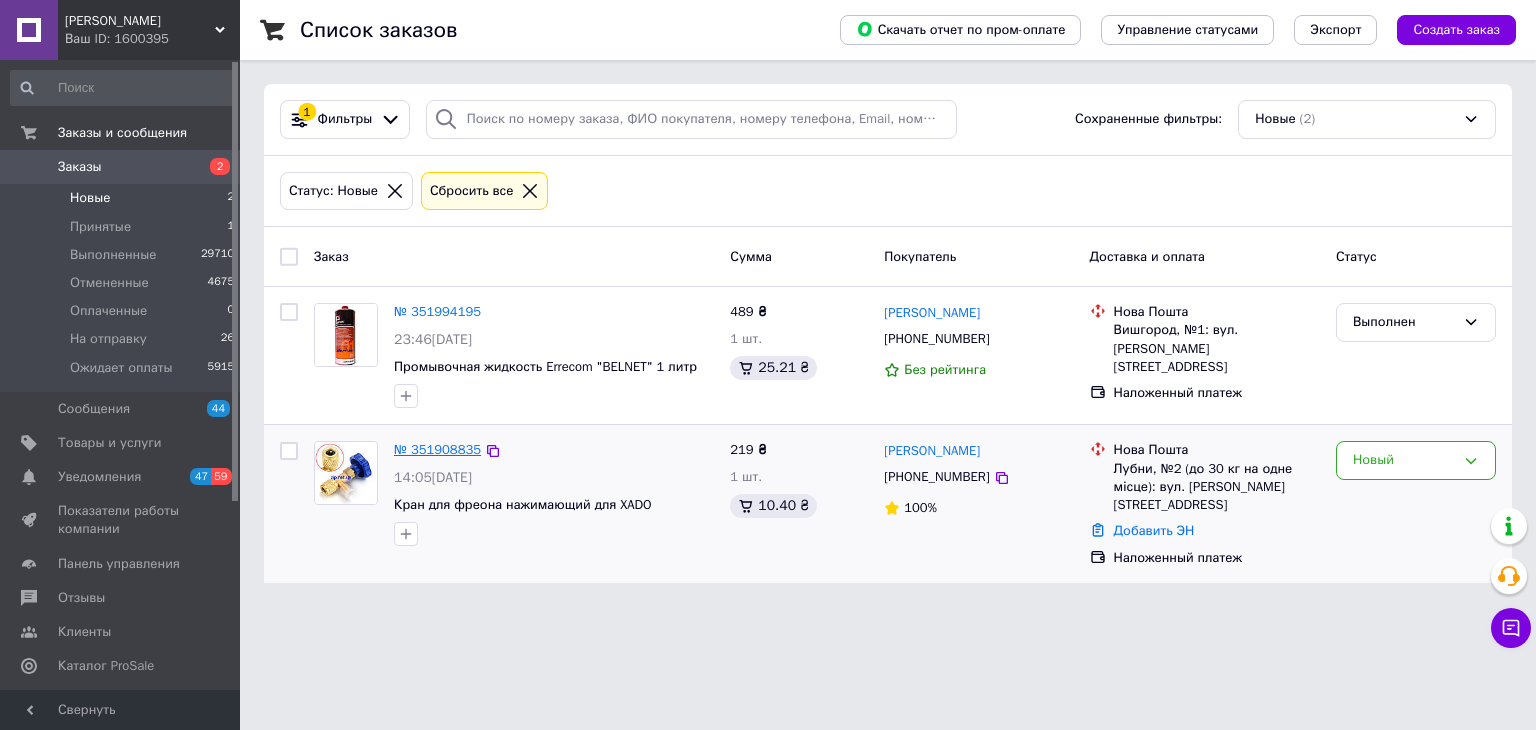 click on "№ 351908835" at bounding box center [437, 449] 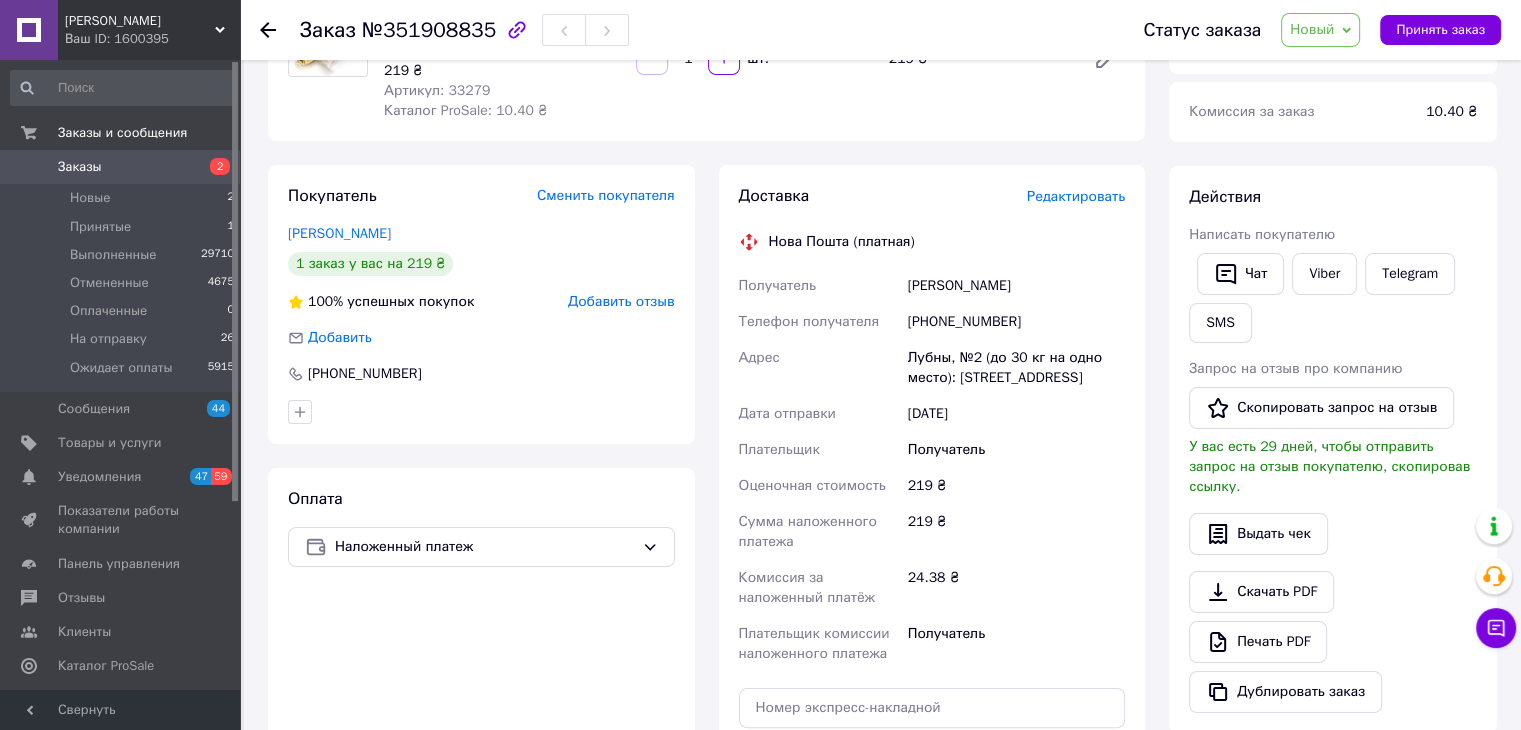 scroll, scrollTop: 300, scrollLeft: 0, axis: vertical 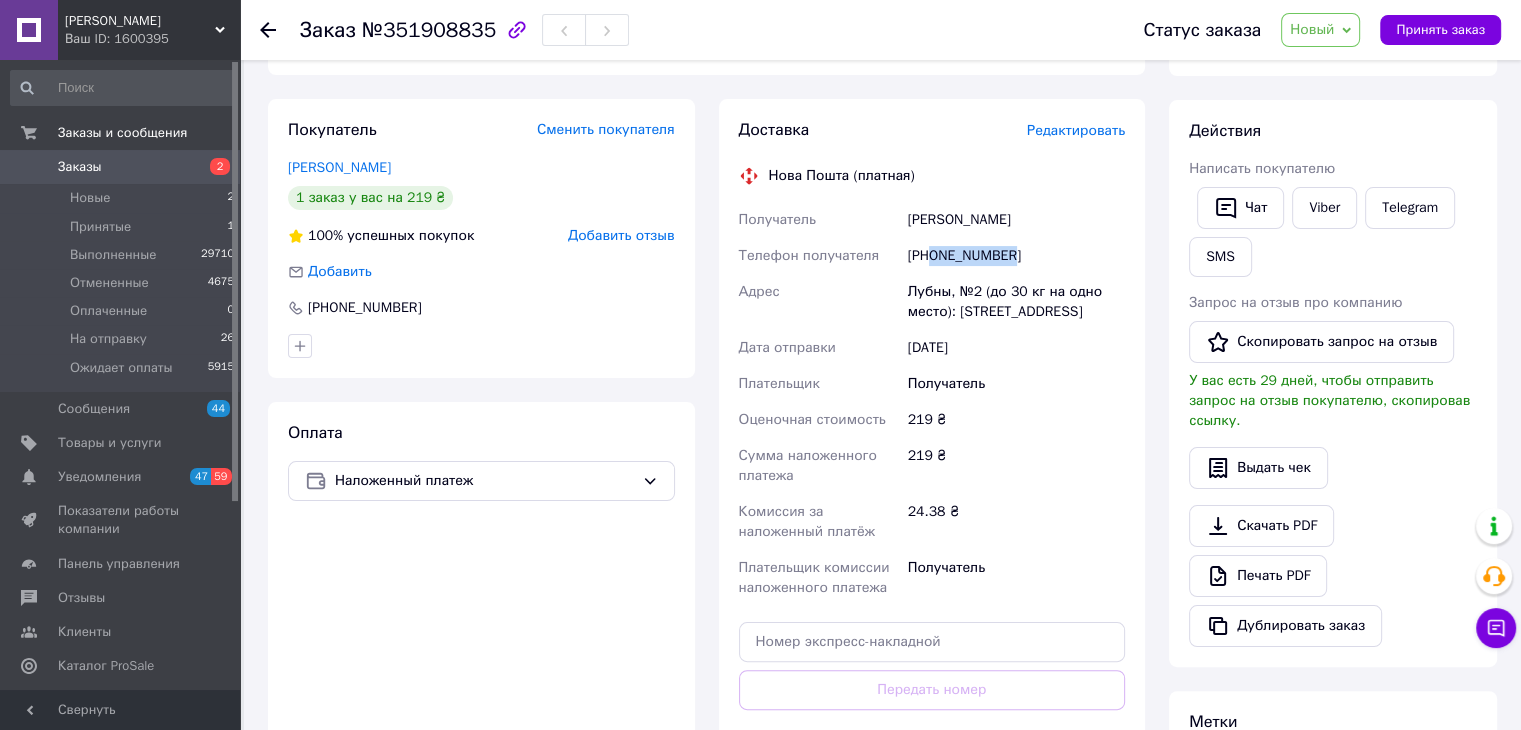drag, startPoint x: 1010, startPoint y: 261, endPoint x: 933, endPoint y: 265, distance: 77.10383 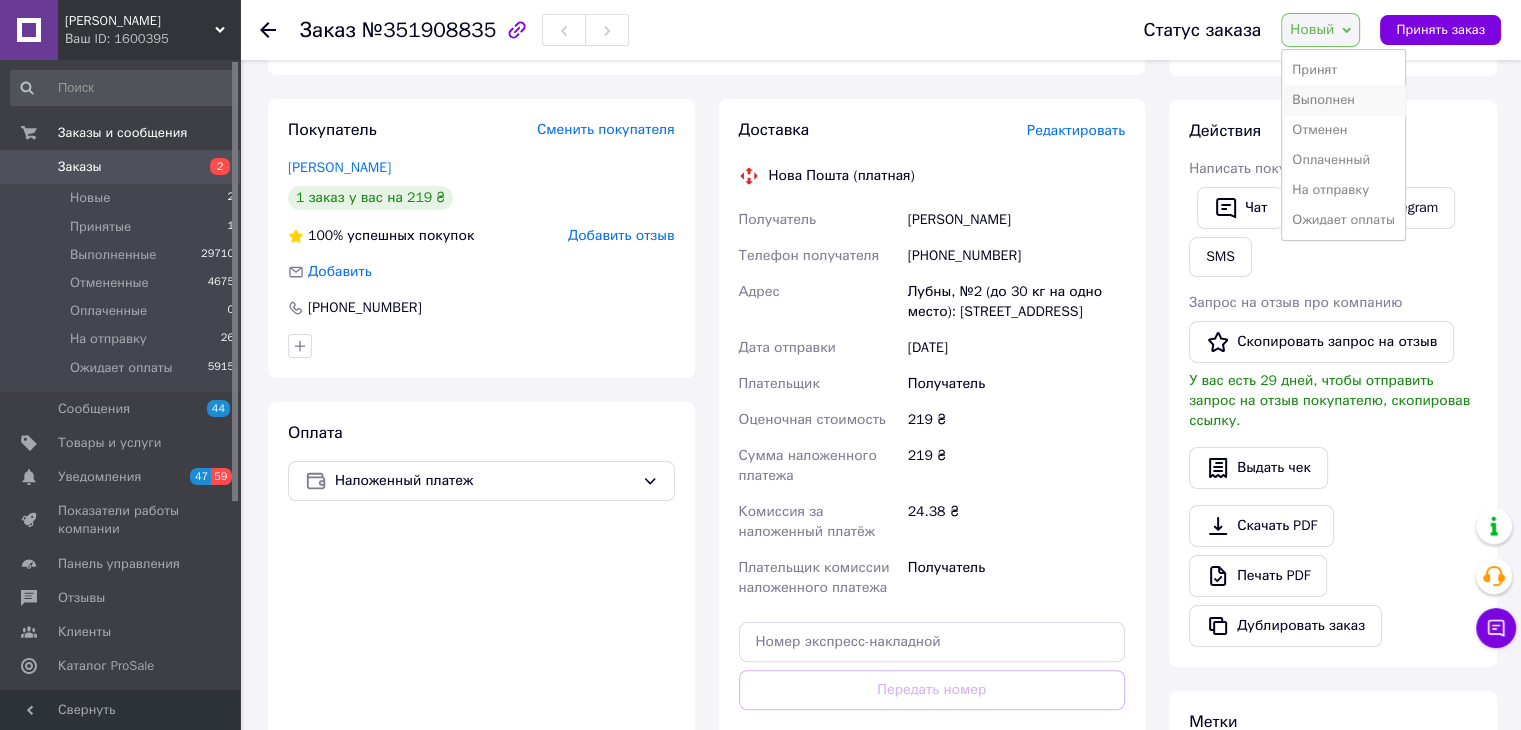 click on "Выполнен" at bounding box center [1343, 100] 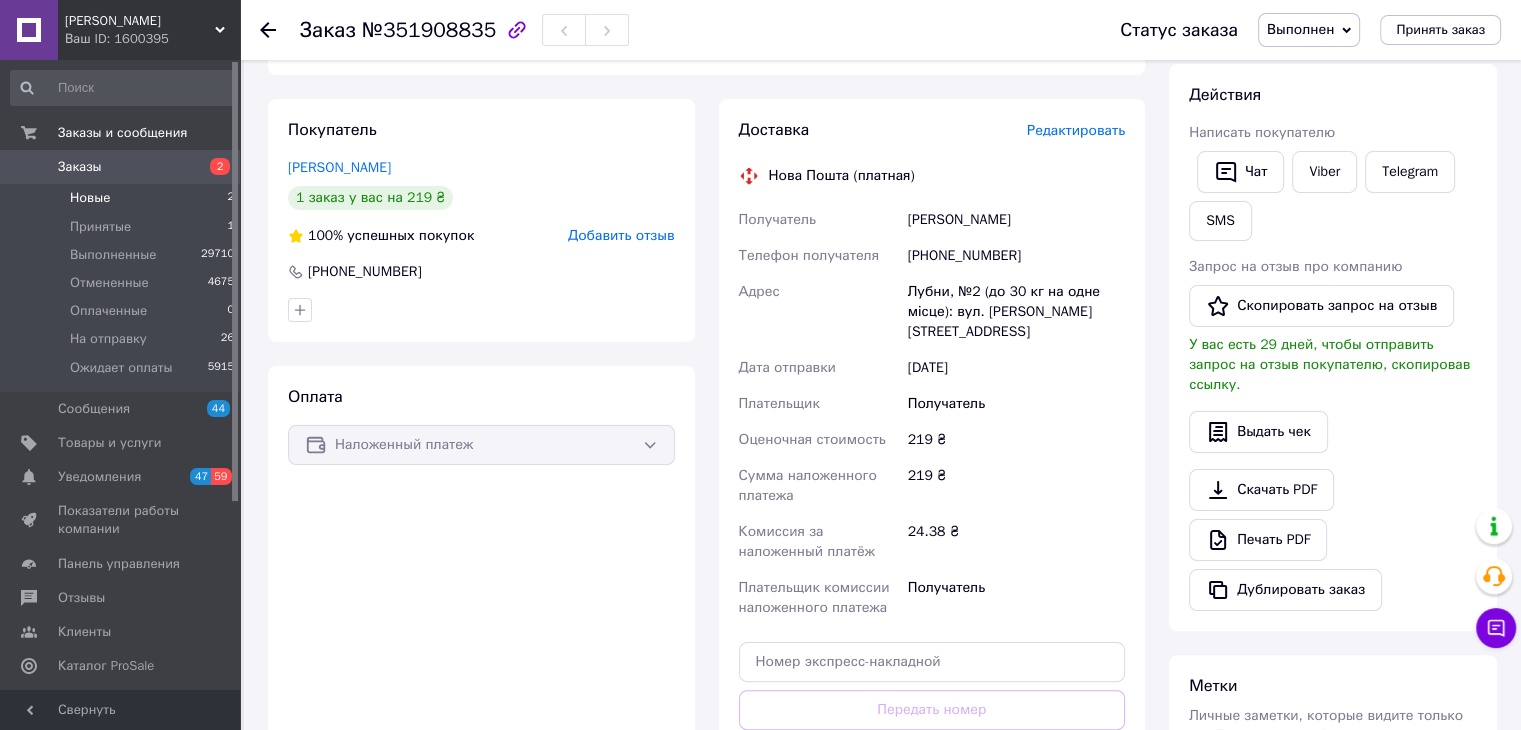 click on "Новые" at bounding box center [90, 198] 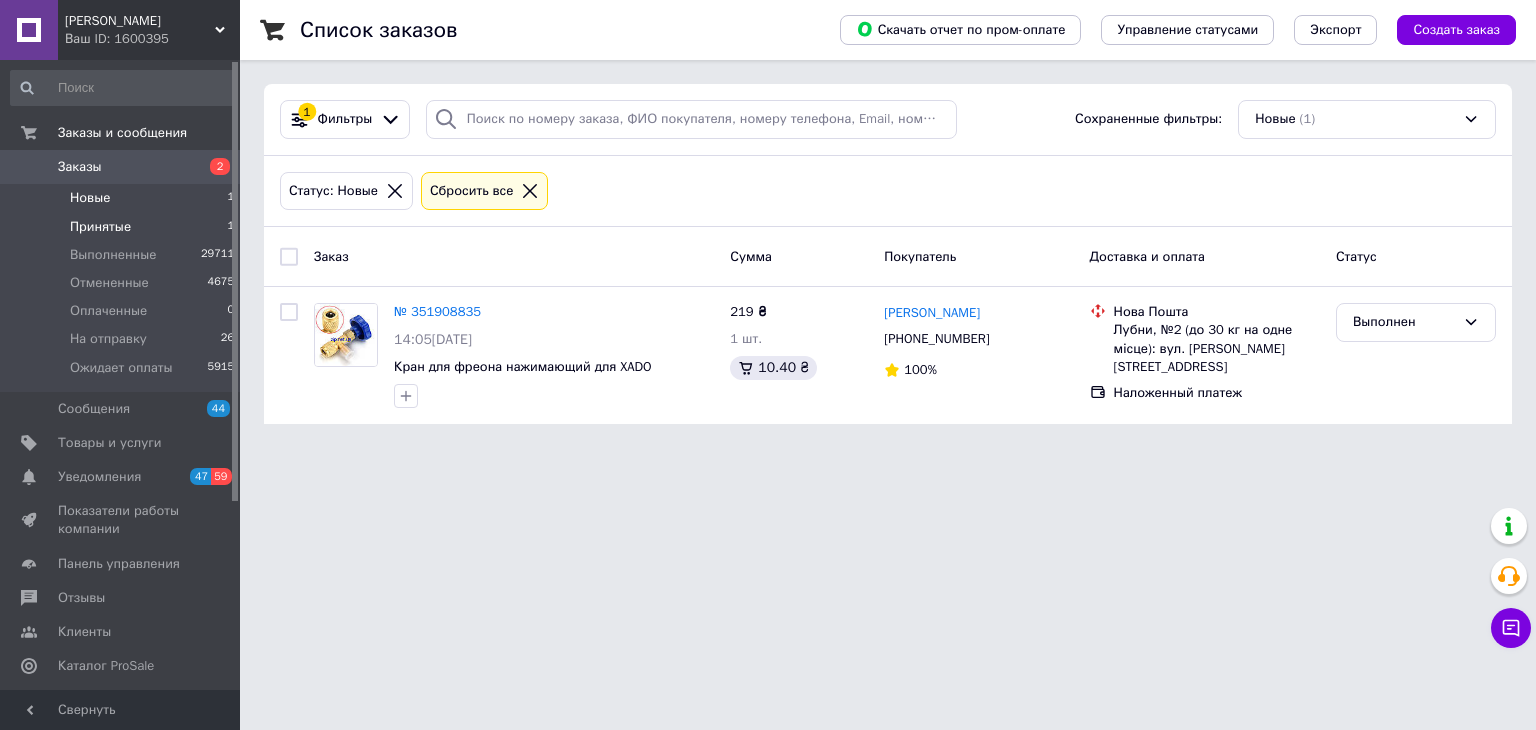 click on "Принятые" at bounding box center [100, 227] 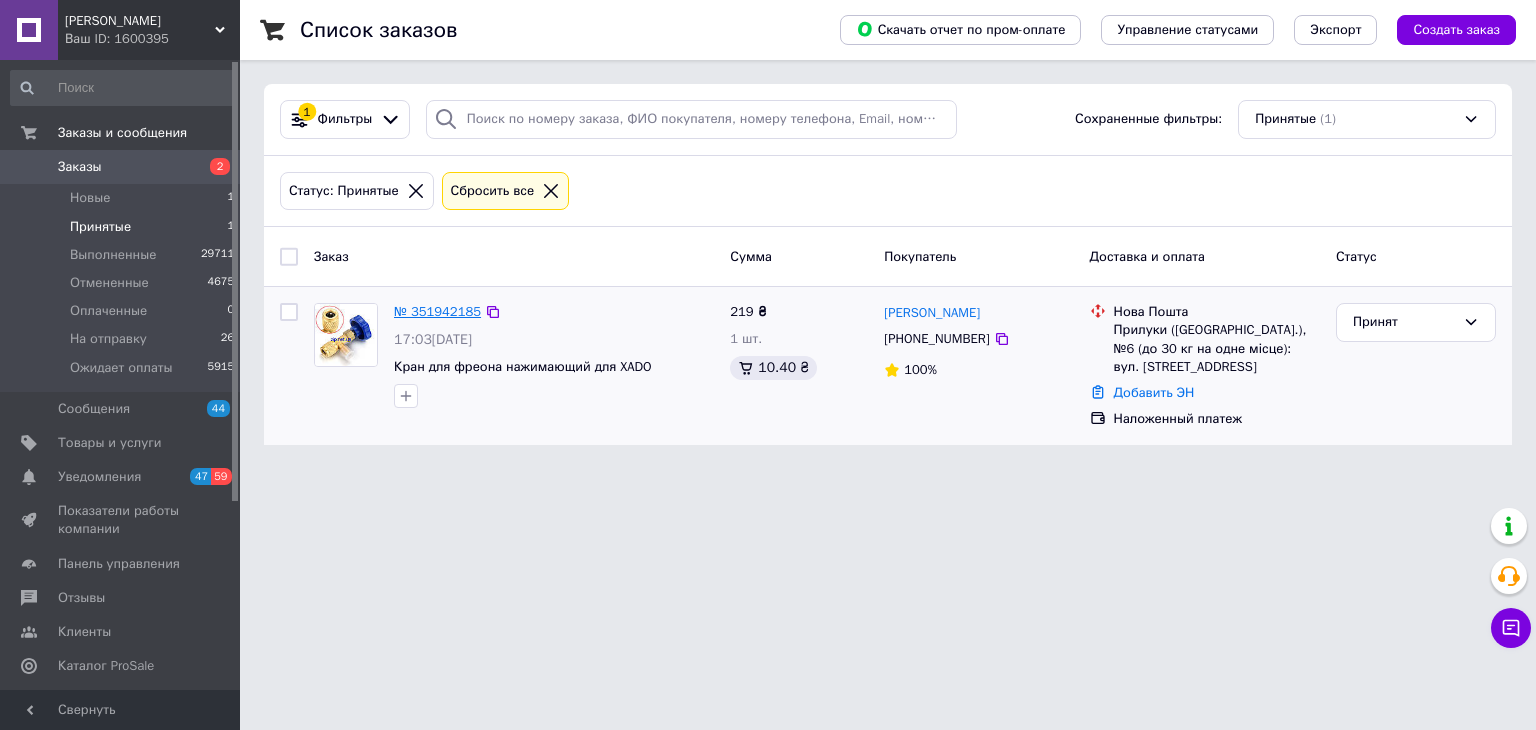 click on "№ 351942185" at bounding box center [437, 311] 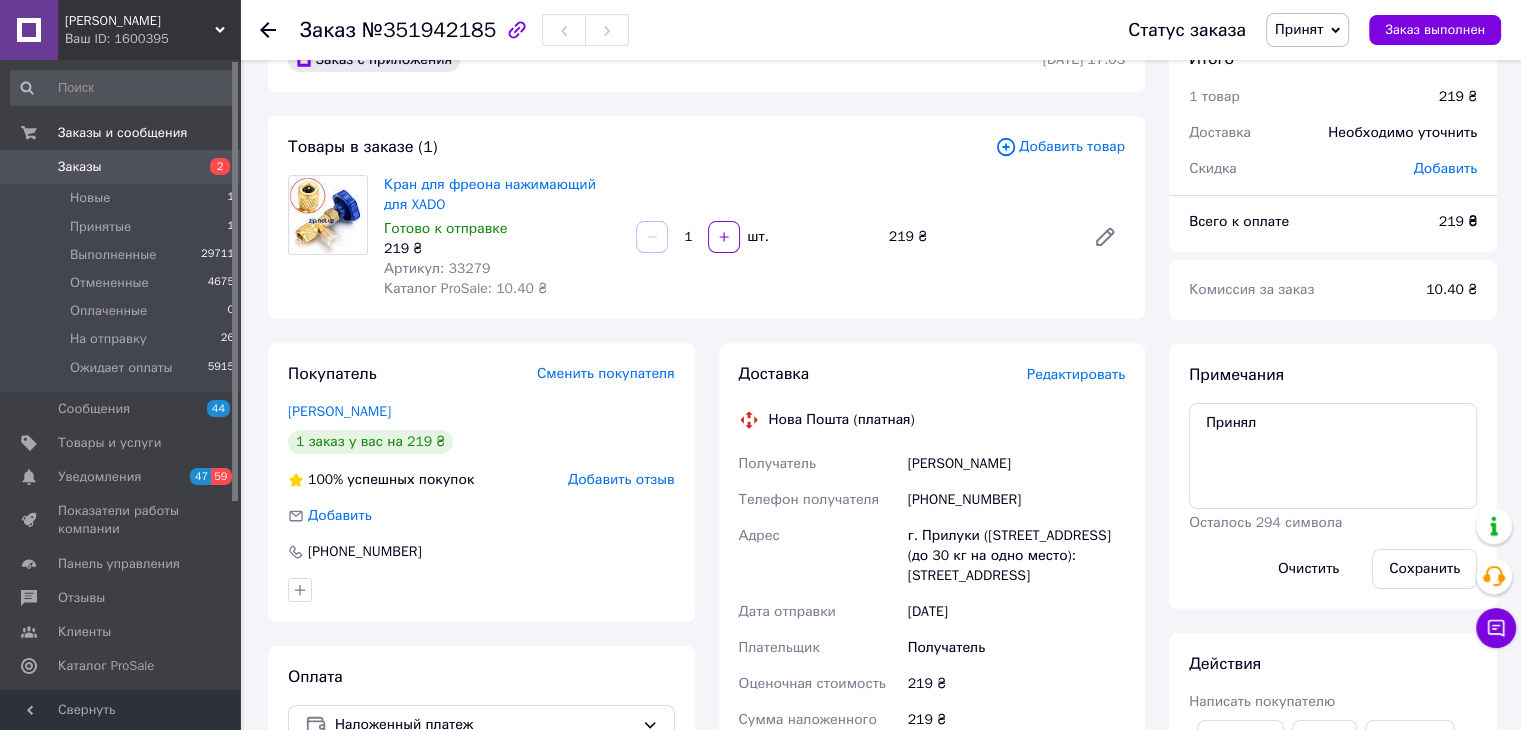 scroll, scrollTop: 102, scrollLeft: 0, axis: vertical 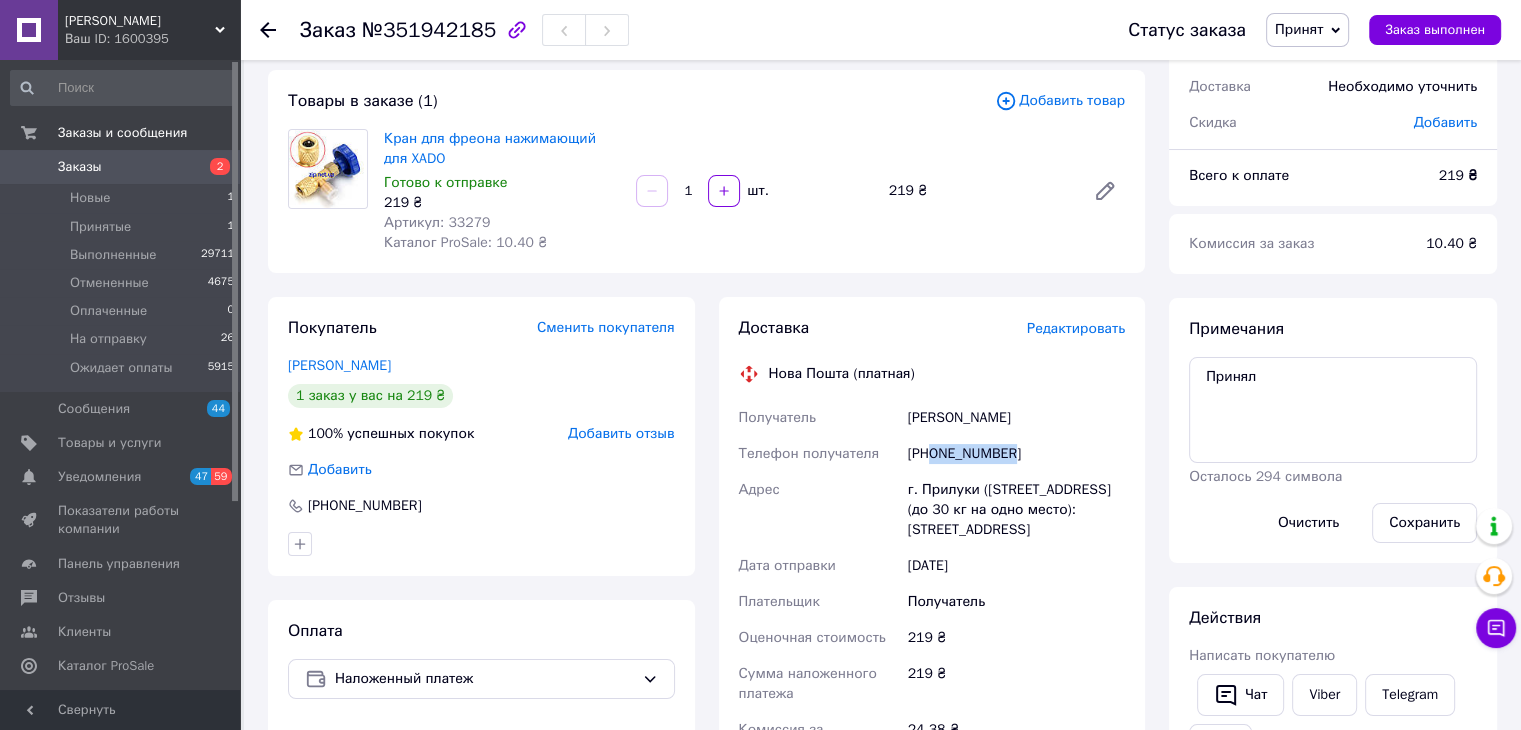 drag, startPoint x: 1005, startPoint y: 461, endPoint x: 940, endPoint y: 458, distance: 65.06919 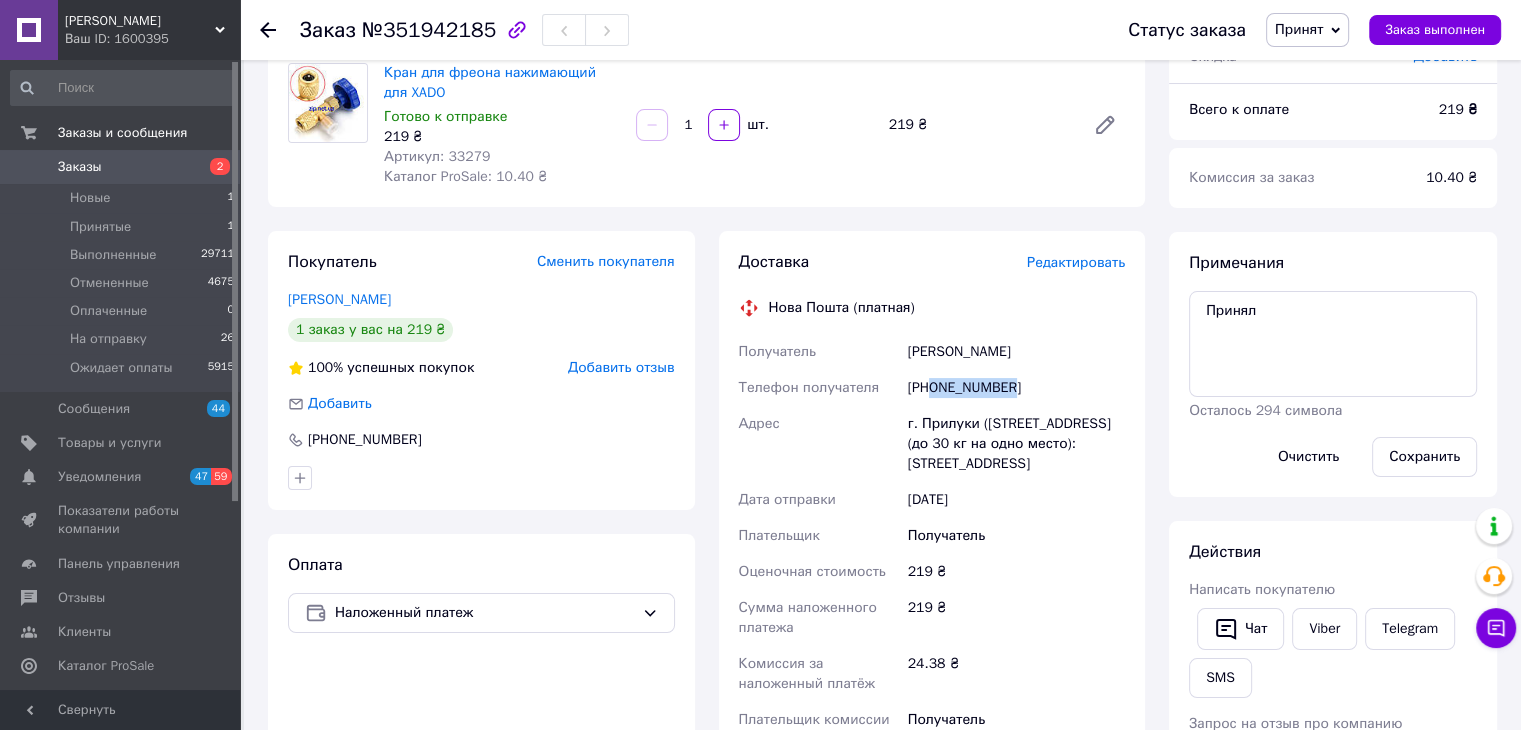 scroll, scrollTop: 202, scrollLeft: 0, axis: vertical 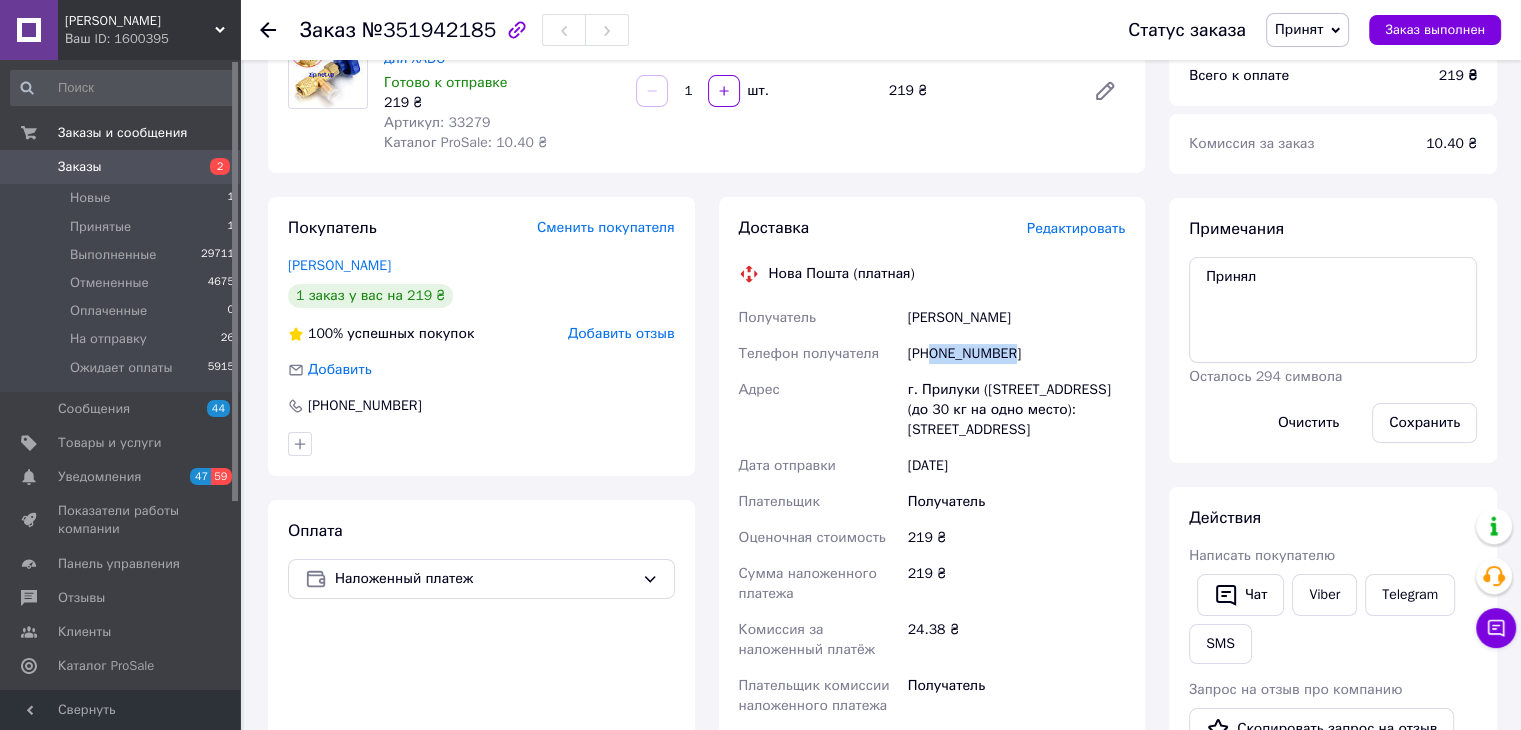 click on "Принят" at bounding box center (1299, 29) 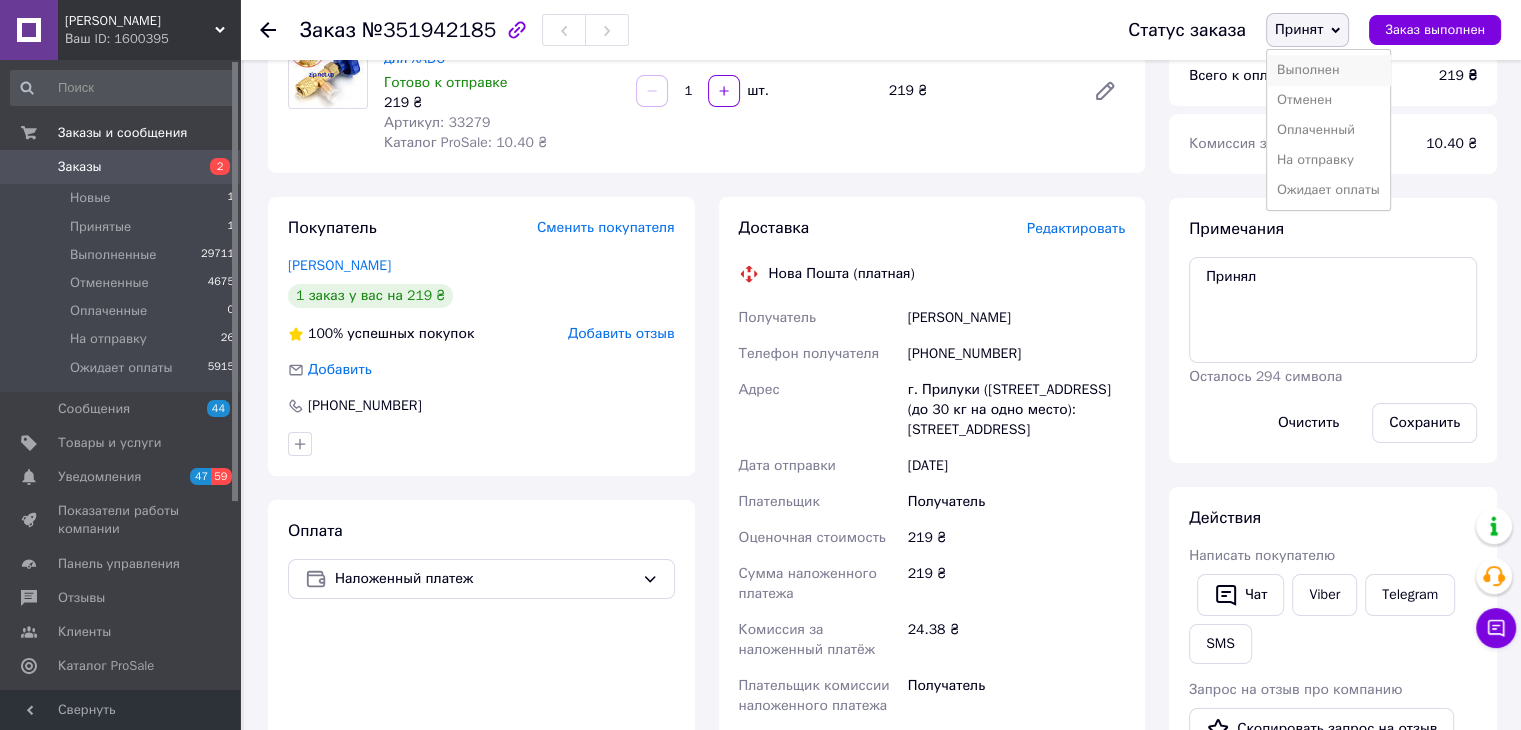 click on "Выполнен" at bounding box center [1328, 70] 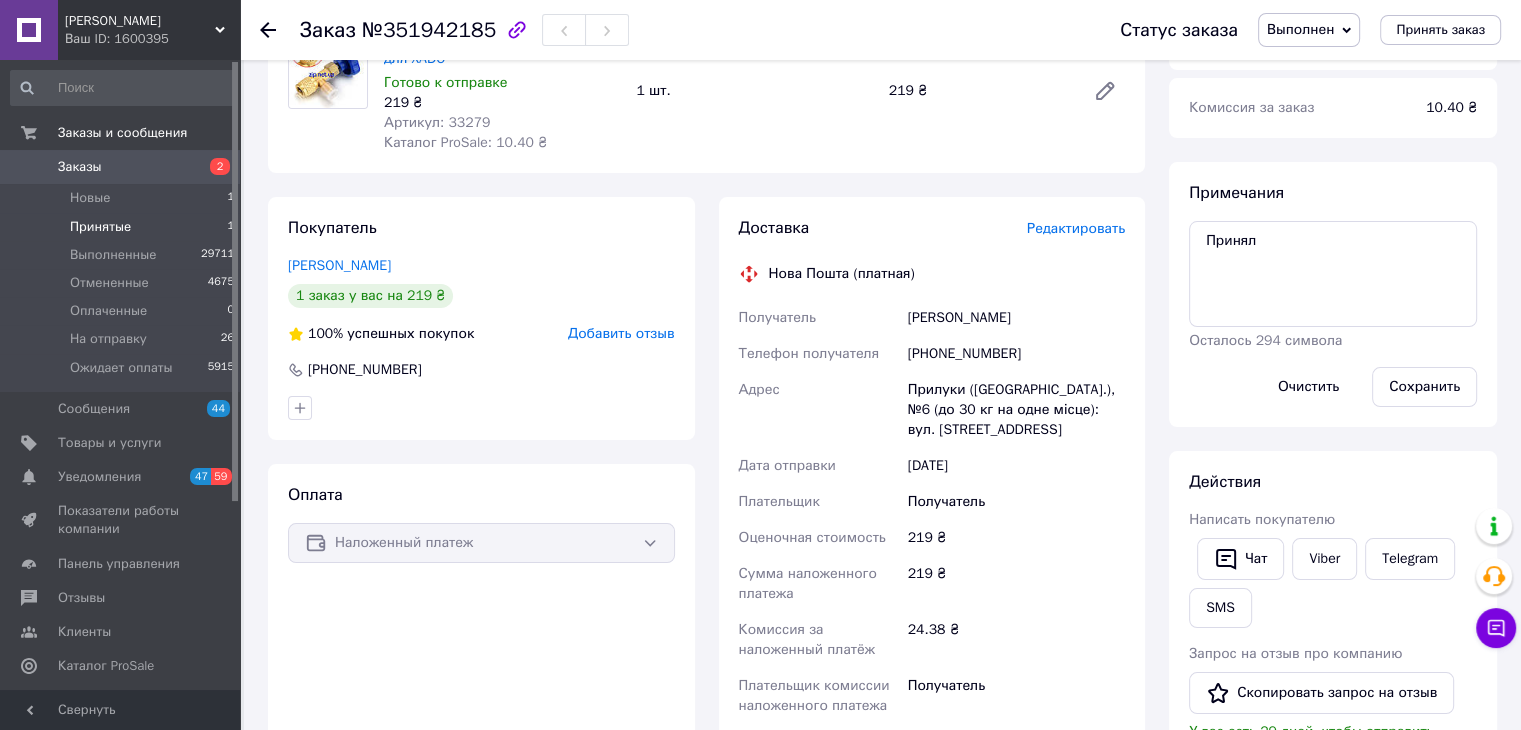 click on "Принятые" at bounding box center (100, 227) 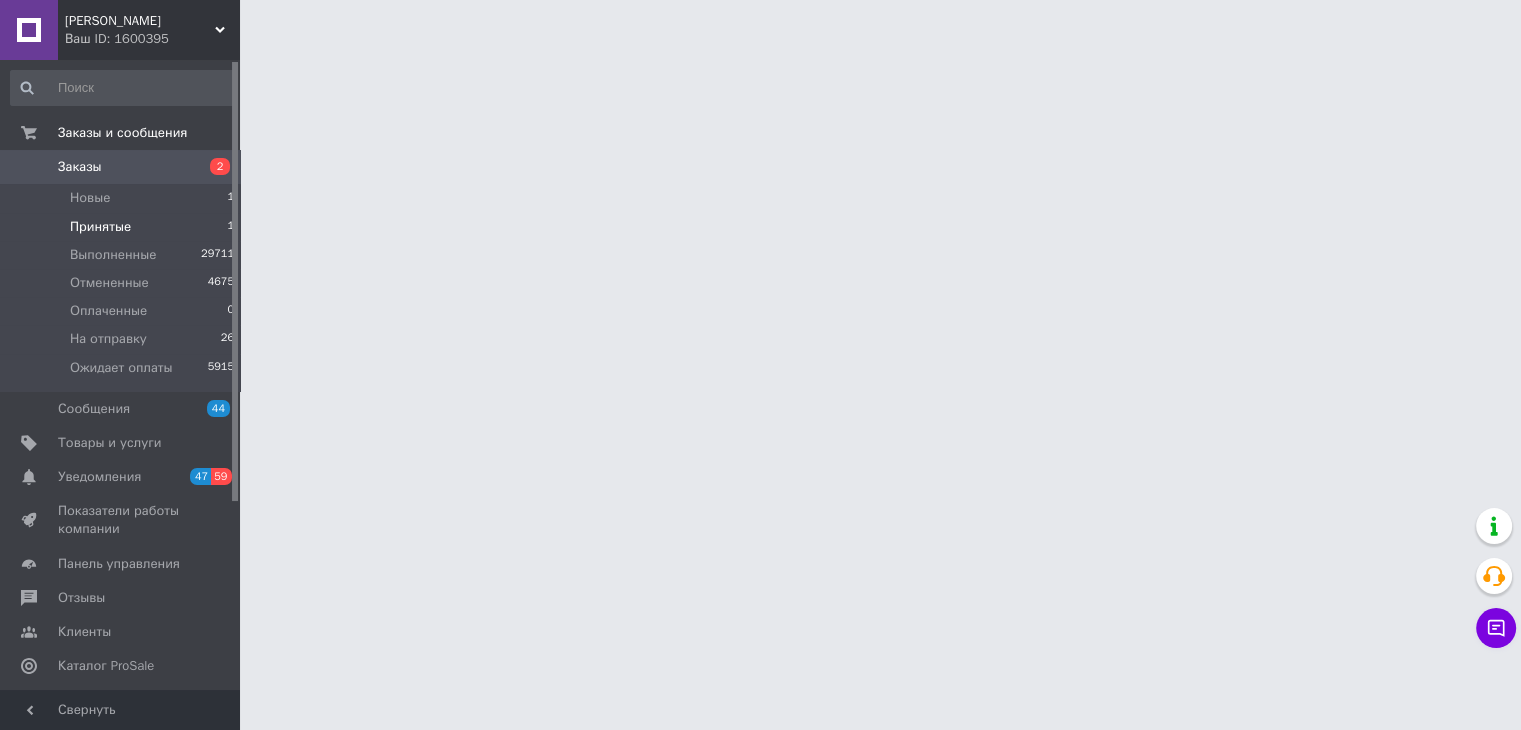 scroll, scrollTop: 0, scrollLeft: 0, axis: both 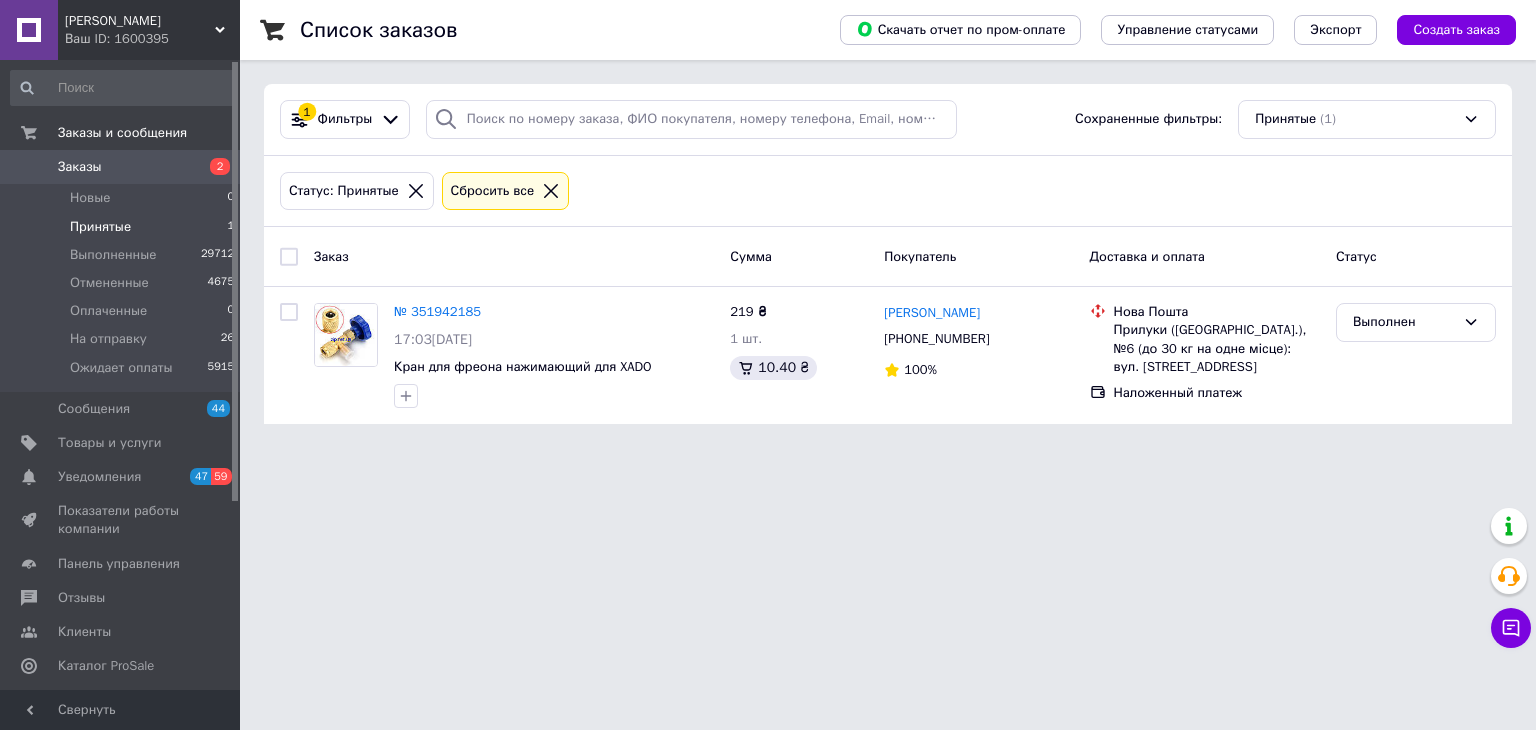 click on "Заказы" at bounding box center (121, 167) 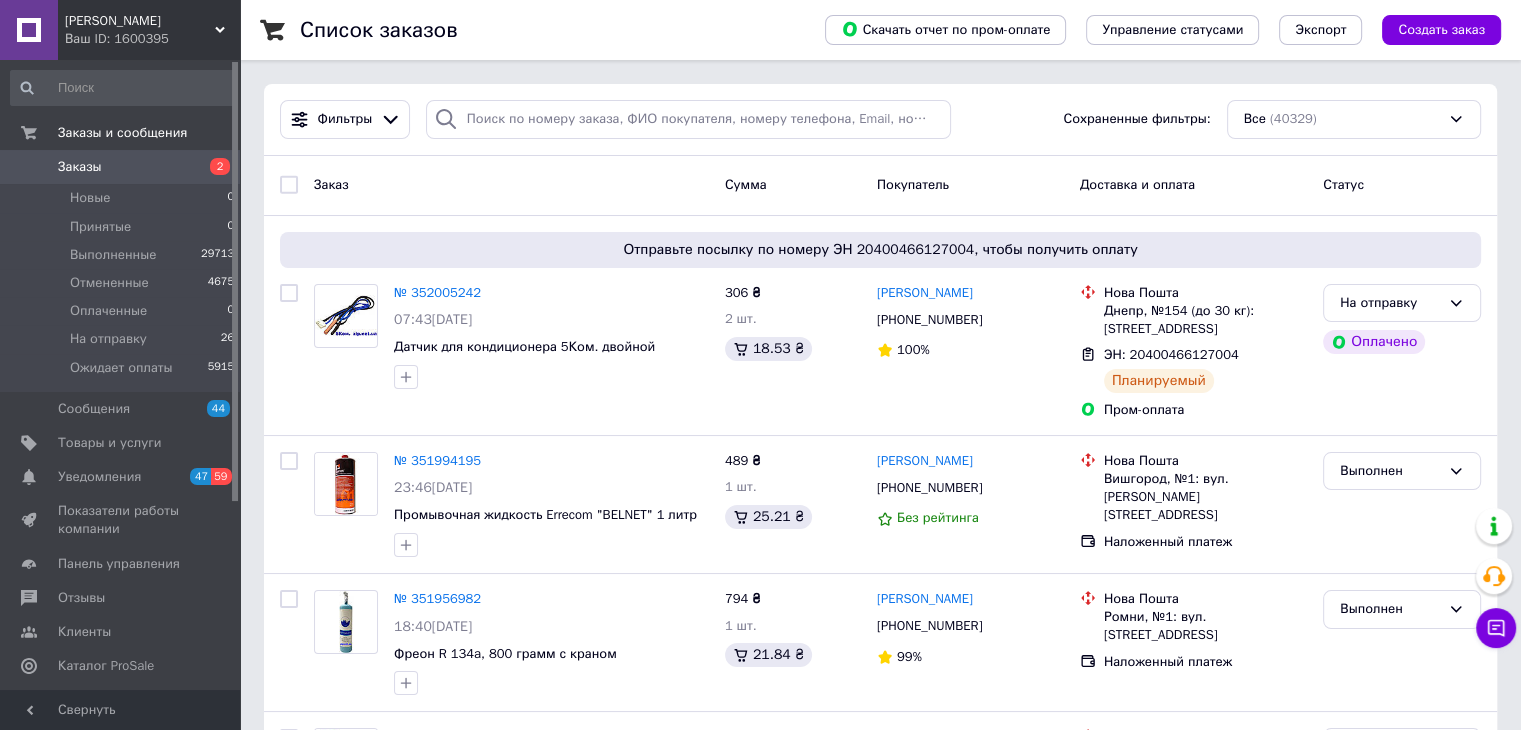 click on "Заказы" at bounding box center (121, 167) 